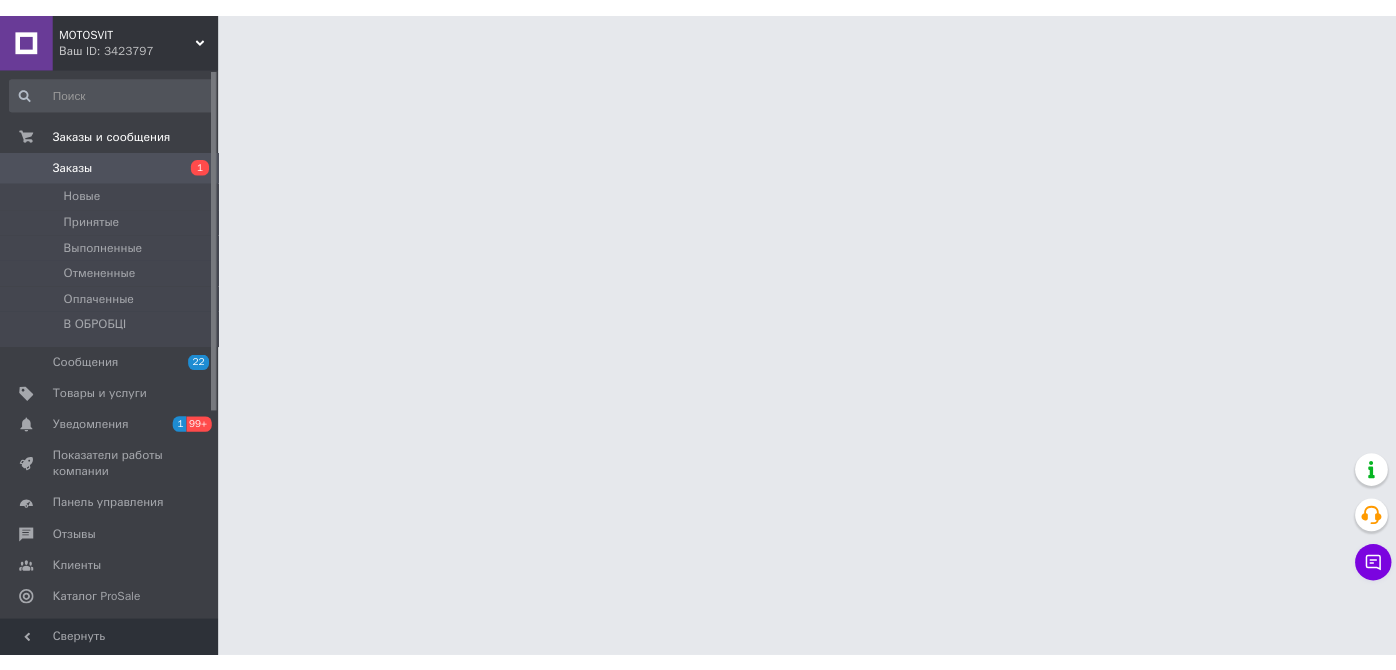 scroll, scrollTop: 0, scrollLeft: 0, axis: both 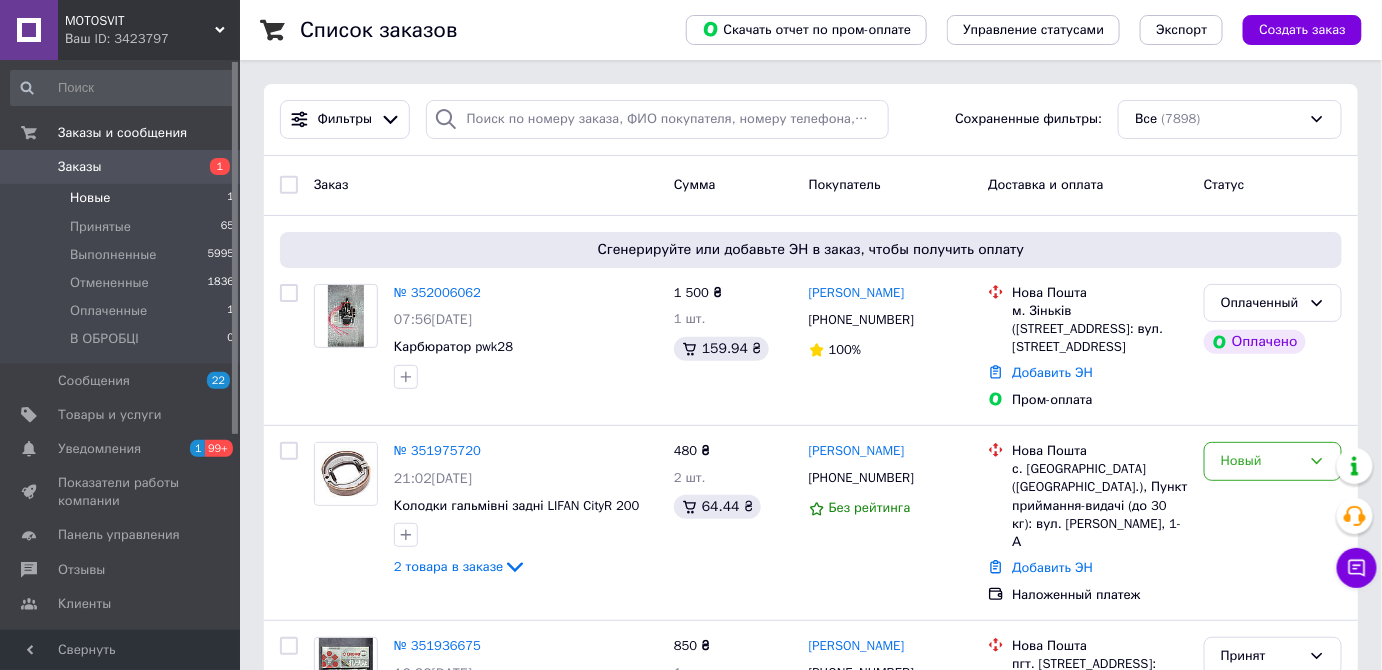 click on "Новые 1" at bounding box center (123, 198) 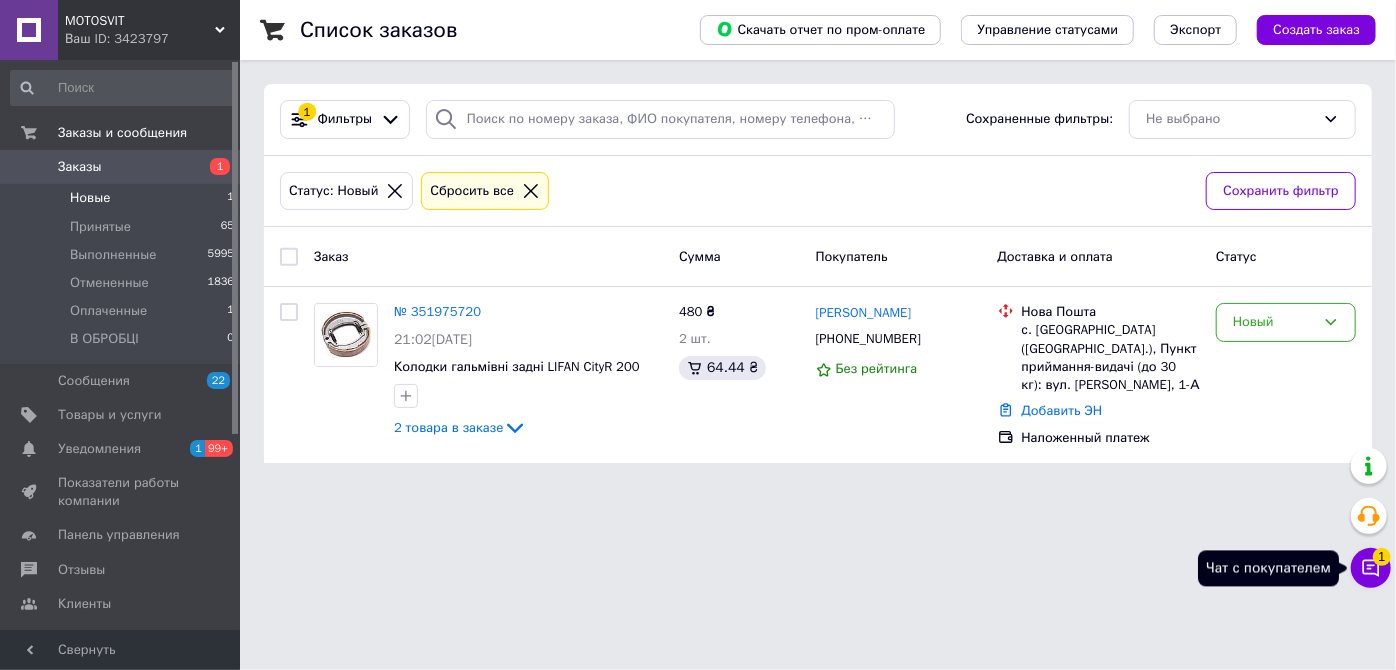 click 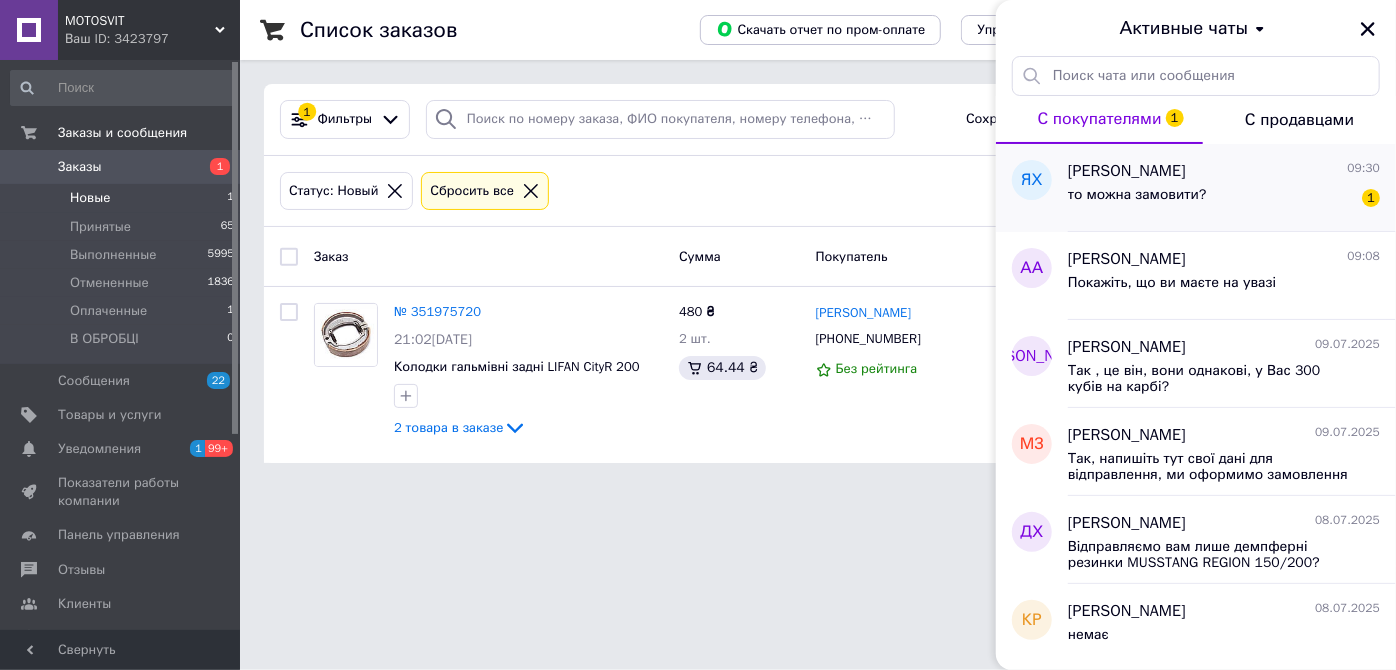 click on "то можна замовити?" at bounding box center (1137, 201) 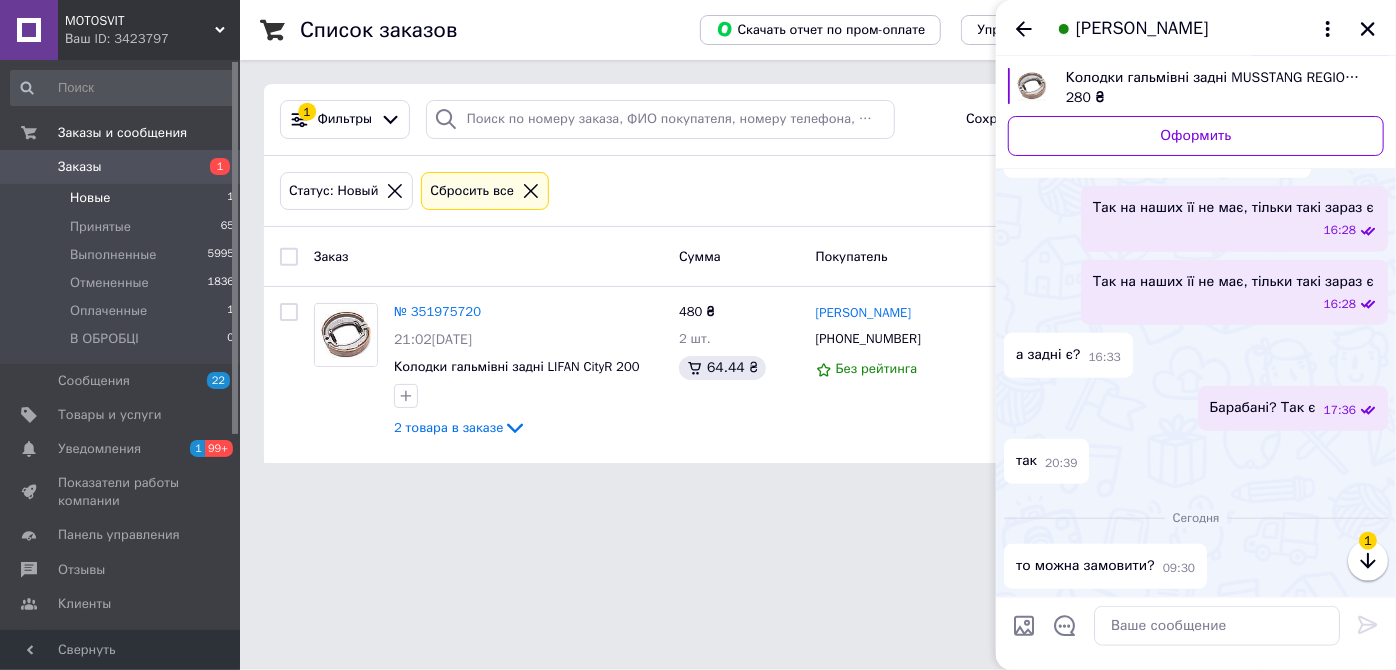 scroll, scrollTop: 1640, scrollLeft: 0, axis: vertical 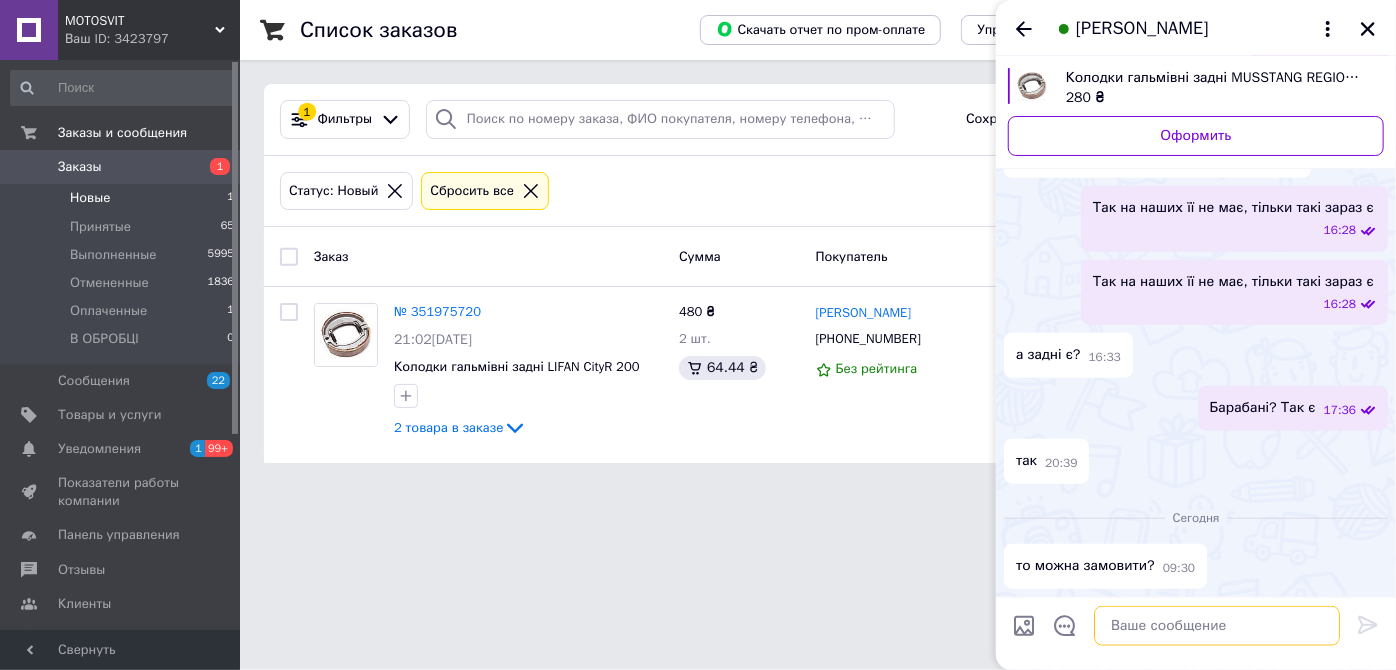 click at bounding box center [1217, 626] 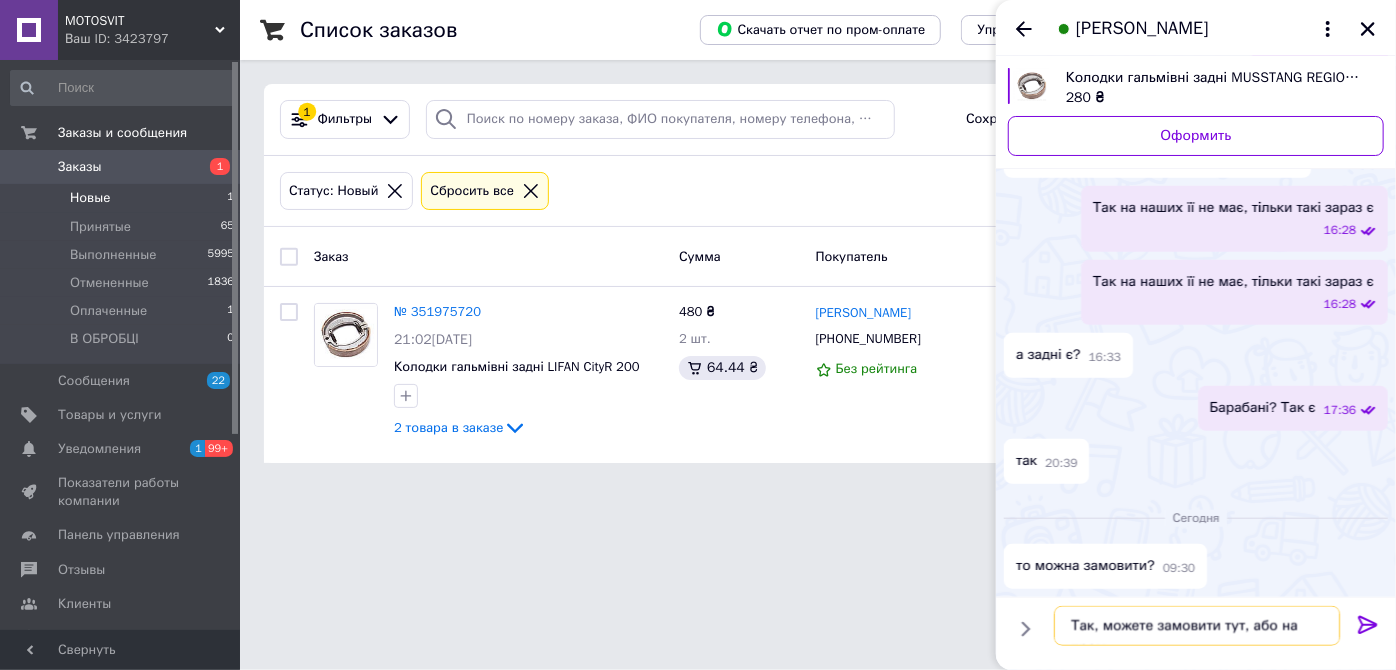 type on "Так, можете замовити тут, або на промі" 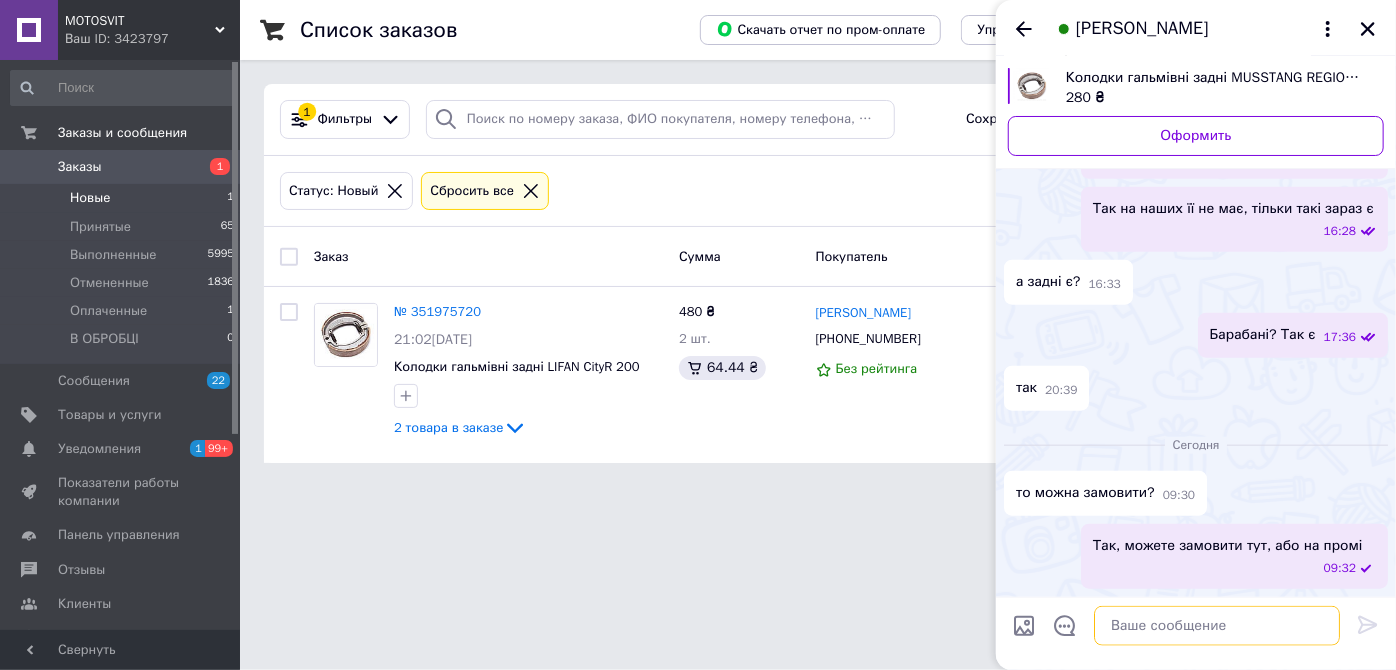 scroll, scrollTop: 1677, scrollLeft: 0, axis: vertical 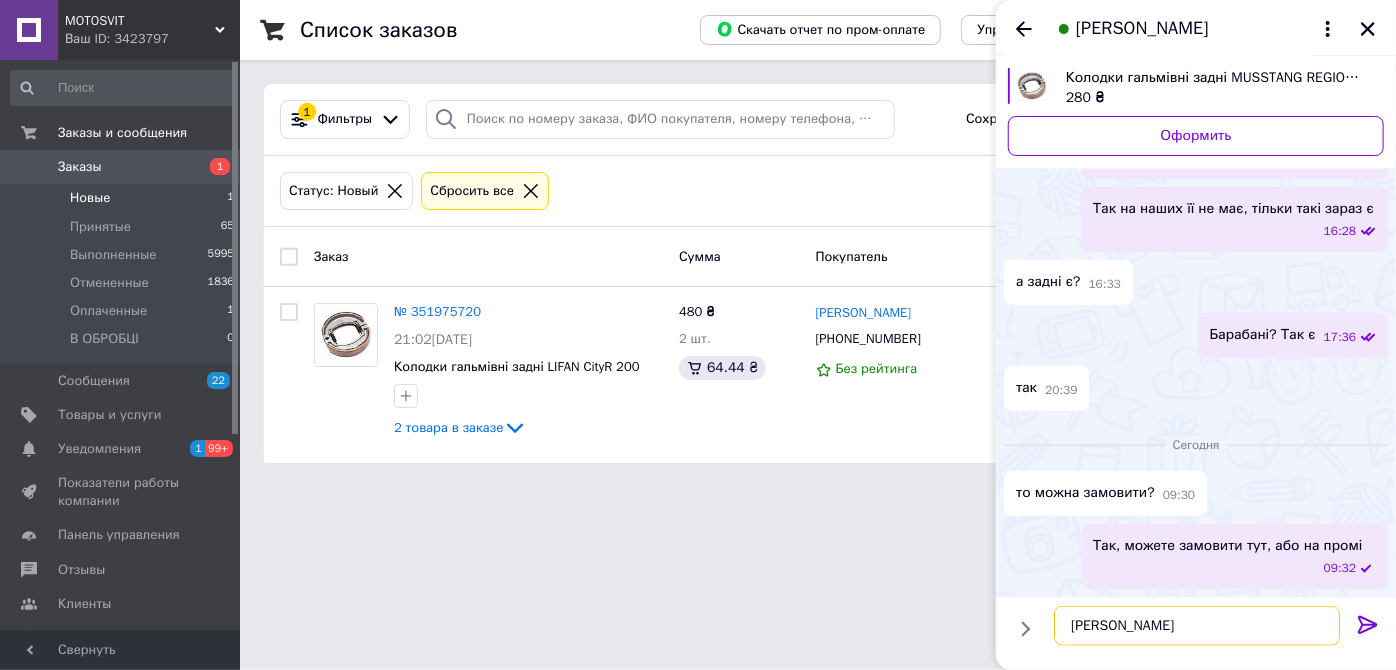 type on "М" 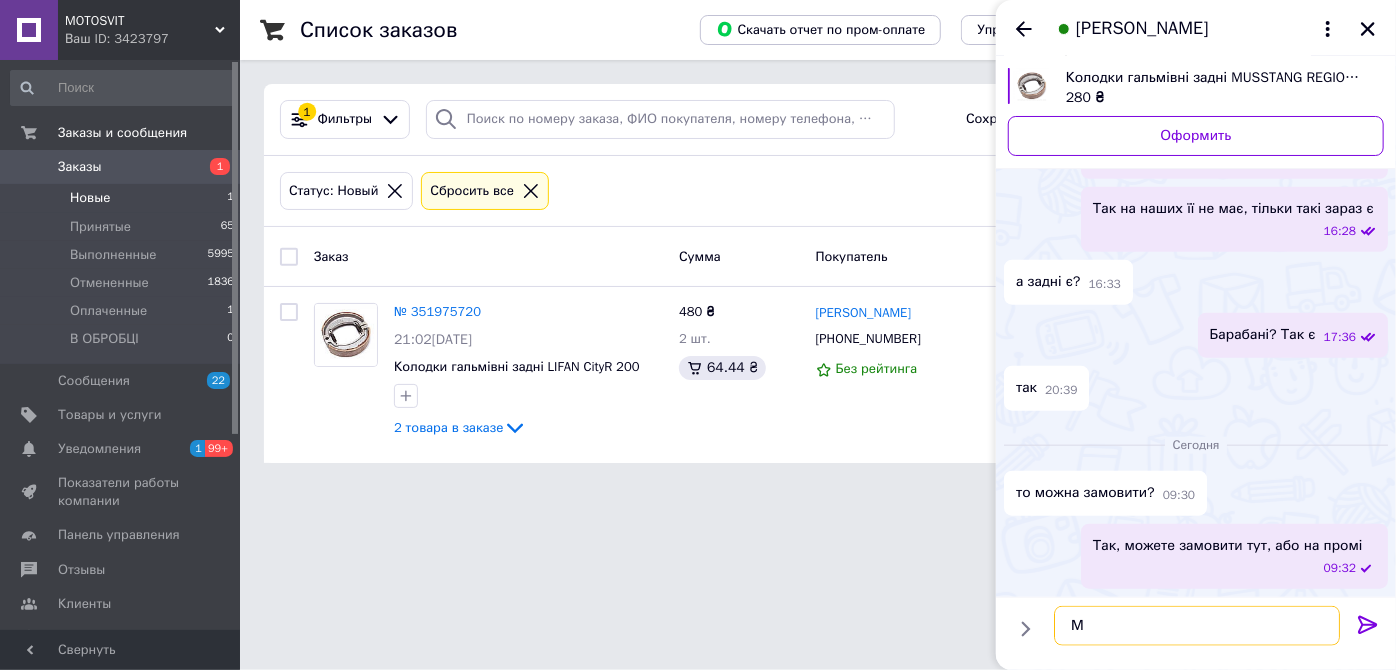 type 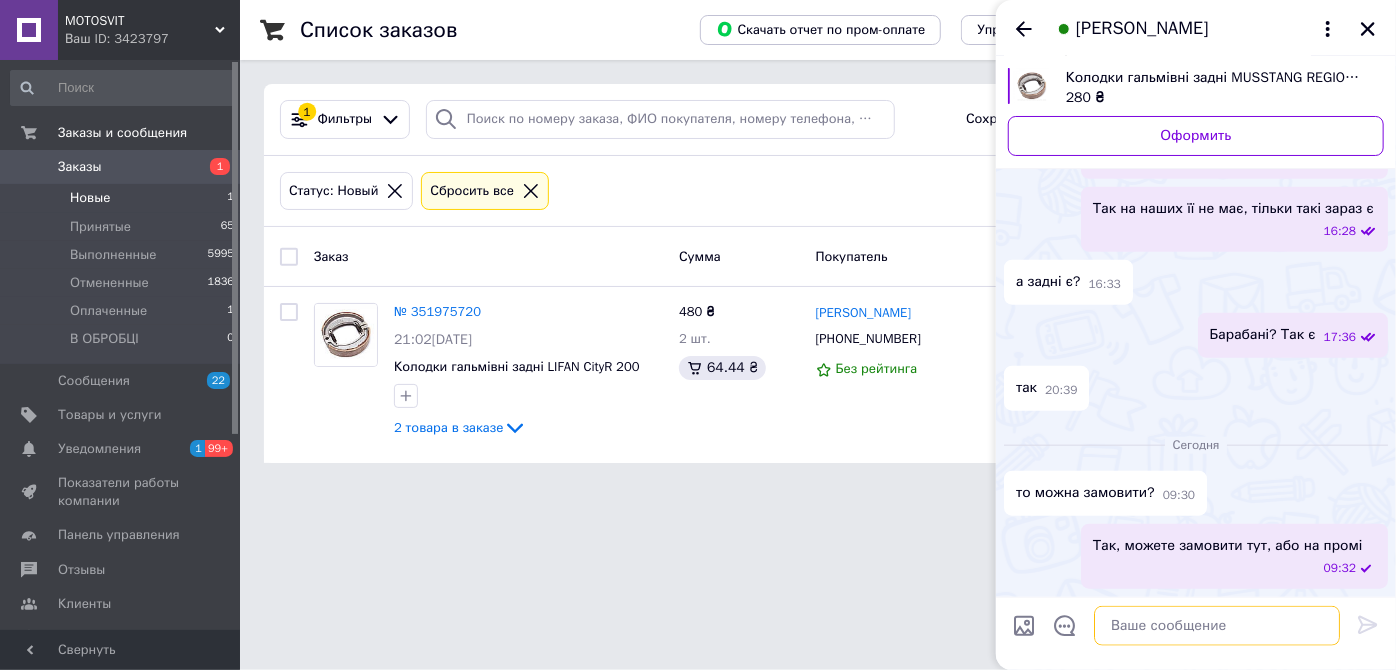 scroll, scrollTop: 1677, scrollLeft: 0, axis: vertical 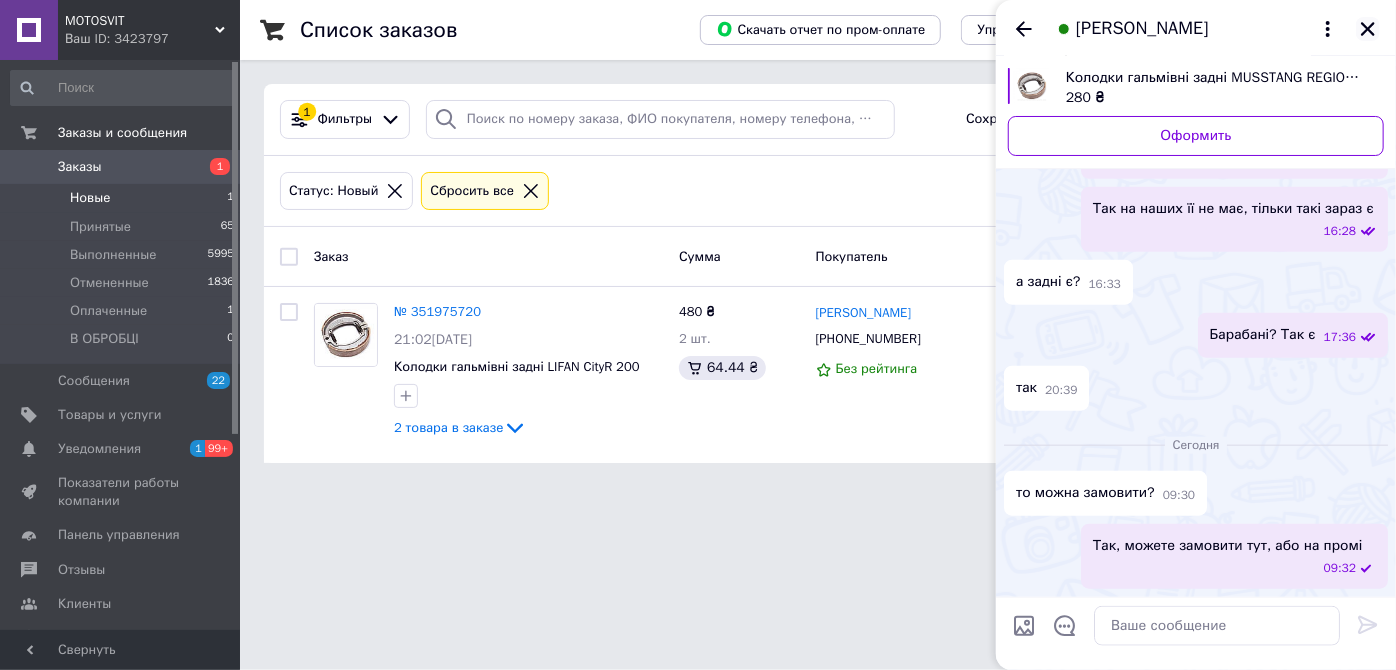 click 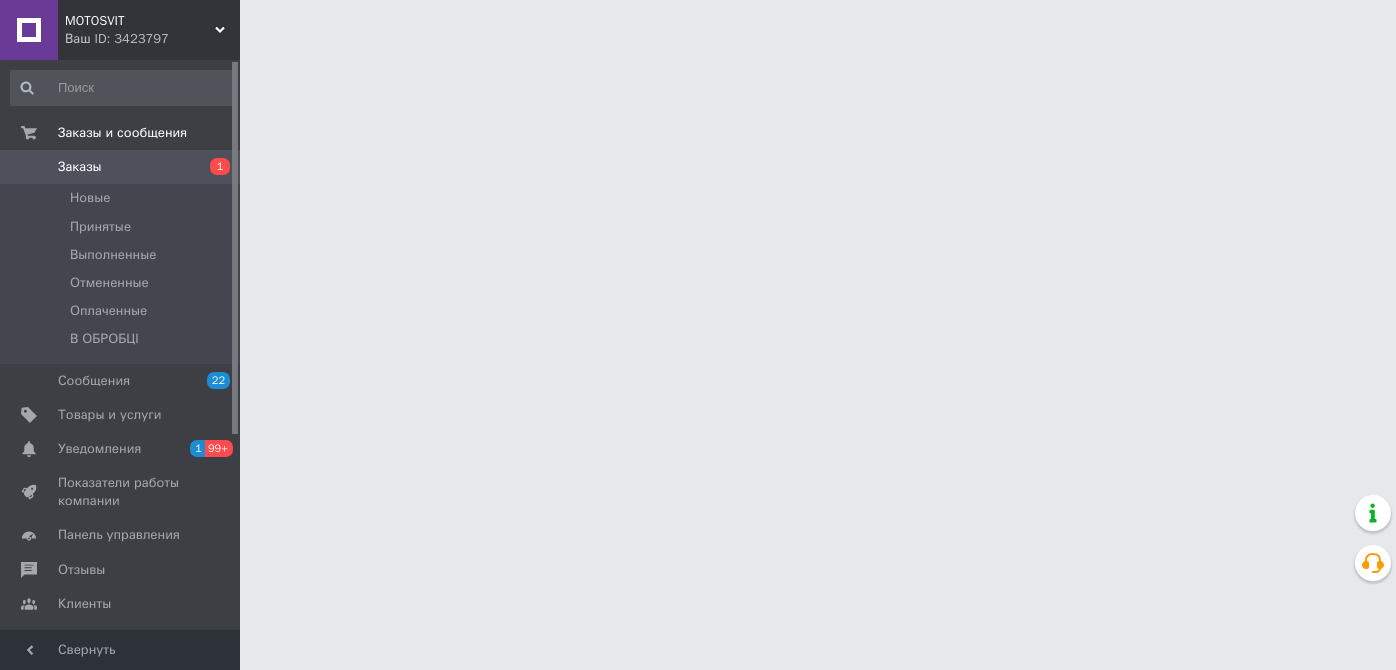scroll, scrollTop: 0, scrollLeft: 0, axis: both 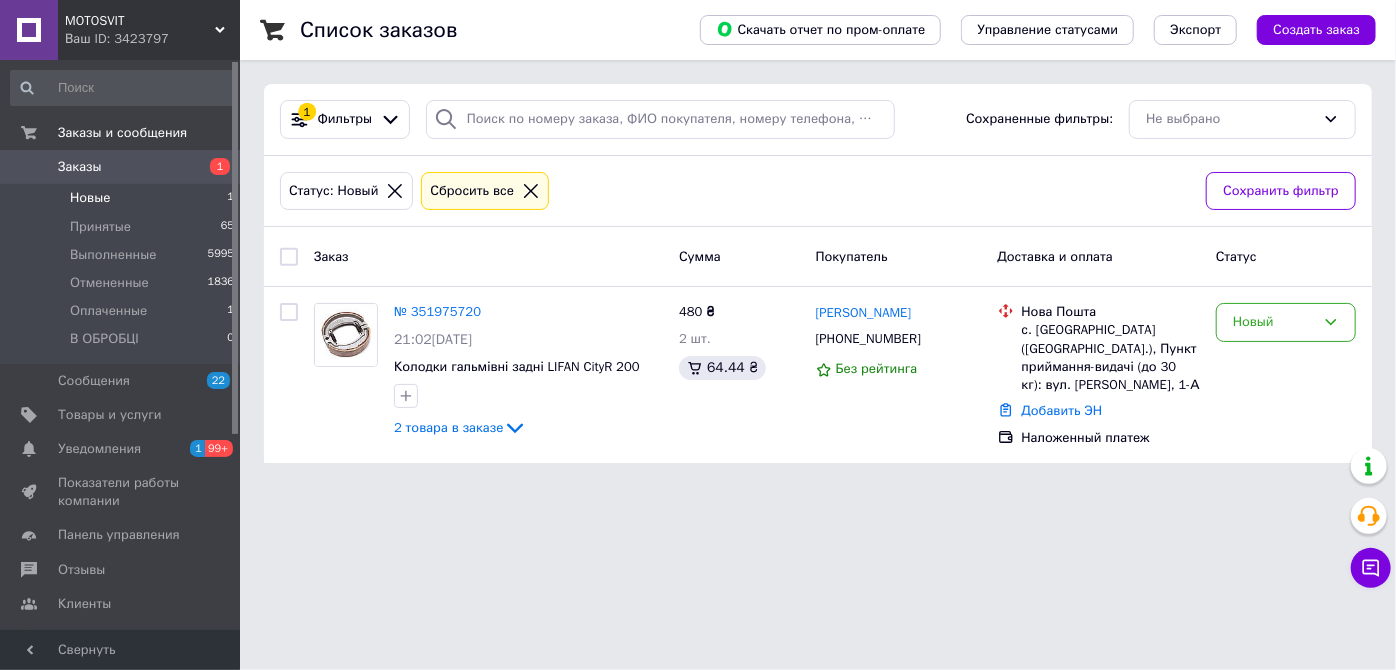 click on "Заказы" at bounding box center (121, 167) 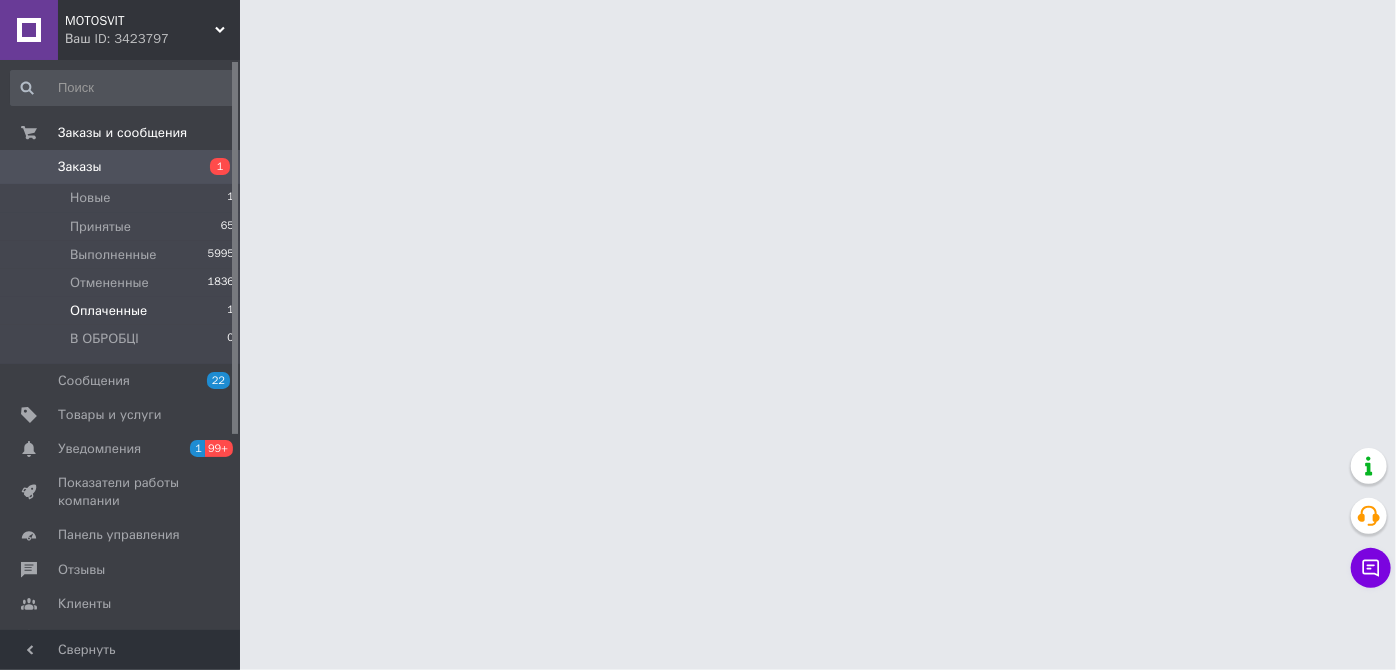 click on "Оплаченные" at bounding box center [108, 311] 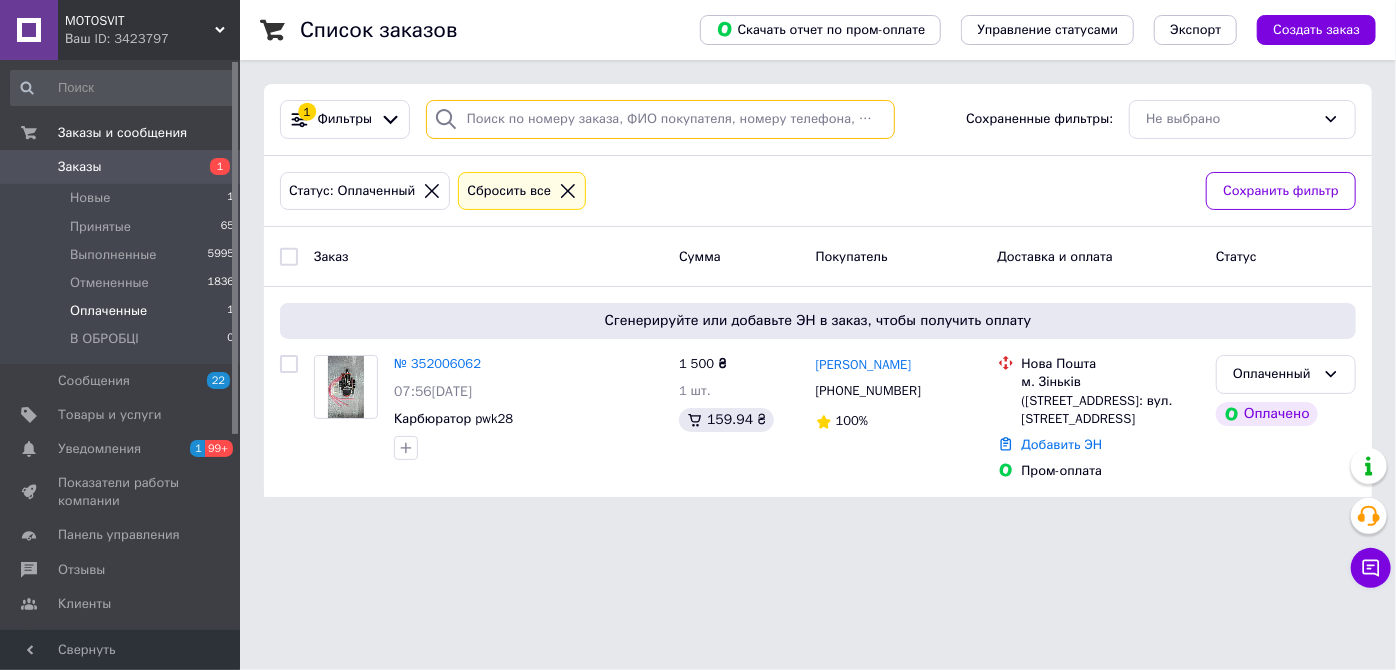 paste on "380501048483" 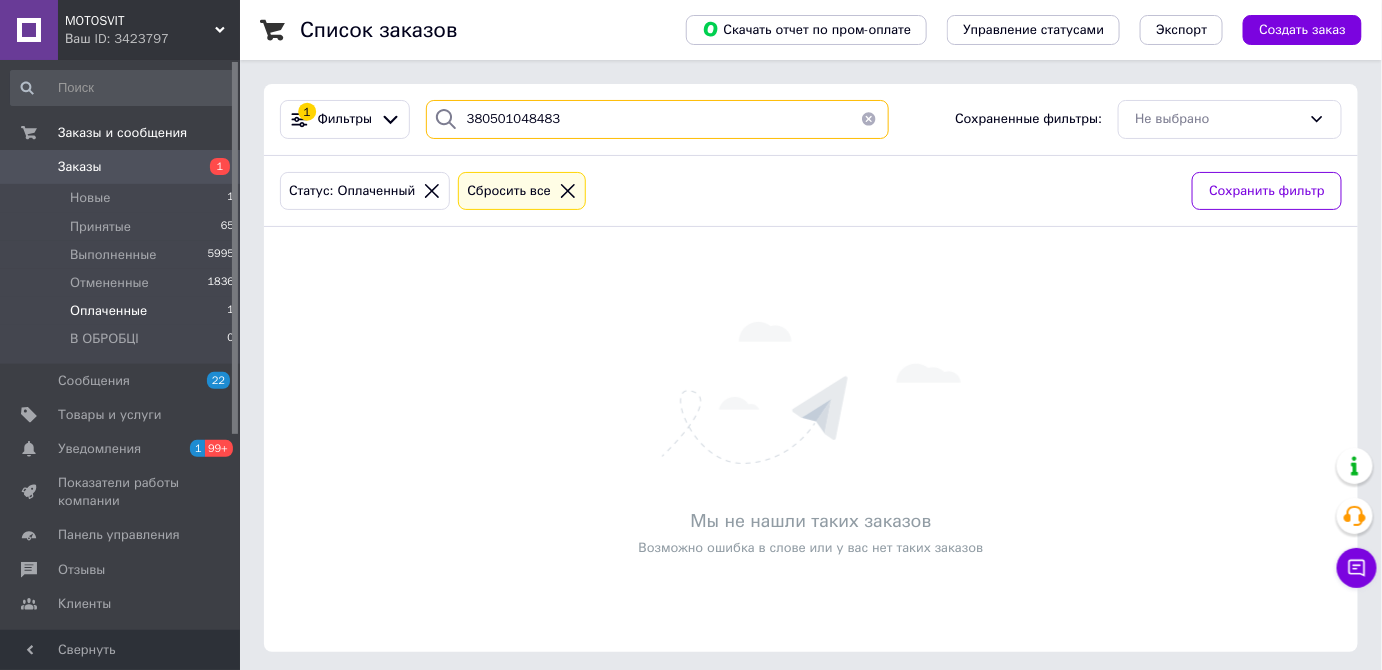 type on "380501048483" 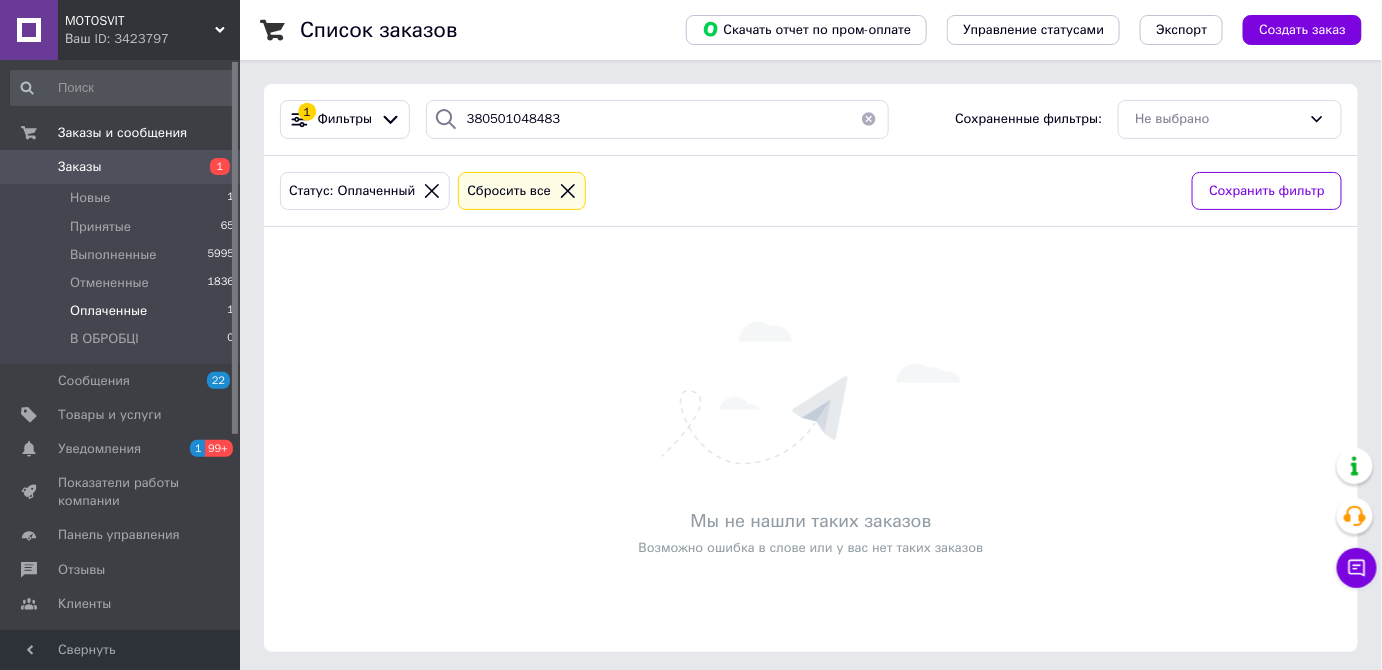 click at bounding box center [869, 119] 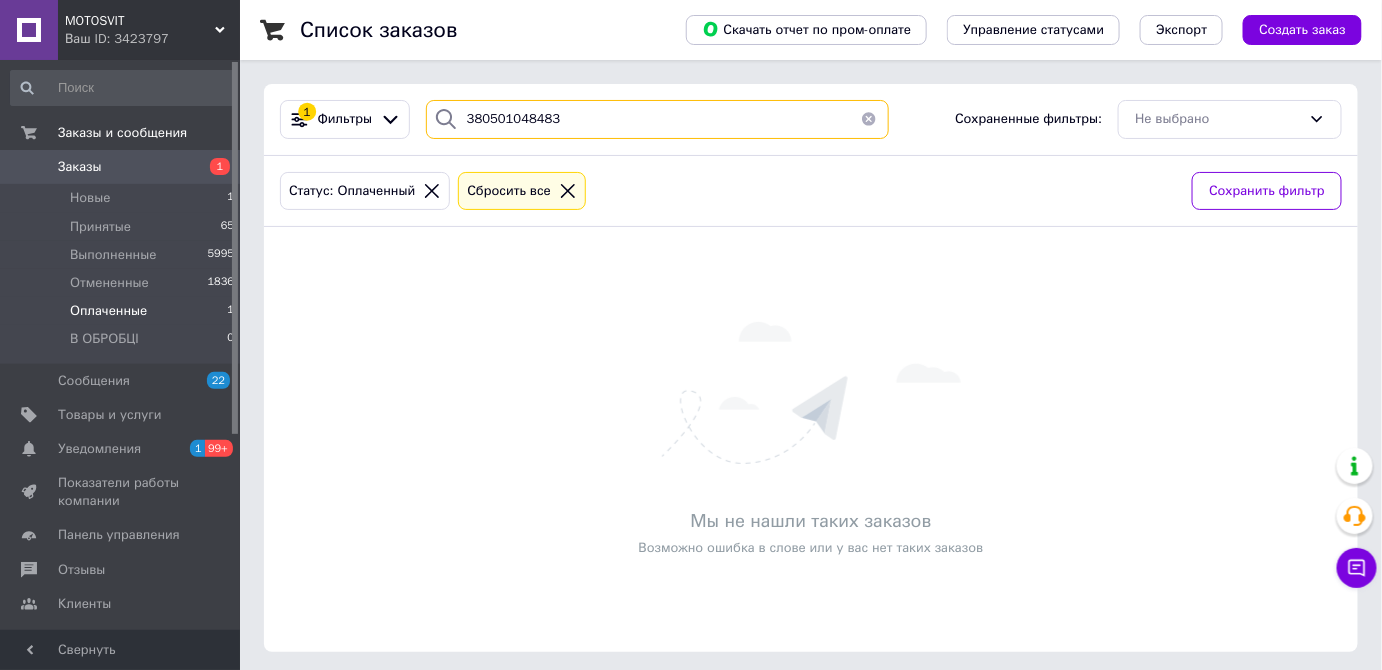 type 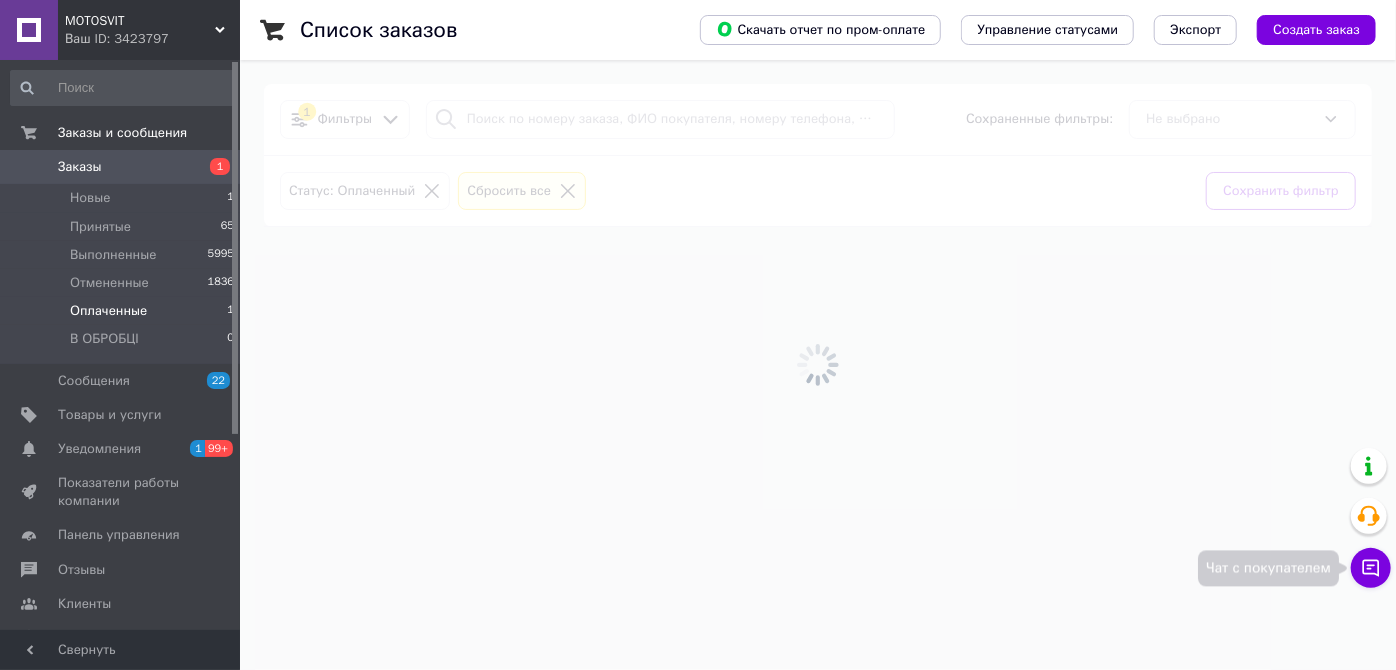 click 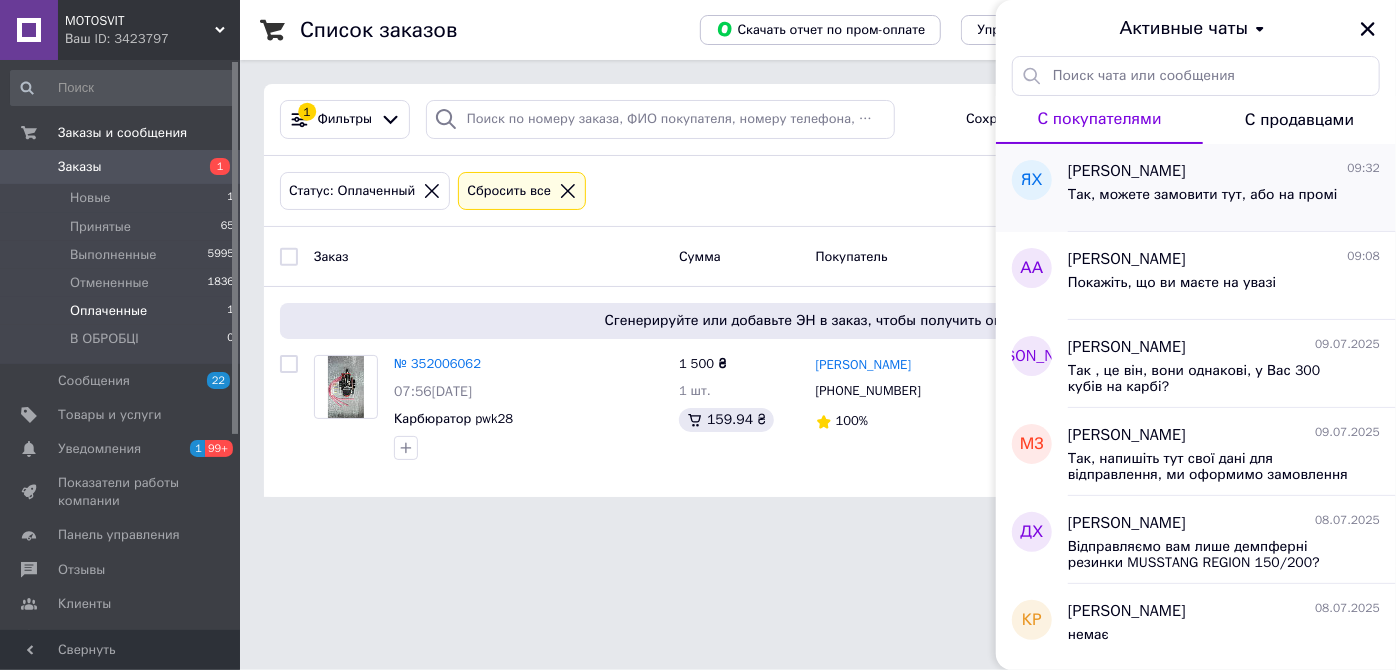 click on "Так, можете замовити тут, або на промі" at bounding box center [1203, 201] 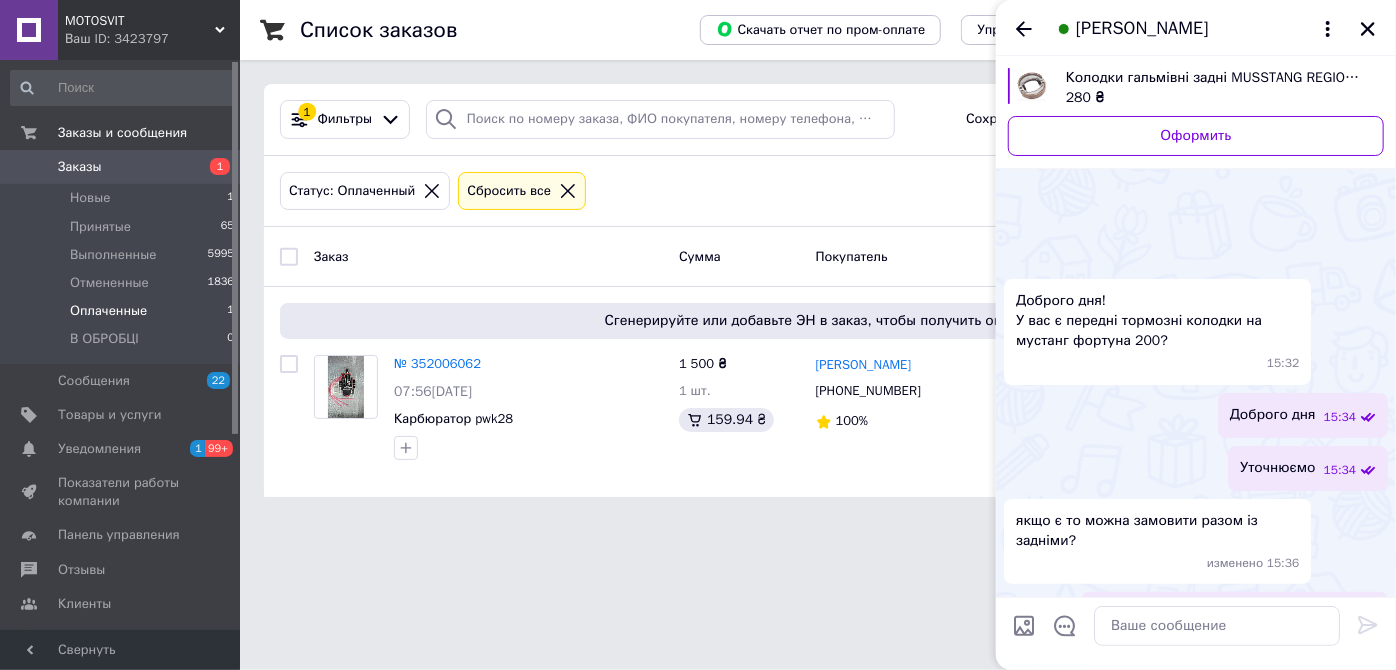 scroll, scrollTop: 1728, scrollLeft: 0, axis: vertical 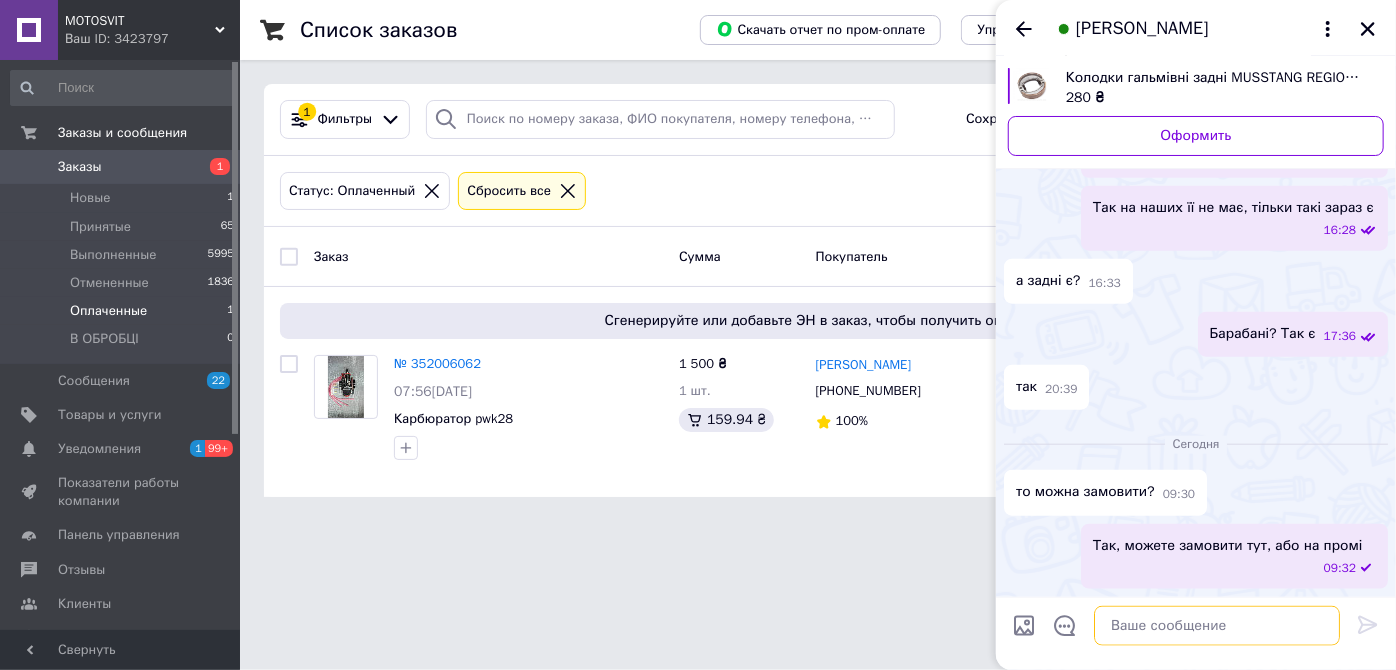 click at bounding box center (1217, 626) 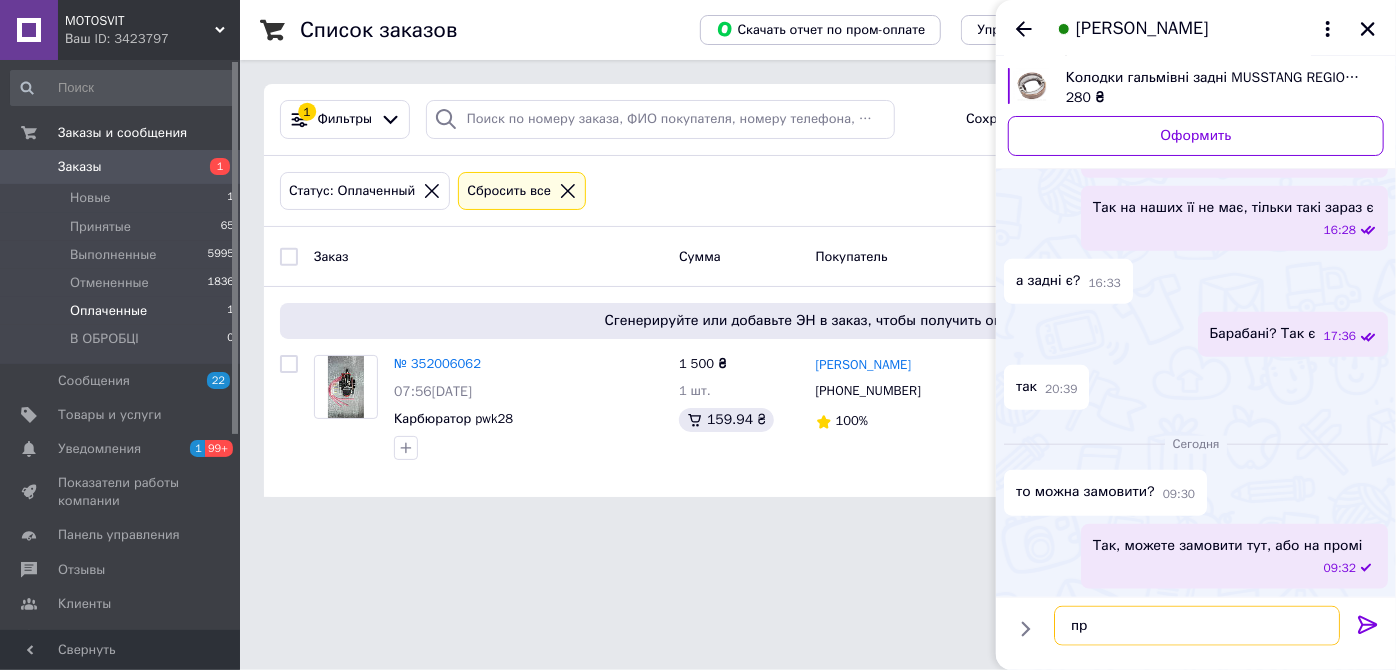 type on "п" 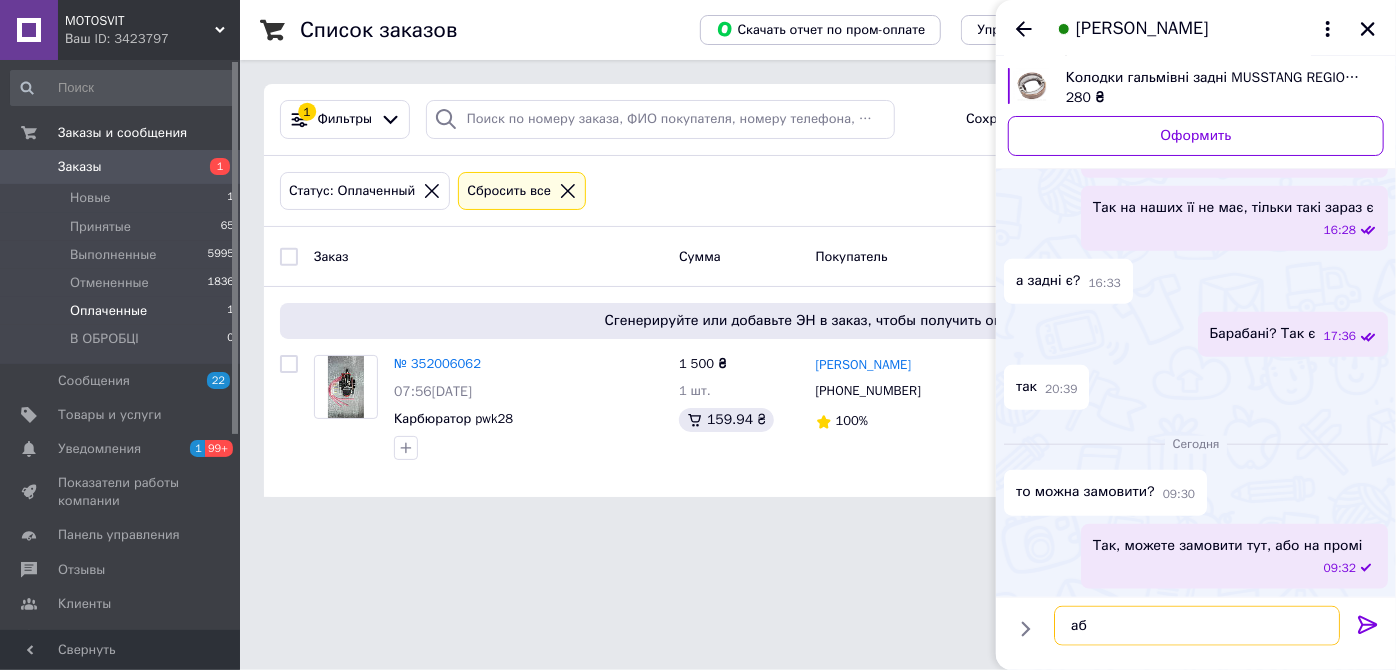 type on "а" 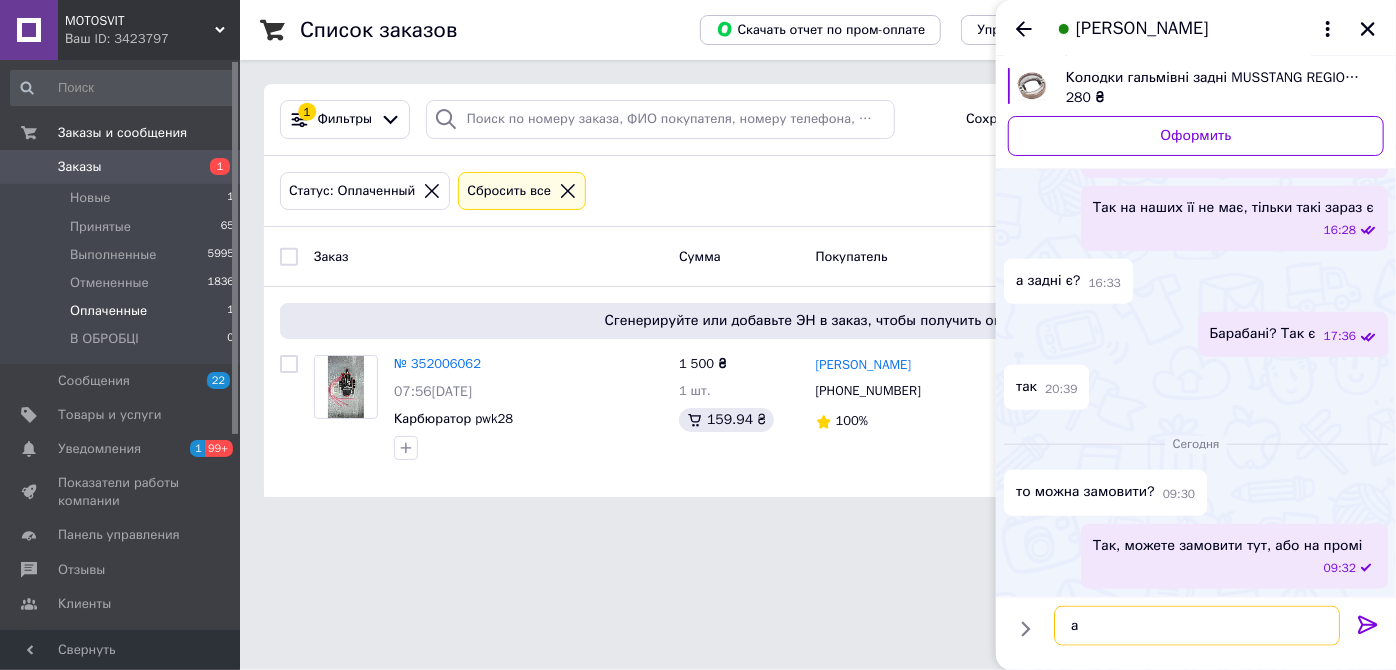 type 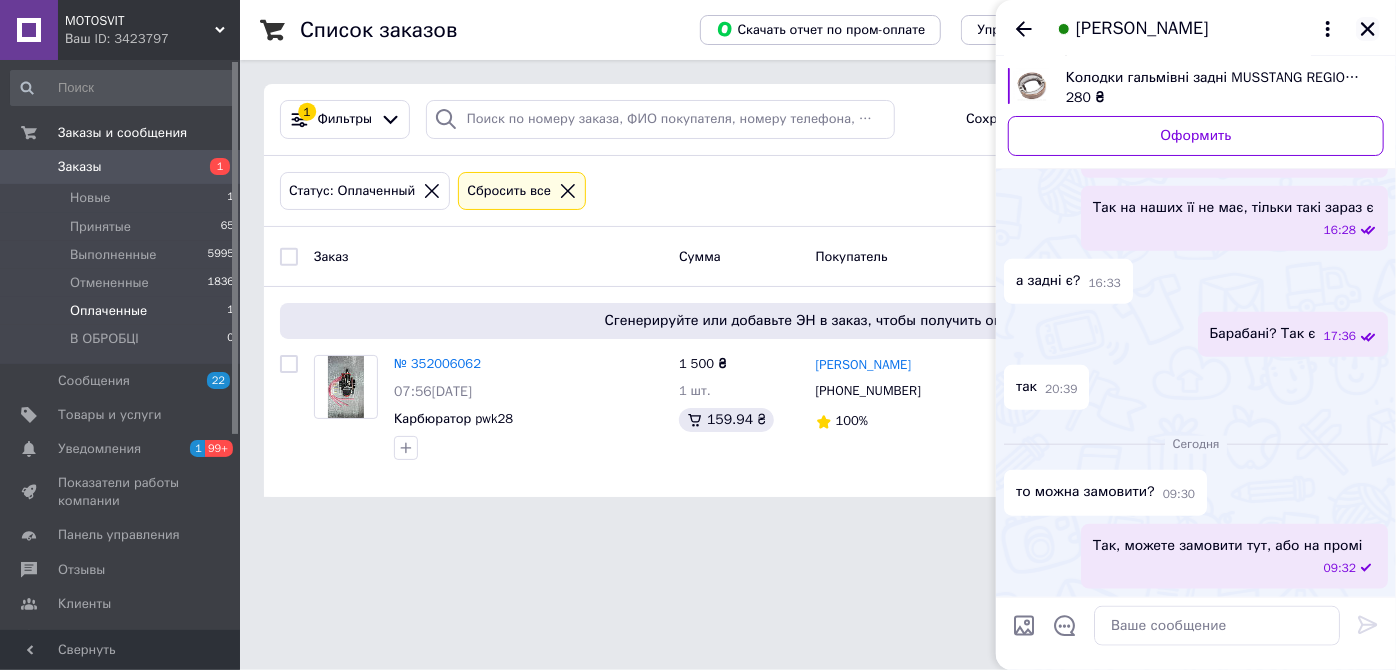 click 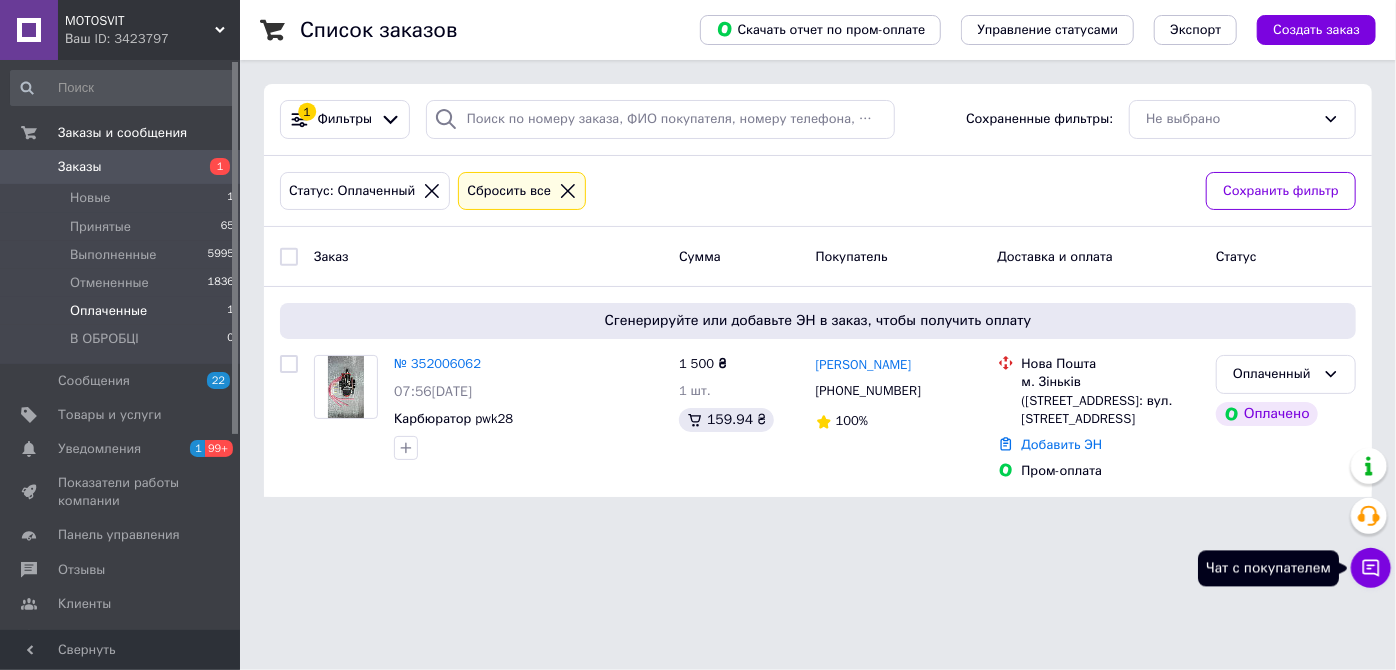 click 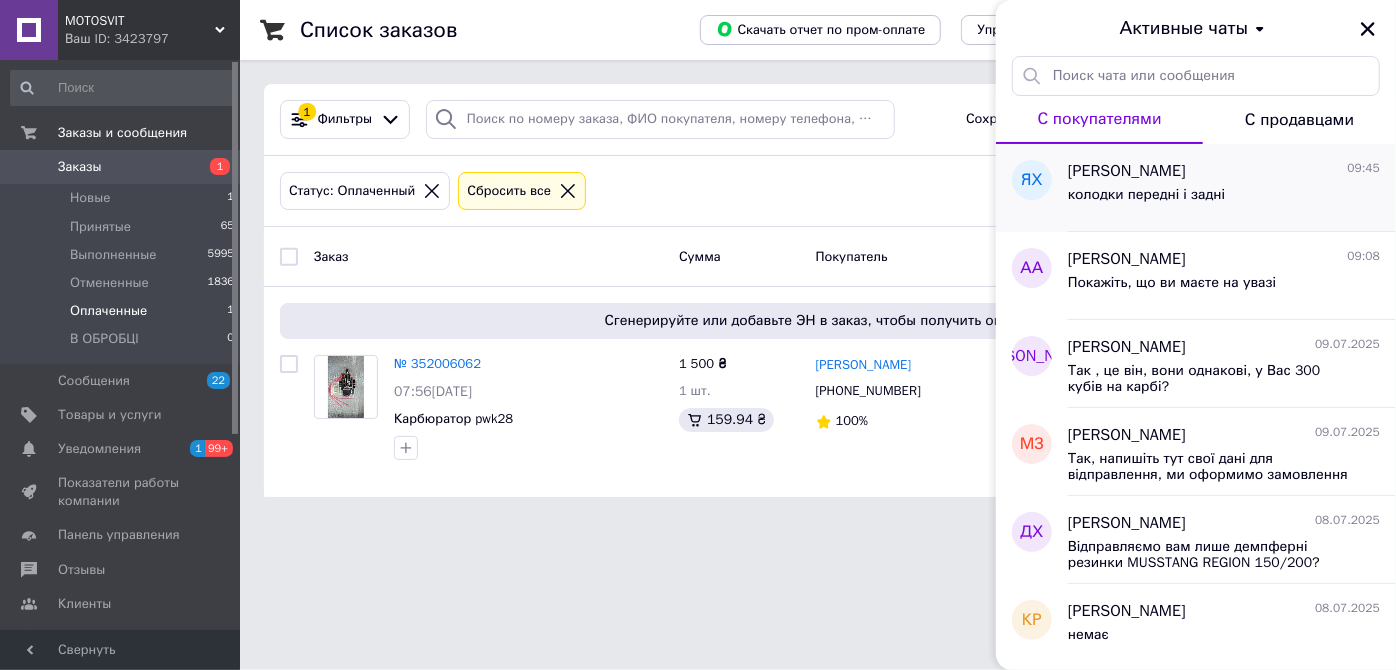 click on "колодки передні і задні" at bounding box center (1146, 201) 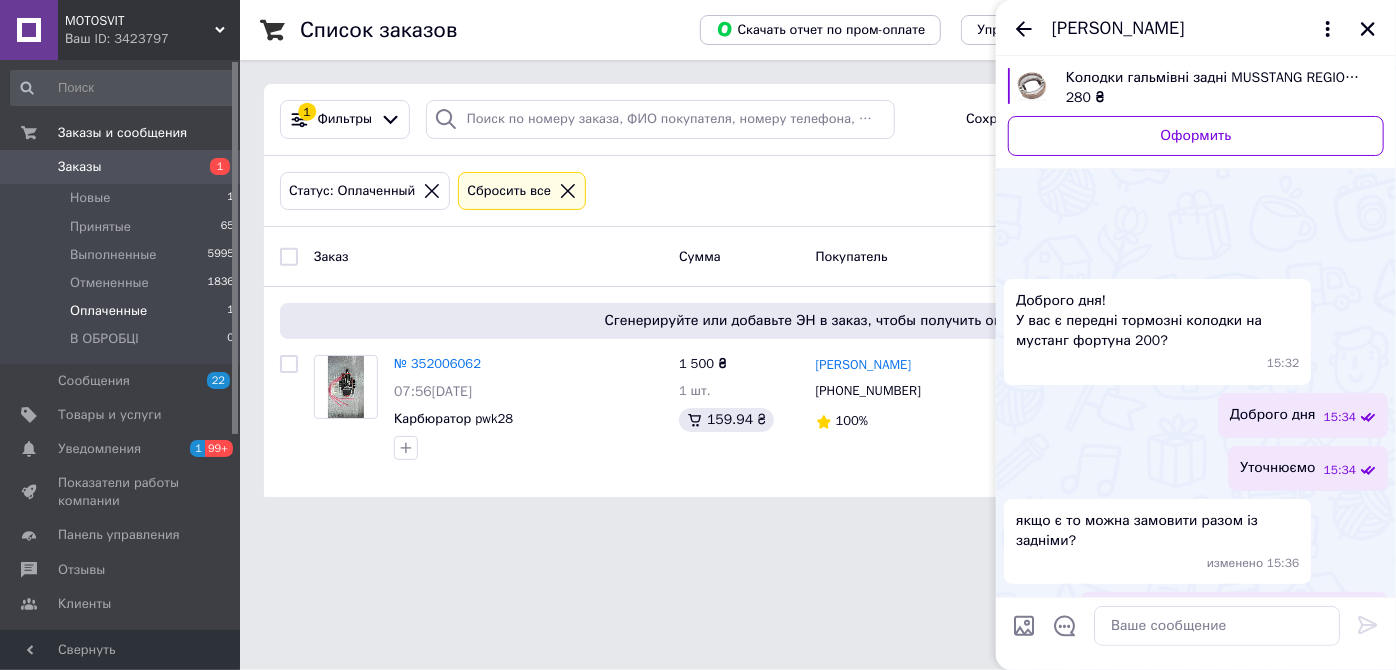 scroll, scrollTop: 2040, scrollLeft: 0, axis: vertical 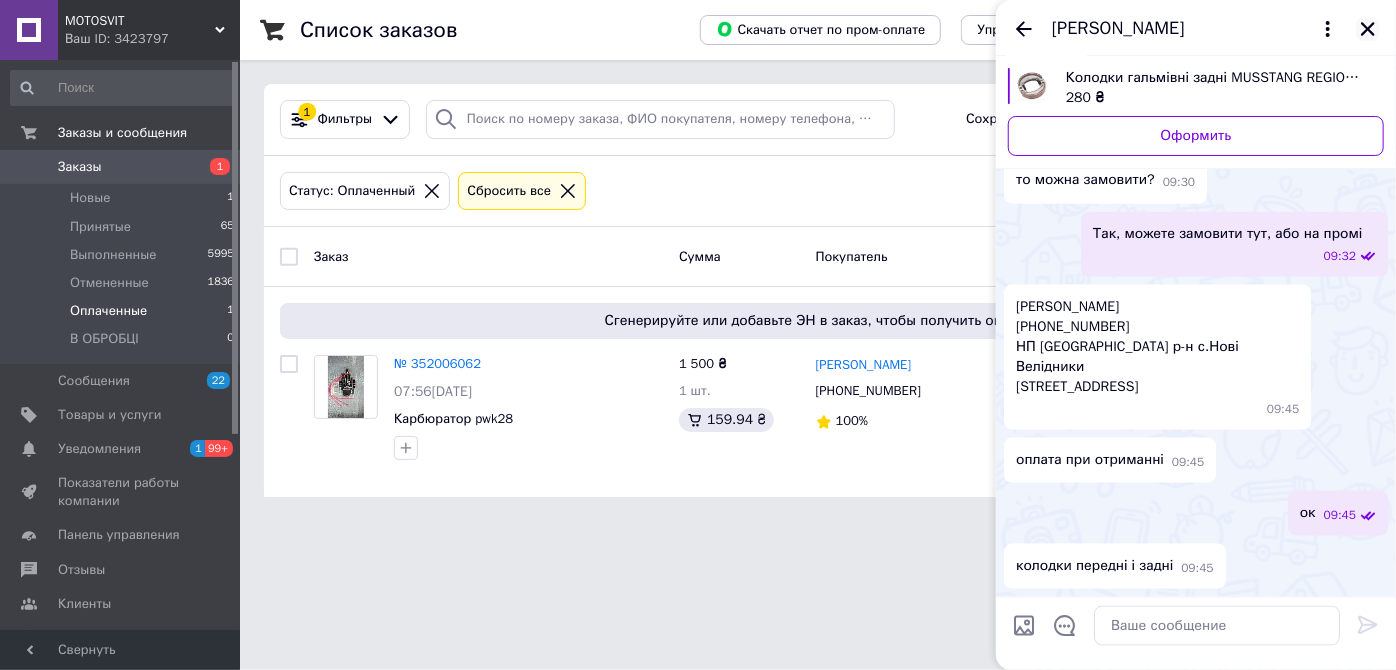 click 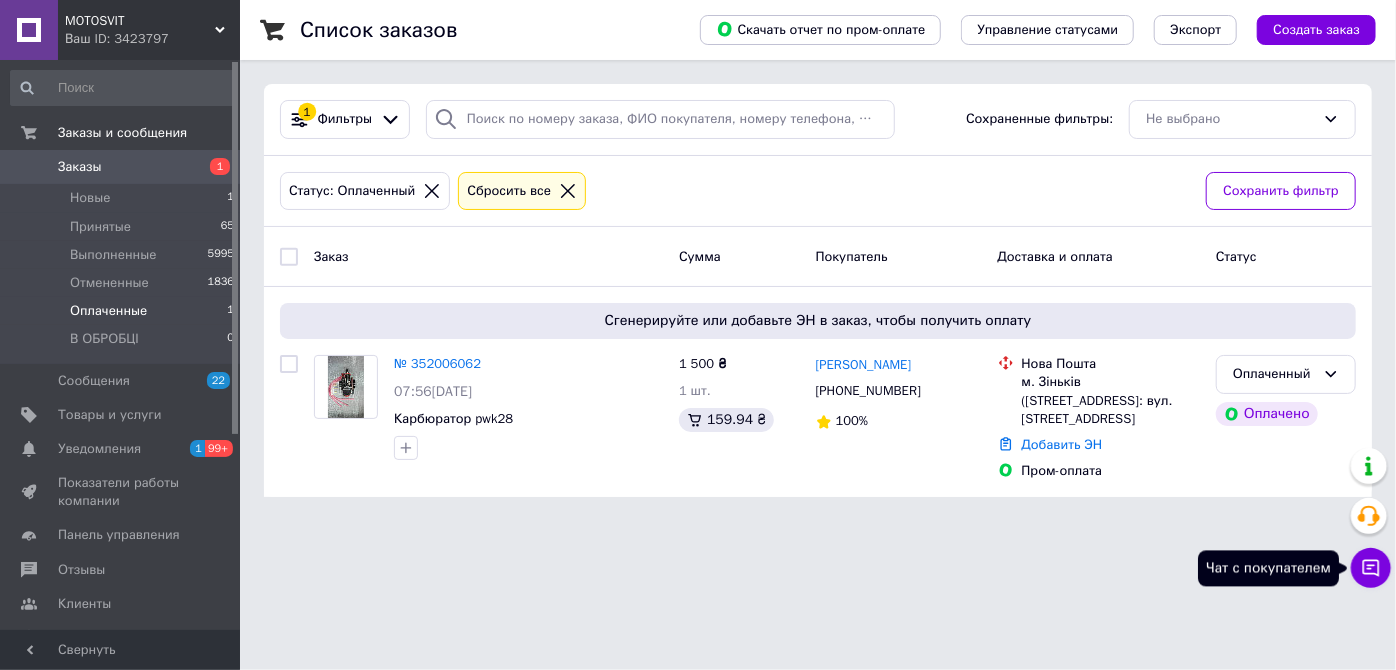 click 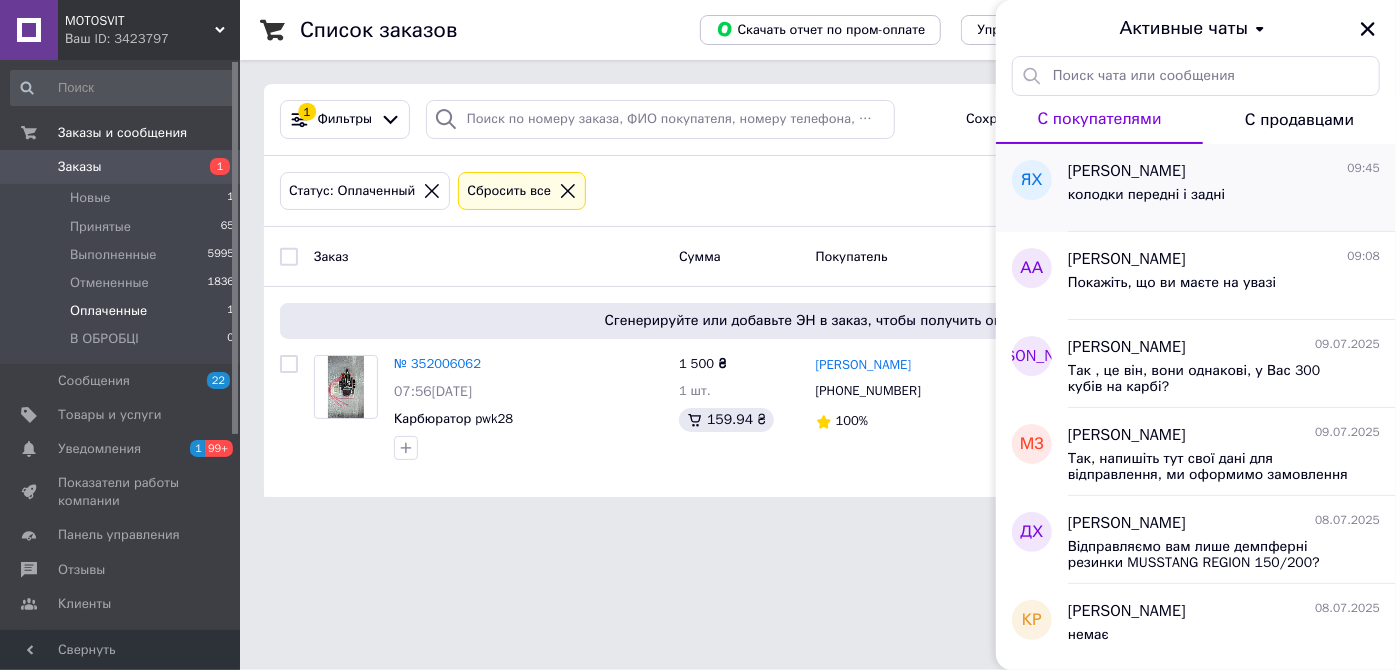 click on "Ярослав Хоменко" at bounding box center [1127, 171] 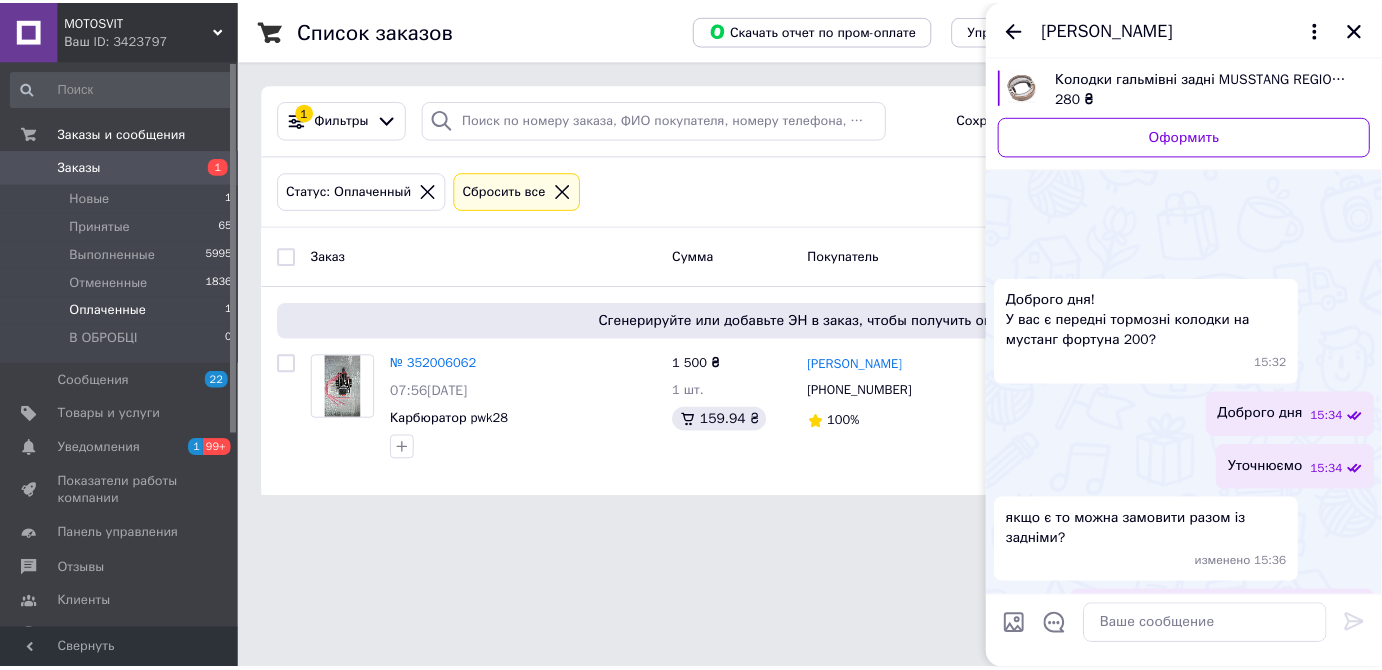 scroll, scrollTop: 2040, scrollLeft: 0, axis: vertical 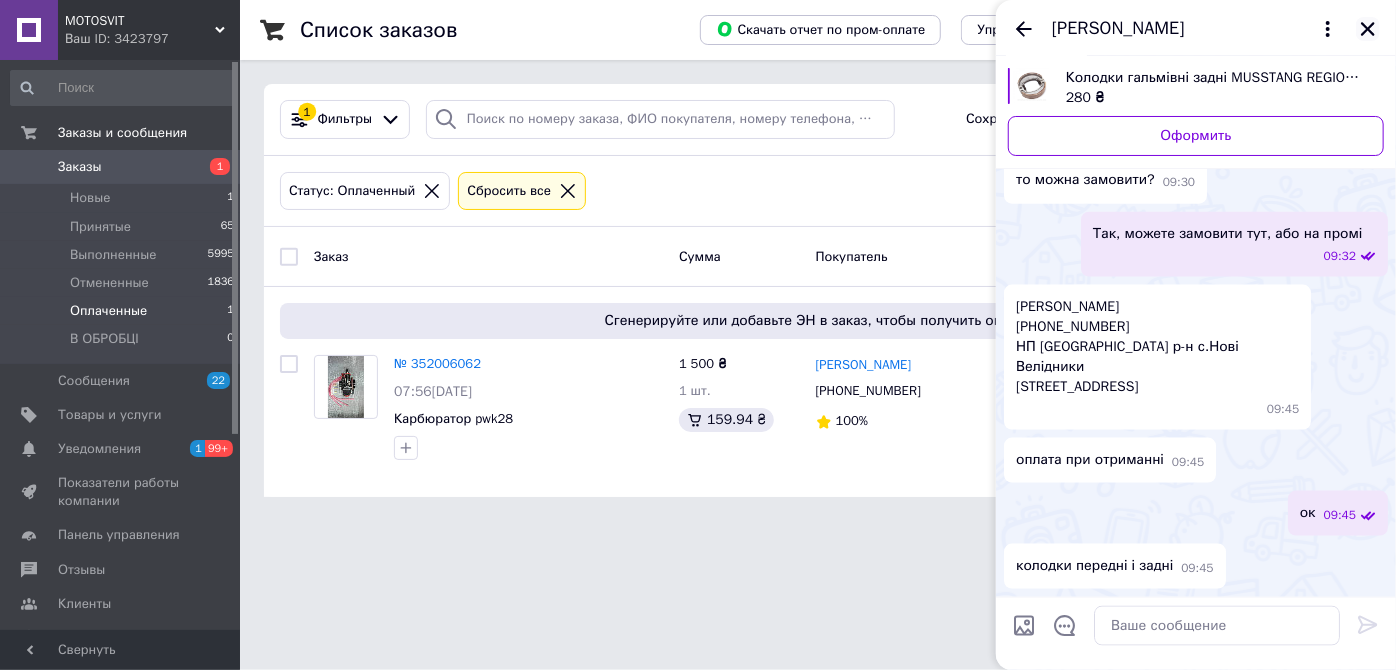 click 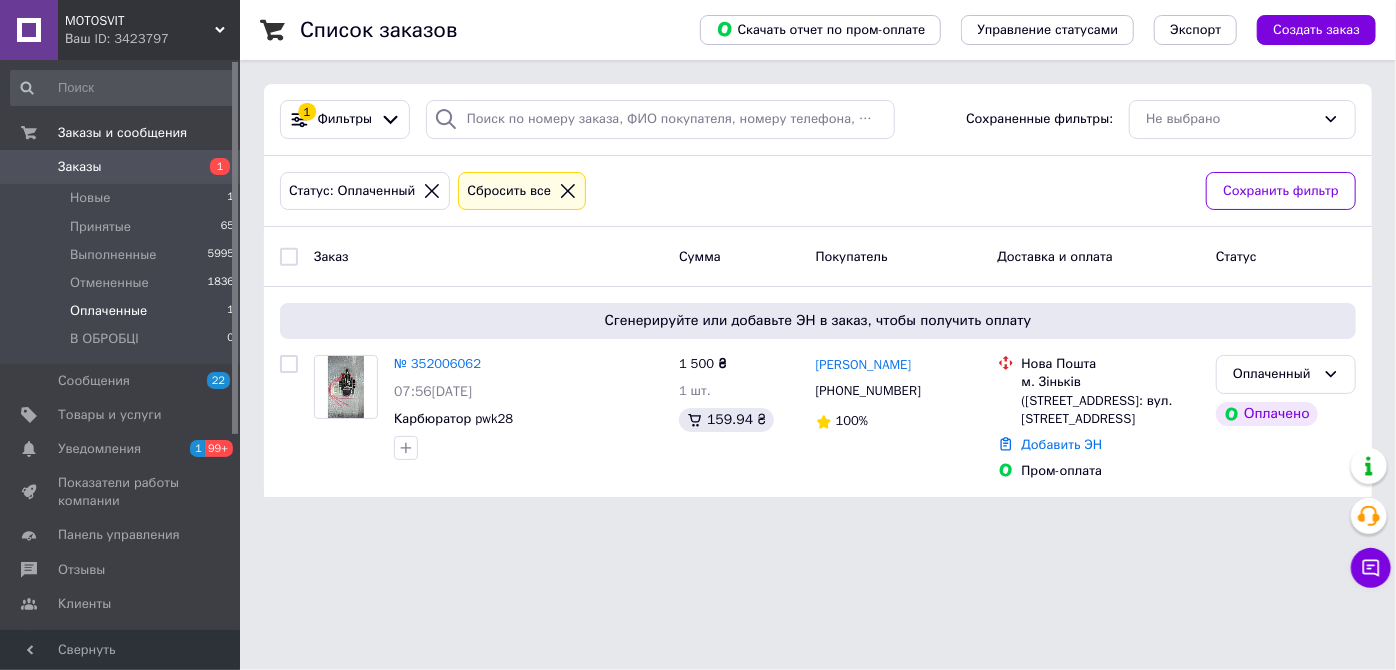 click on "Заказы" at bounding box center (121, 167) 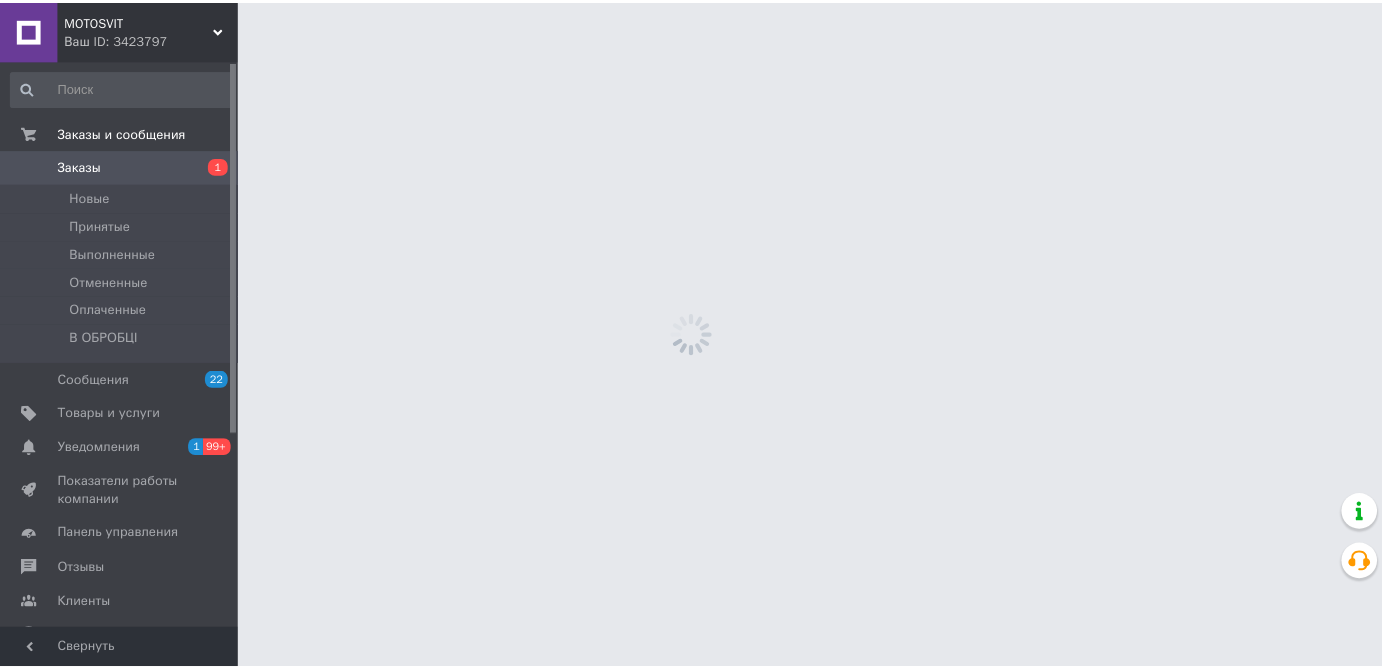 scroll, scrollTop: 0, scrollLeft: 0, axis: both 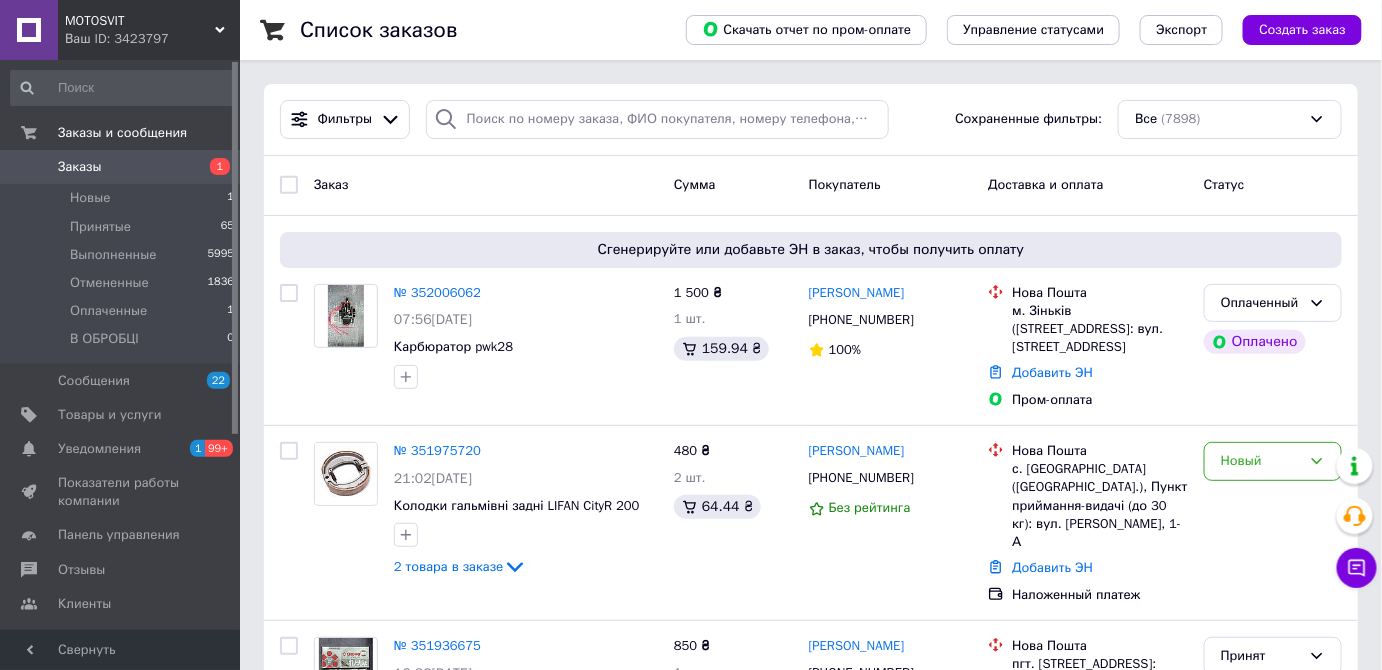 click on "Заказы" at bounding box center (121, 167) 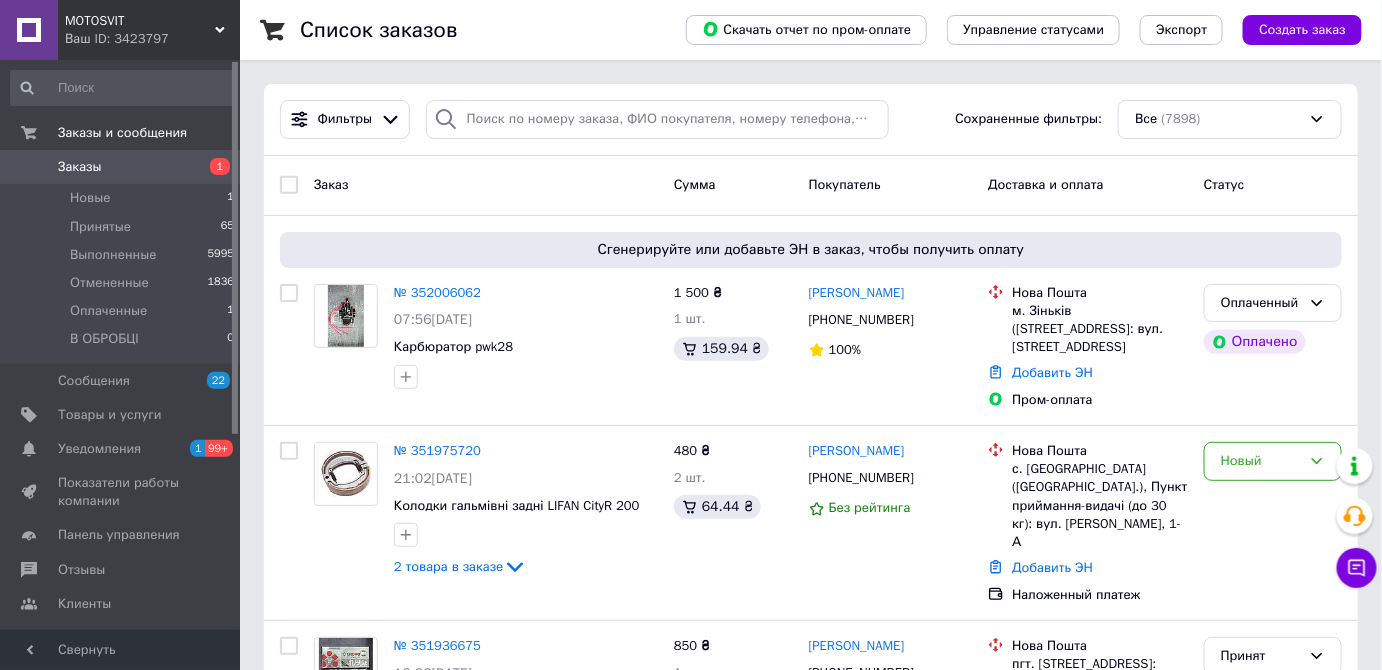 click on "Заказы" at bounding box center [80, 167] 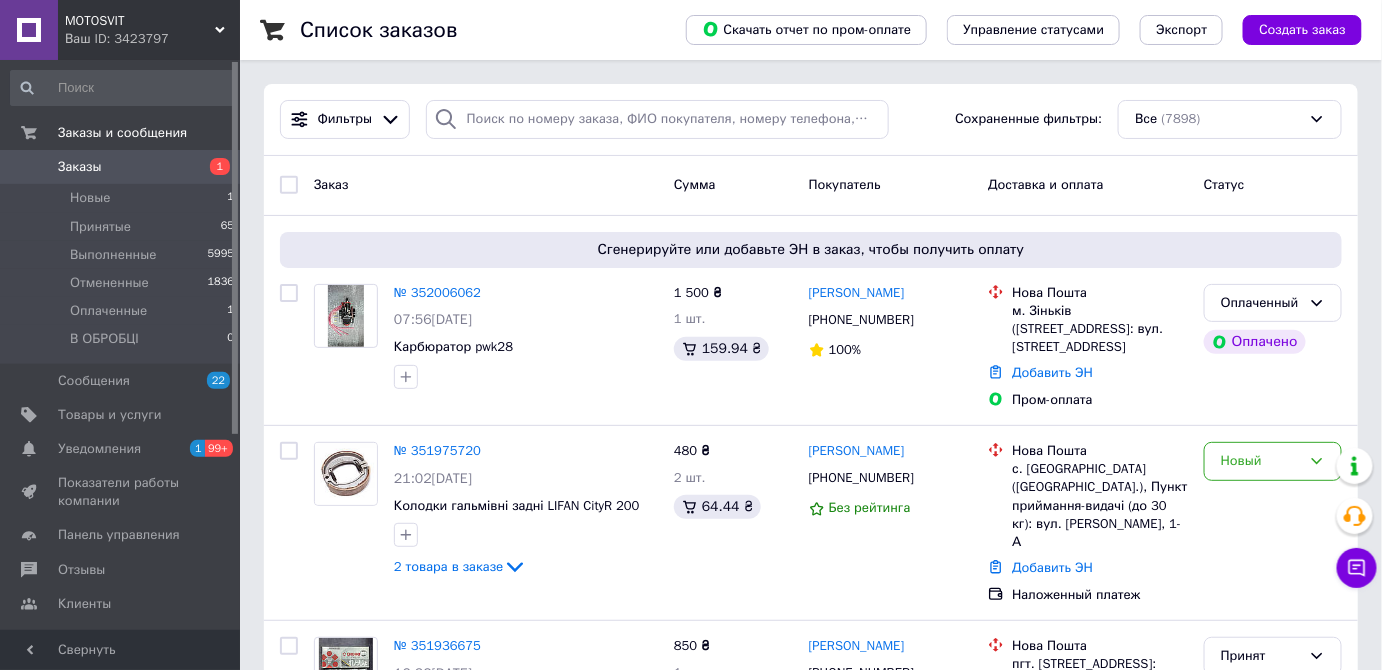 click on "Заказы" at bounding box center [121, 167] 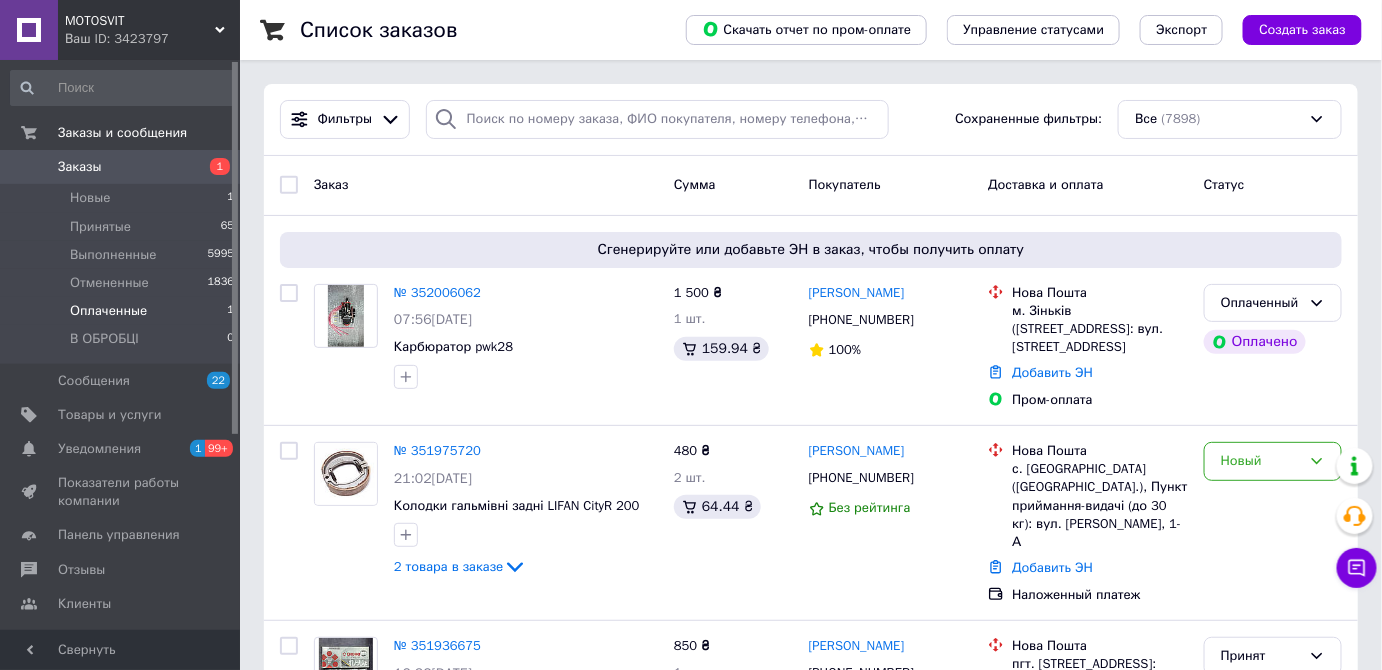 click on "Оплаченные 1" at bounding box center (123, 311) 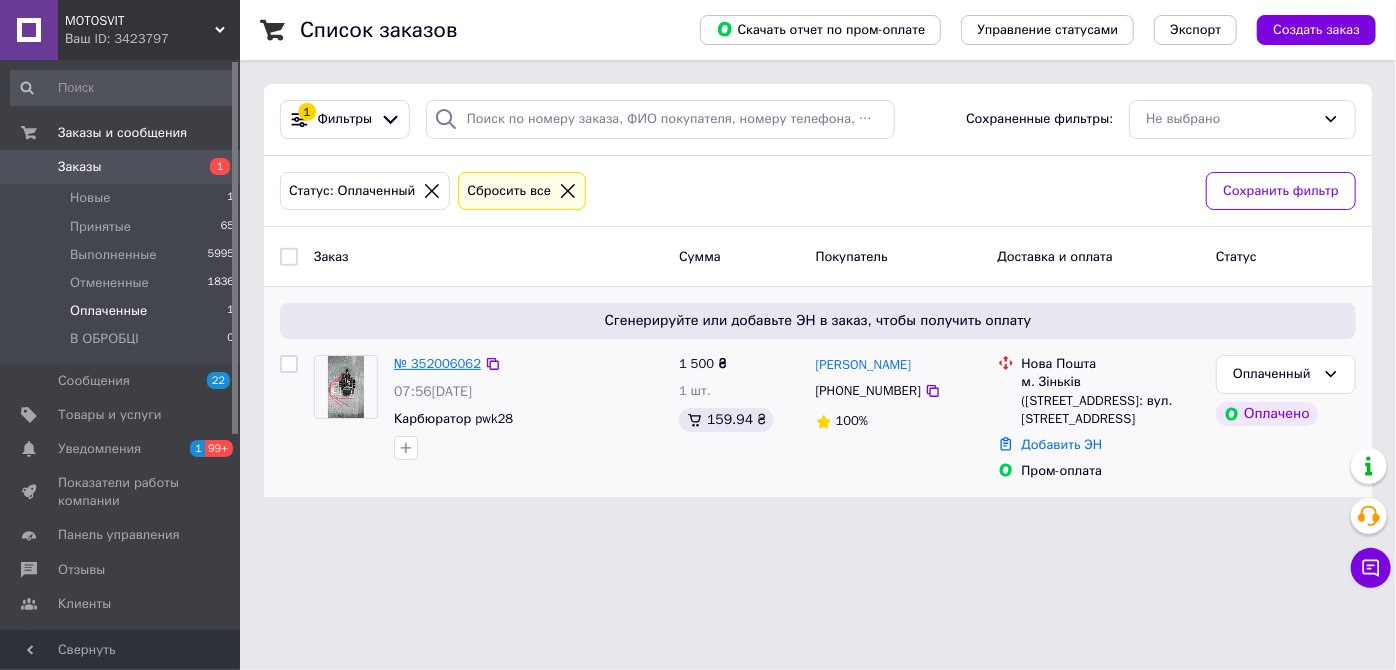 click on "№ 352006062" at bounding box center (437, 363) 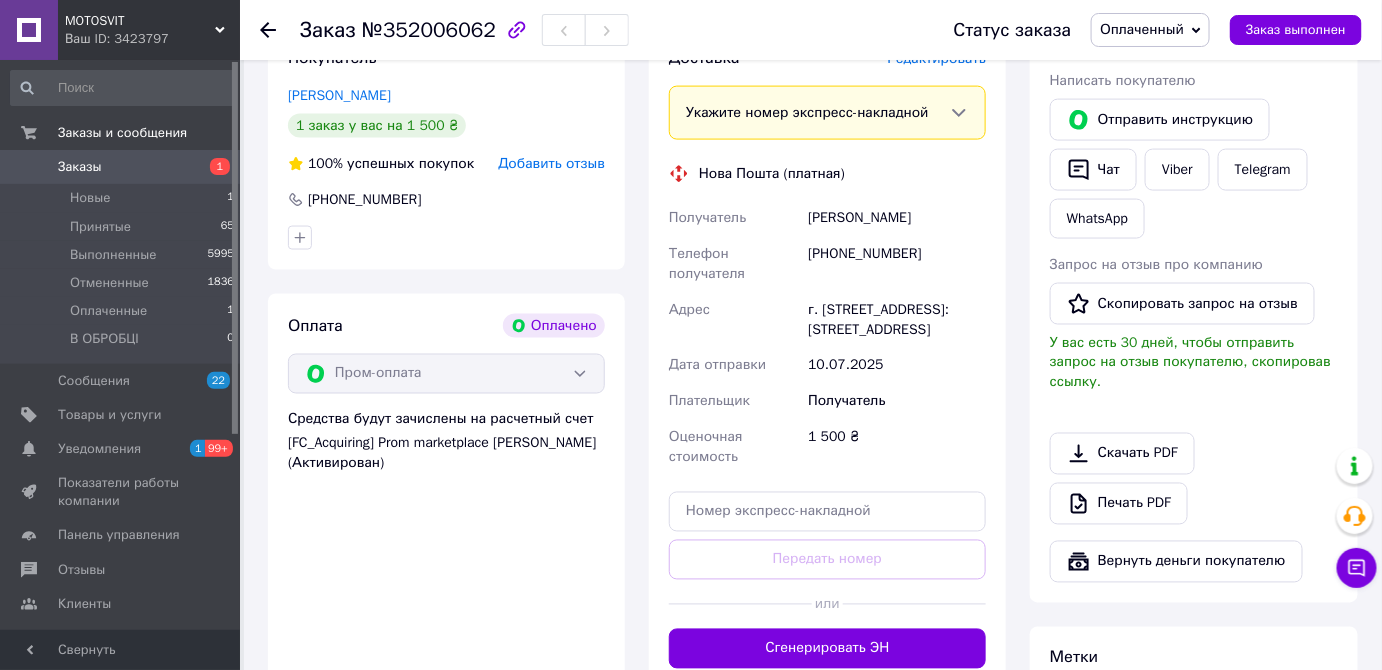 scroll, scrollTop: 1000, scrollLeft: 0, axis: vertical 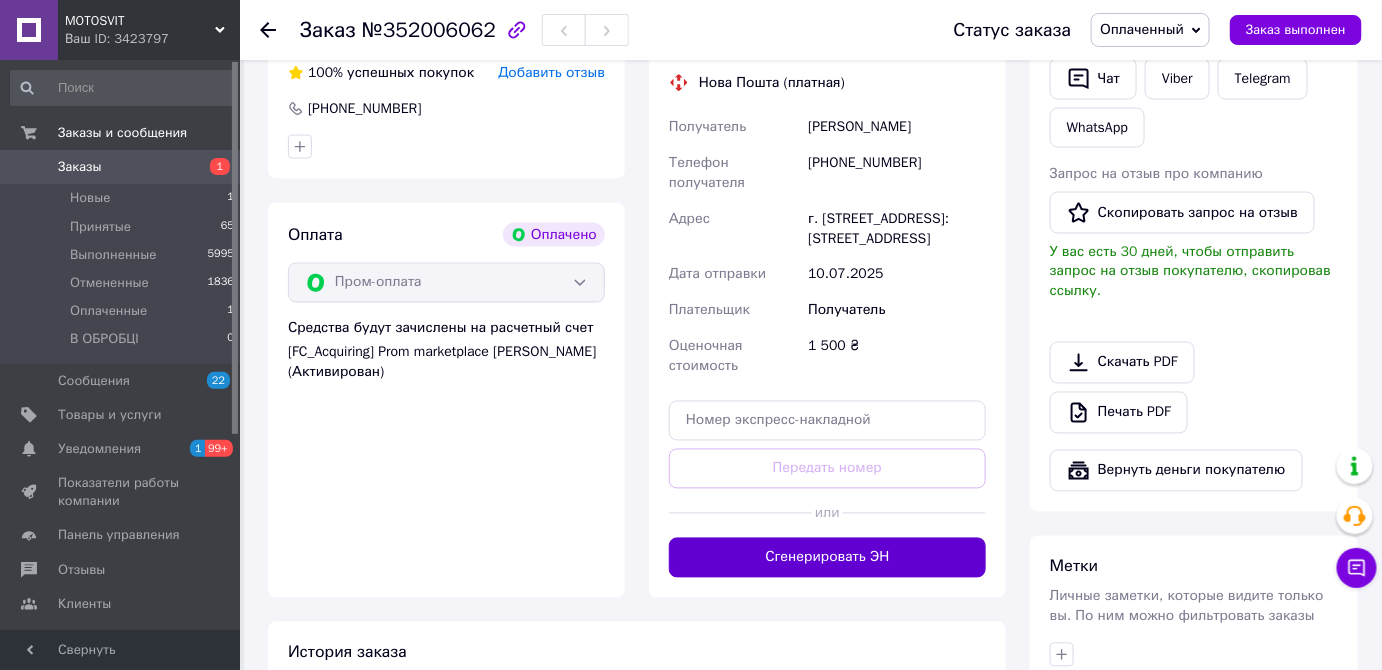 click on "Сгенерировать ЭН" at bounding box center (827, 558) 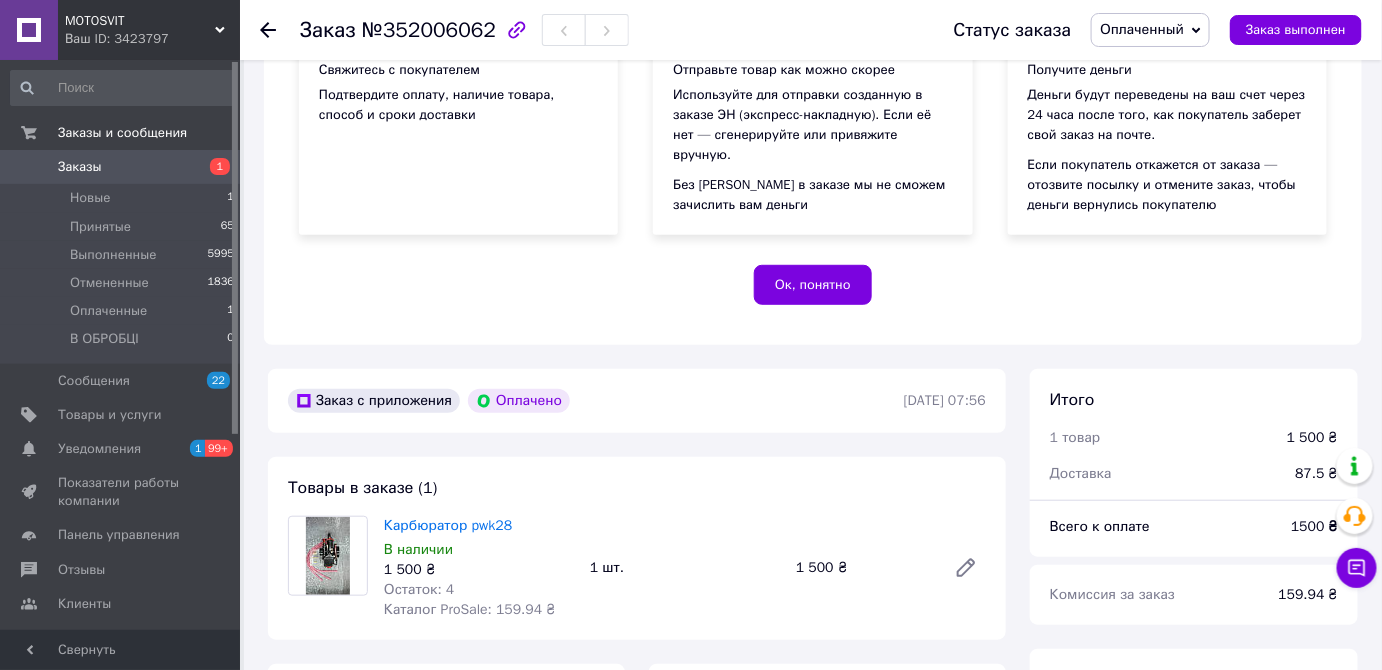scroll, scrollTop: 0, scrollLeft: 0, axis: both 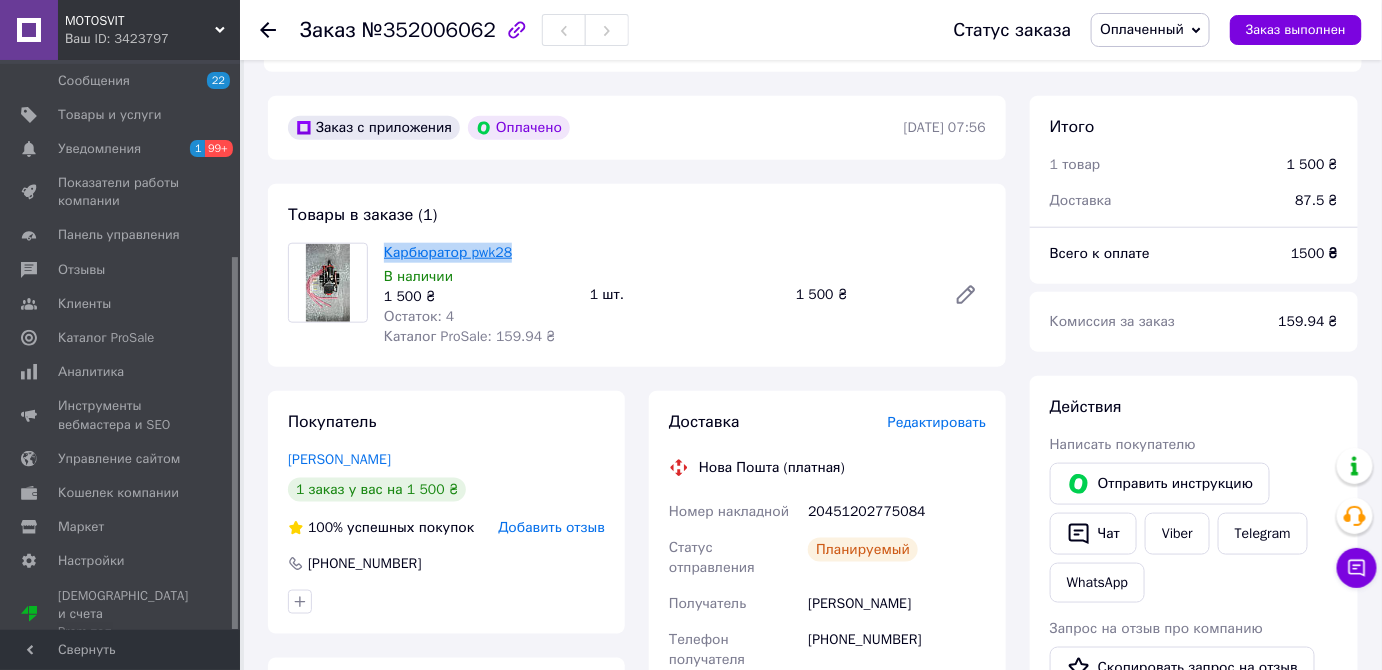 drag, startPoint x: 514, startPoint y: 259, endPoint x: 384, endPoint y: 253, distance: 130.13838 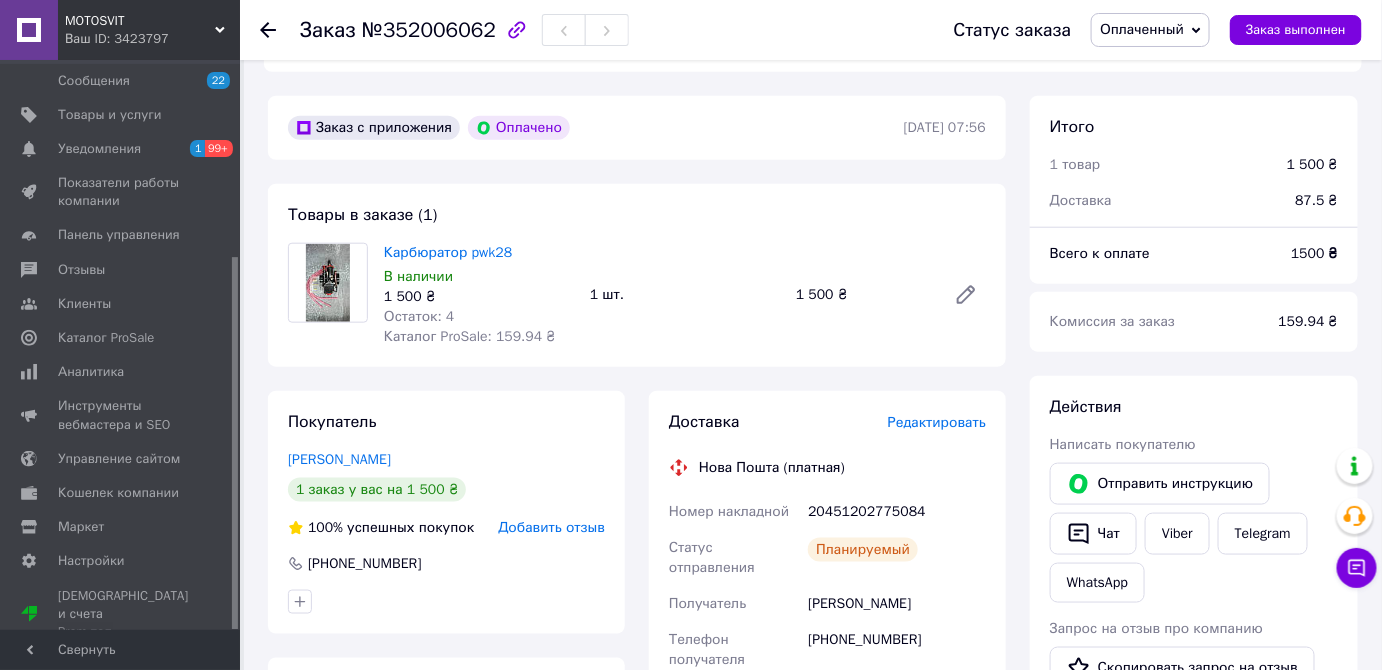 drag, startPoint x: 400, startPoint y: 264, endPoint x: 786, endPoint y: 192, distance: 392.65762 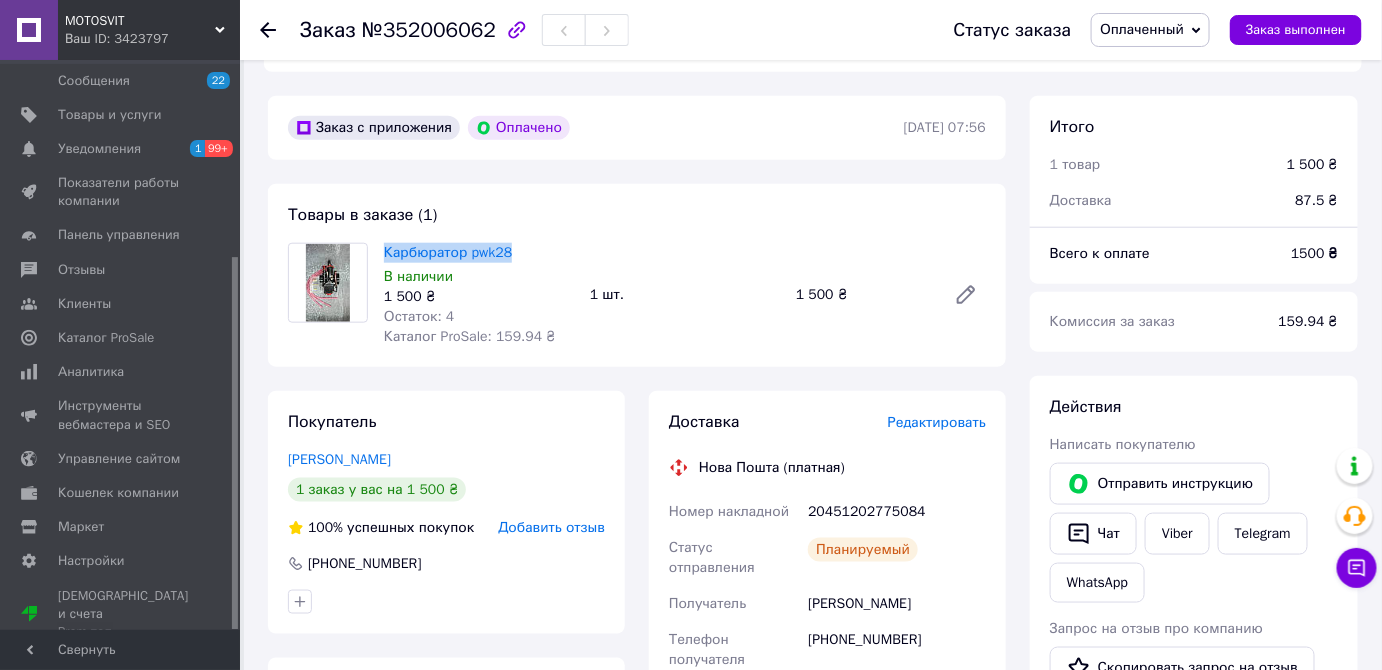 drag, startPoint x: 547, startPoint y: 245, endPoint x: 381, endPoint y: 246, distance: 166.003 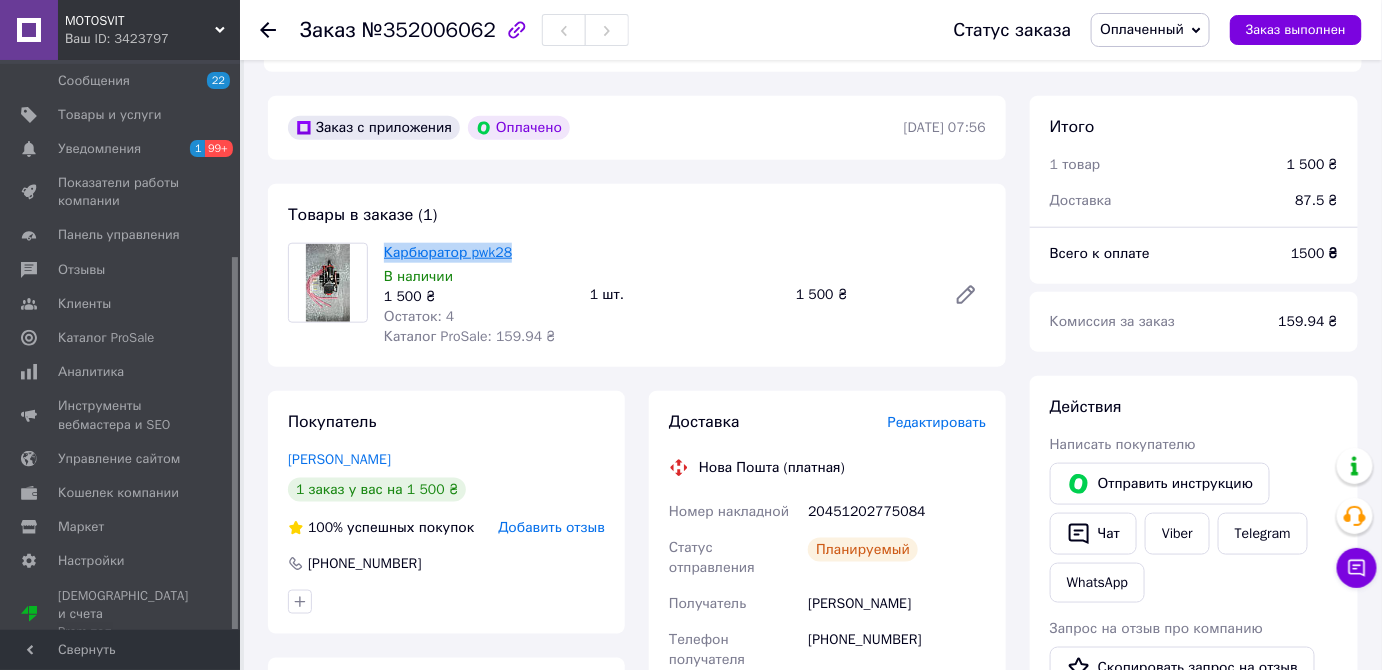 copy on "Карбюратор pwk28" 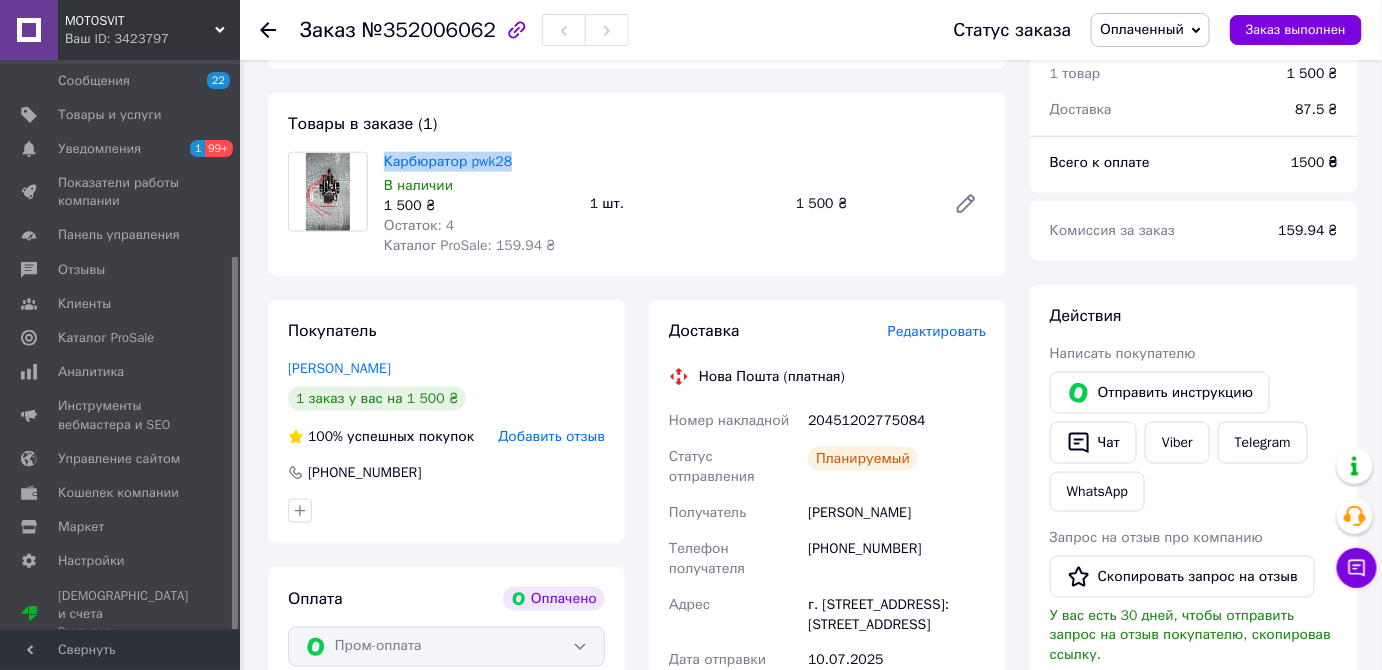 scroll, scrollTop: 818, scrollLeft: 0, axis: vertical 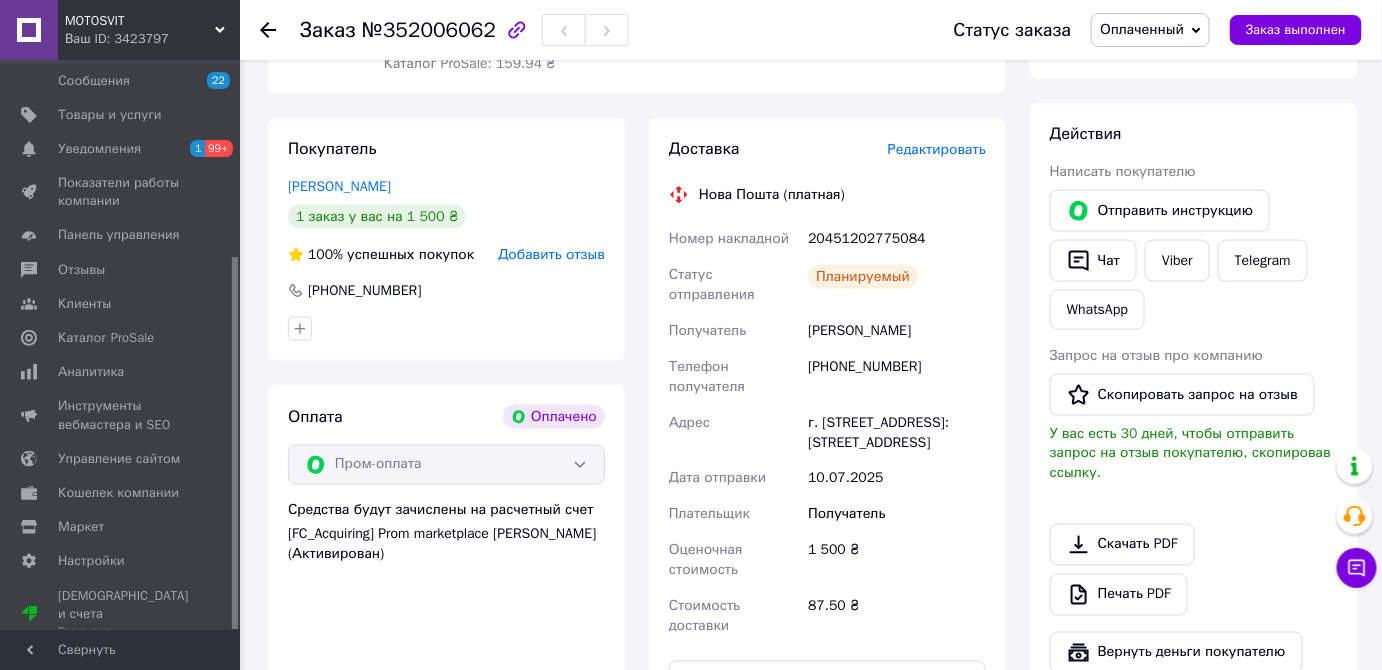 click on "20451202775084" at bounding box center [897, 239] 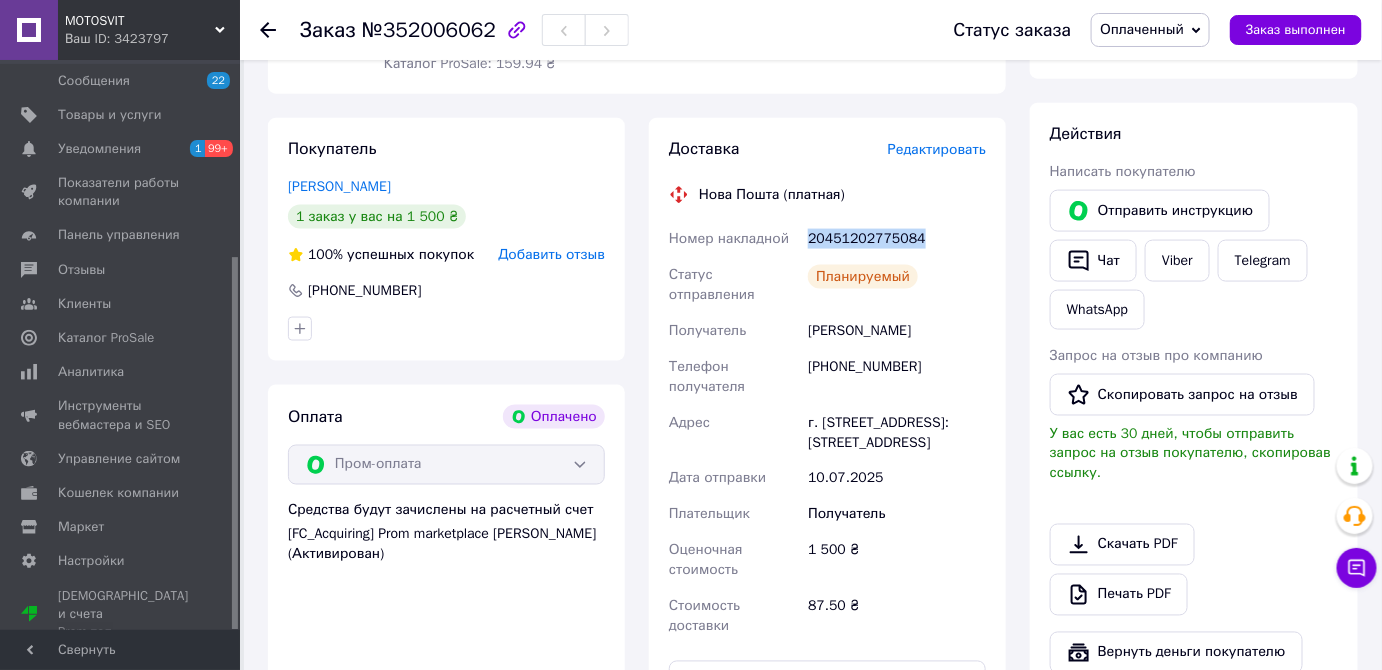 click on "20451202775084" at bounding box center [897, 239] 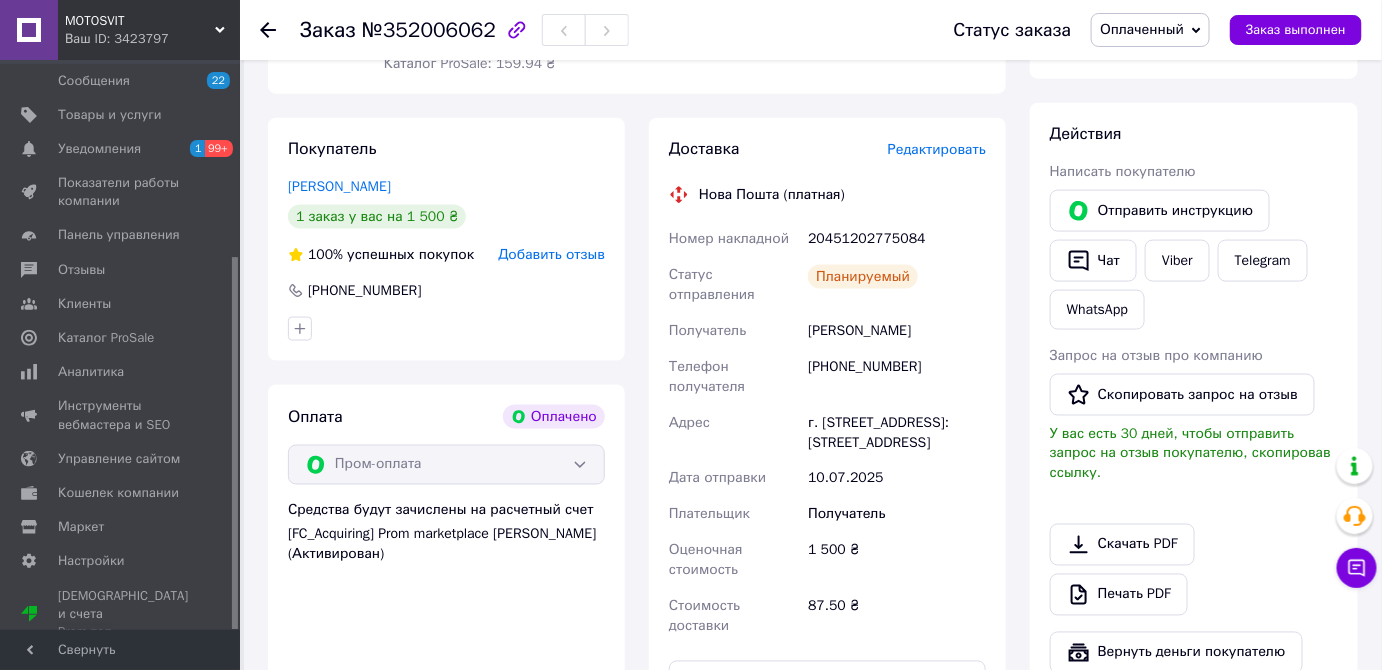 click on "Швед Юліан" at bounding box center [897, 331] 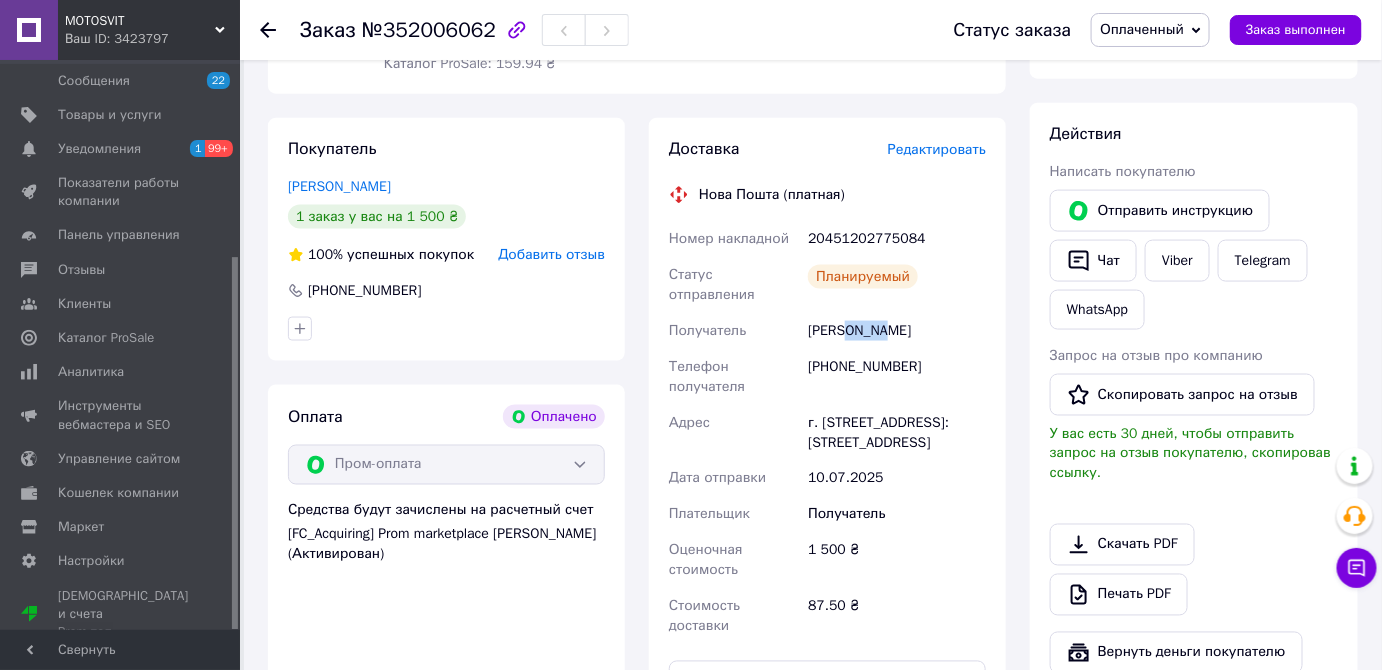 click on "Швед Юліан" at bounding box center [897, 331] 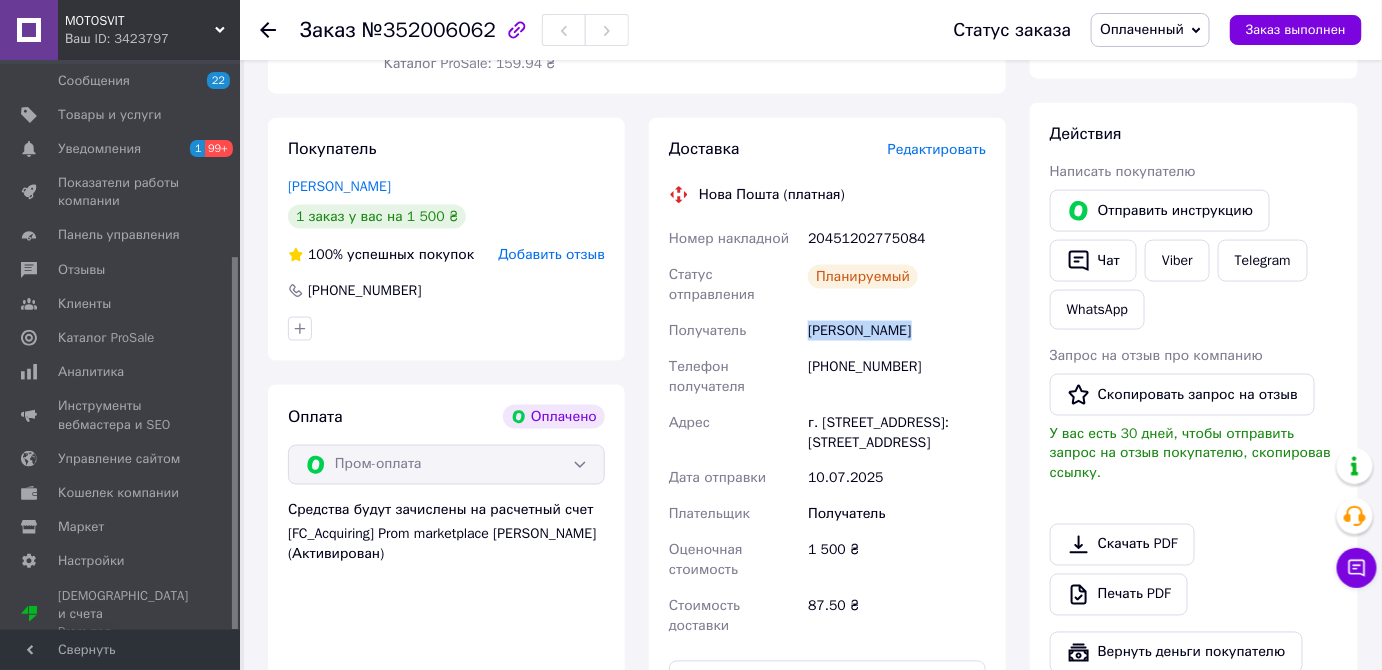 click on "Швед Юліан" at bounding box center (897, 331) 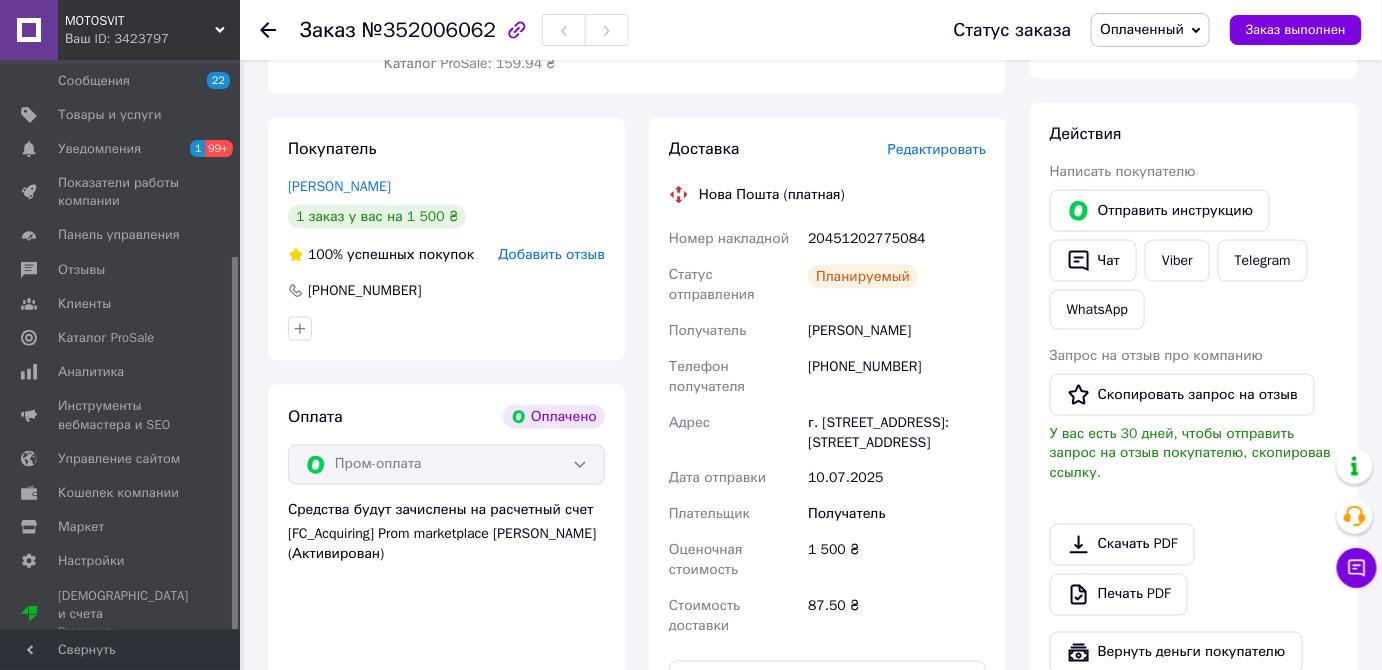 click on "[PHONE_NUMBER]" at bounding box center [897, 377] 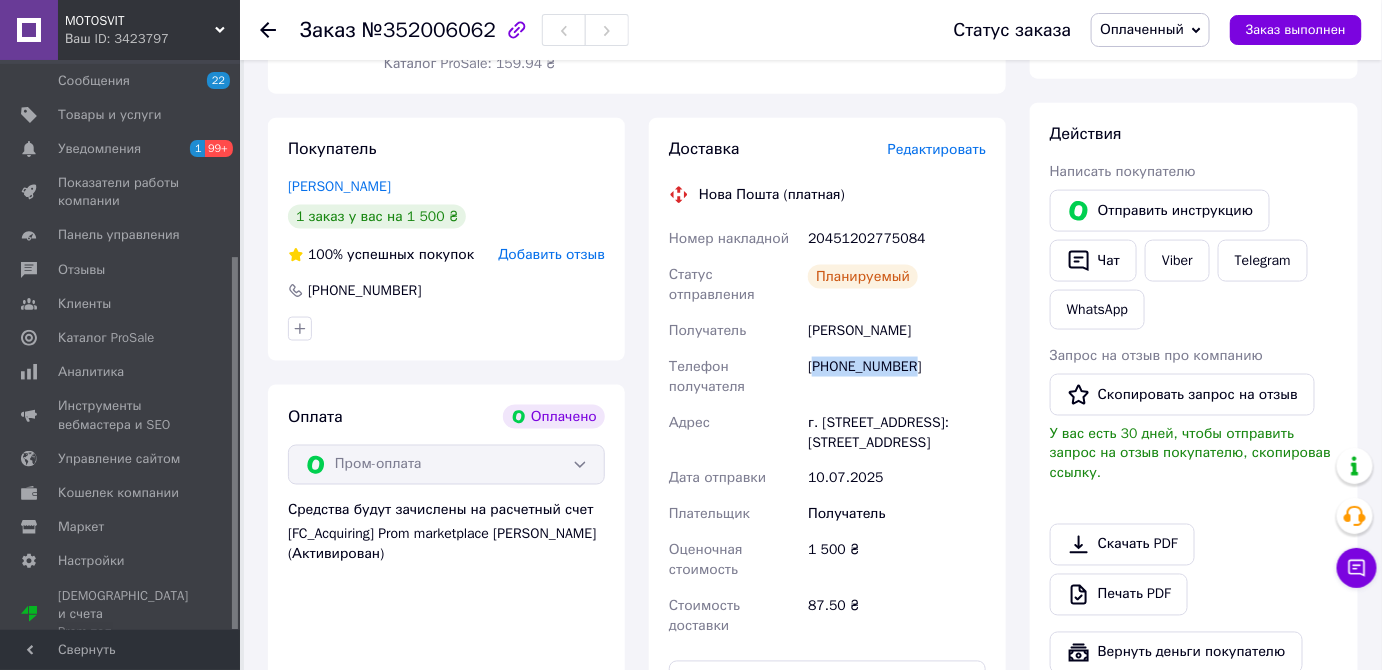 click on "[PHONE_NUMBER]" at bounding box center [897, 377] 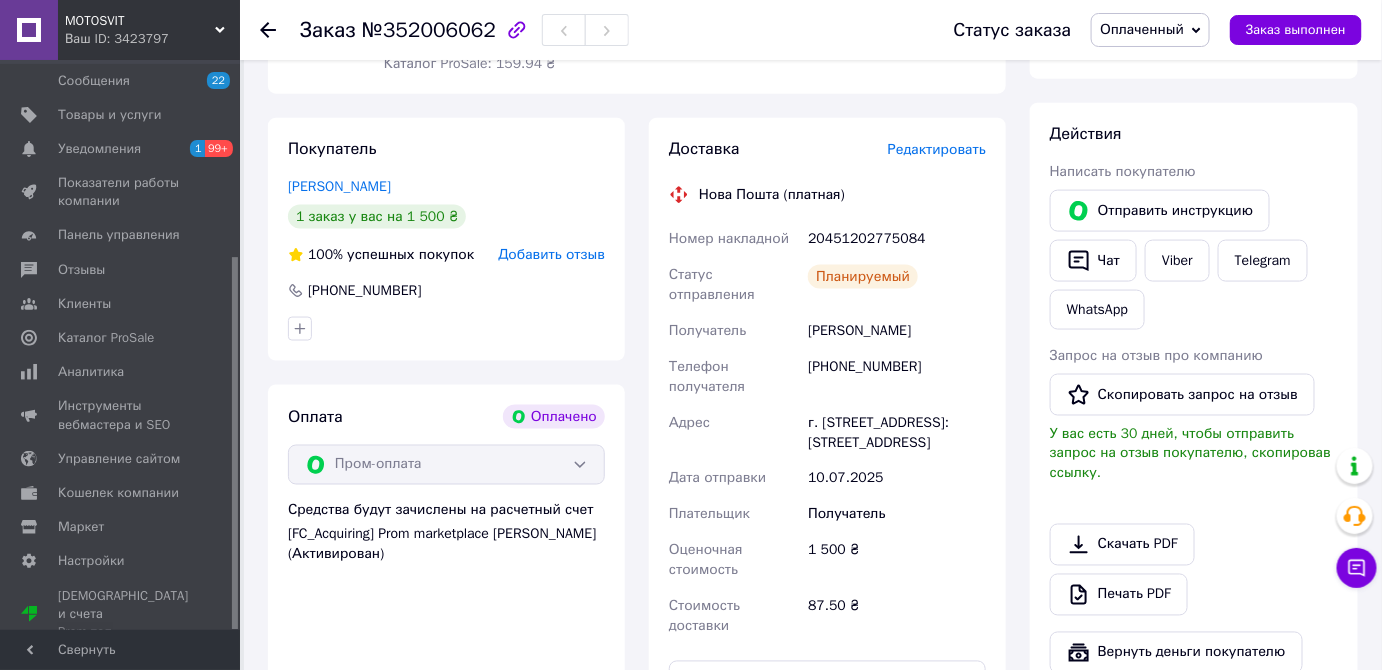 click on "г. [STREET_ADDRESS]: [STREET_ADDRESS]" at bounding box center [897, 433] 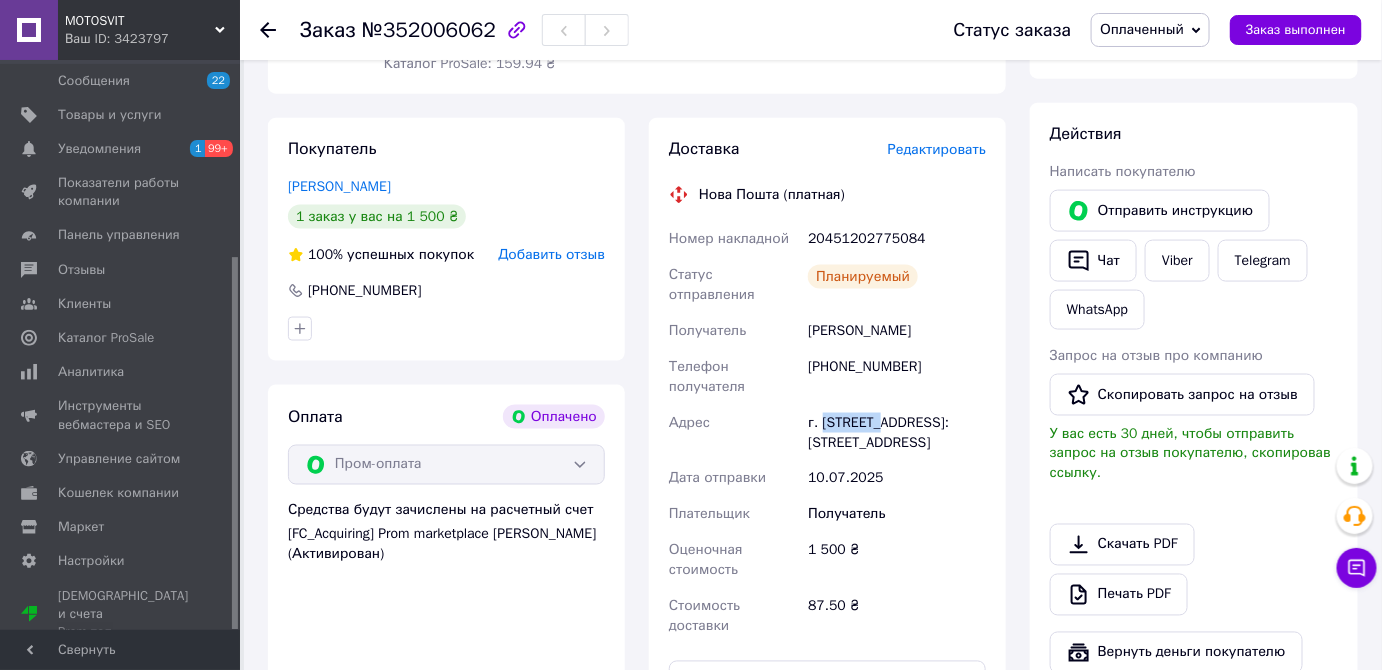 click on "г. [STREET_ADDRESS]: [STREET_ADDRESS]" at bounding box center [897, 433] 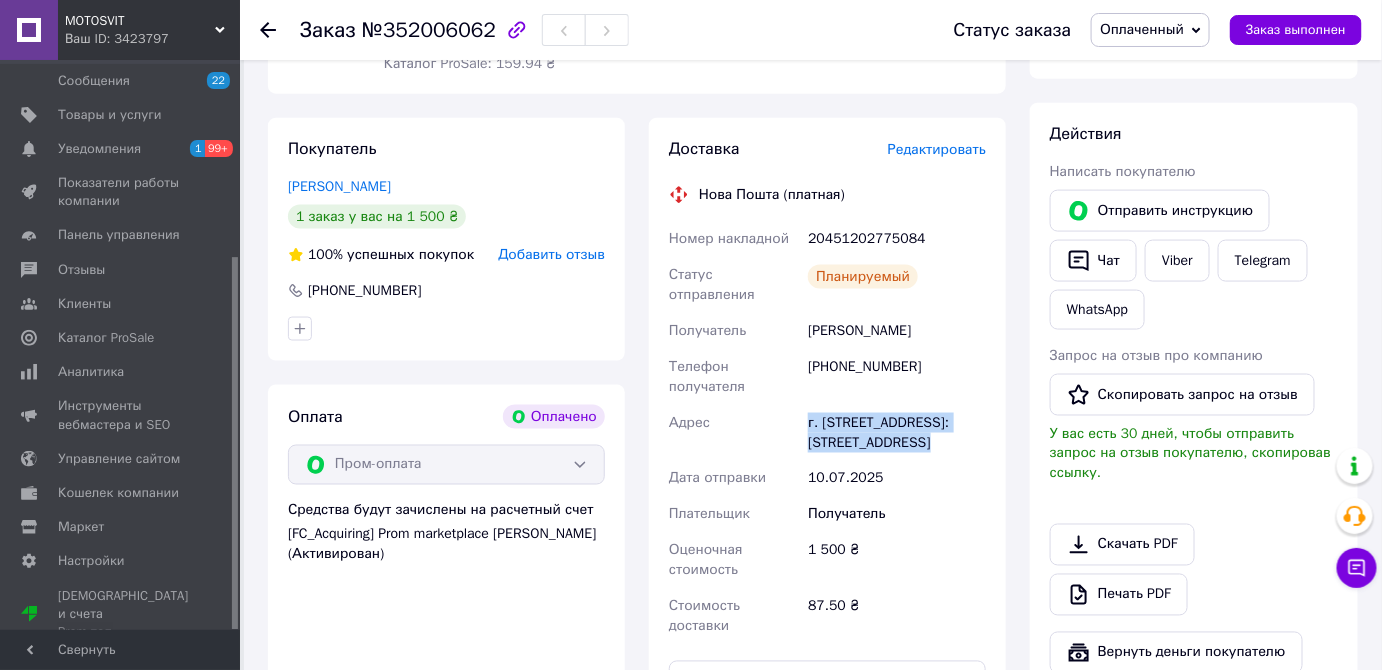 click on "г. [STREET_ADDRESS]: [STREET_ADDRESS]" at bounding box center (897, 433) 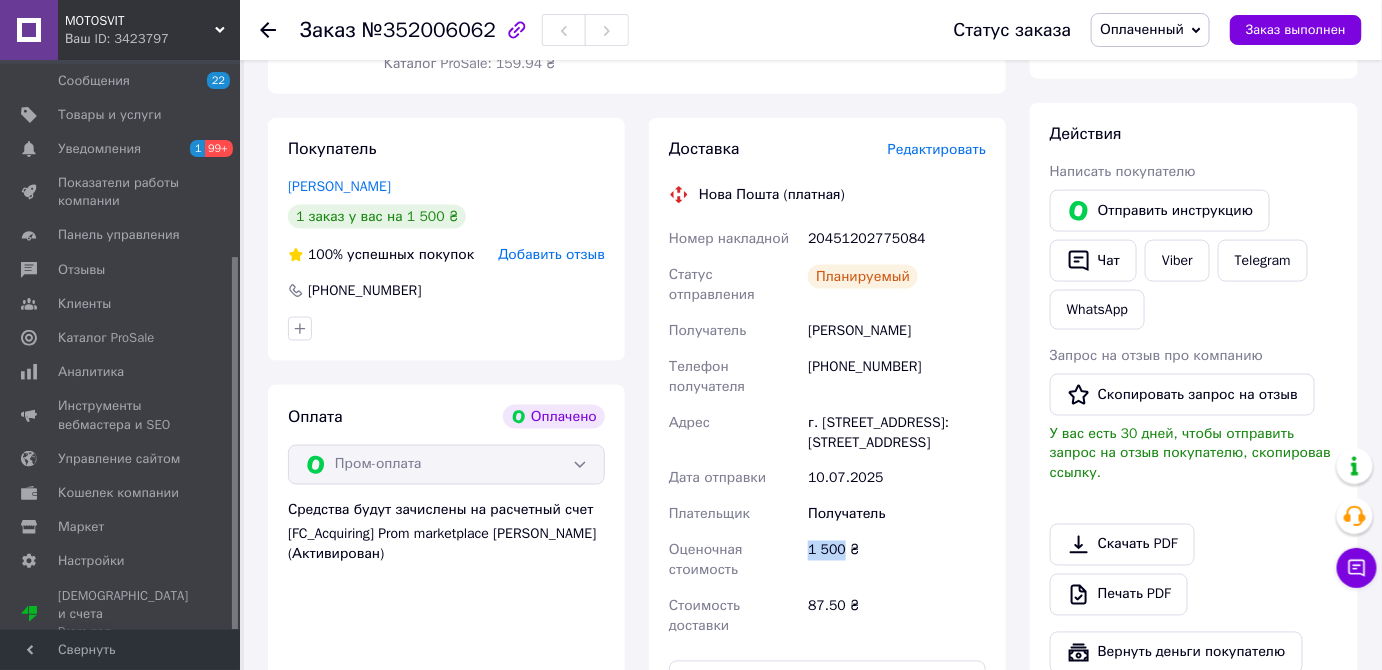 drag, startPoint x: 840, startPoint y: 536, endPoint x: 810, endPoint y: 532, distance: 30.265491 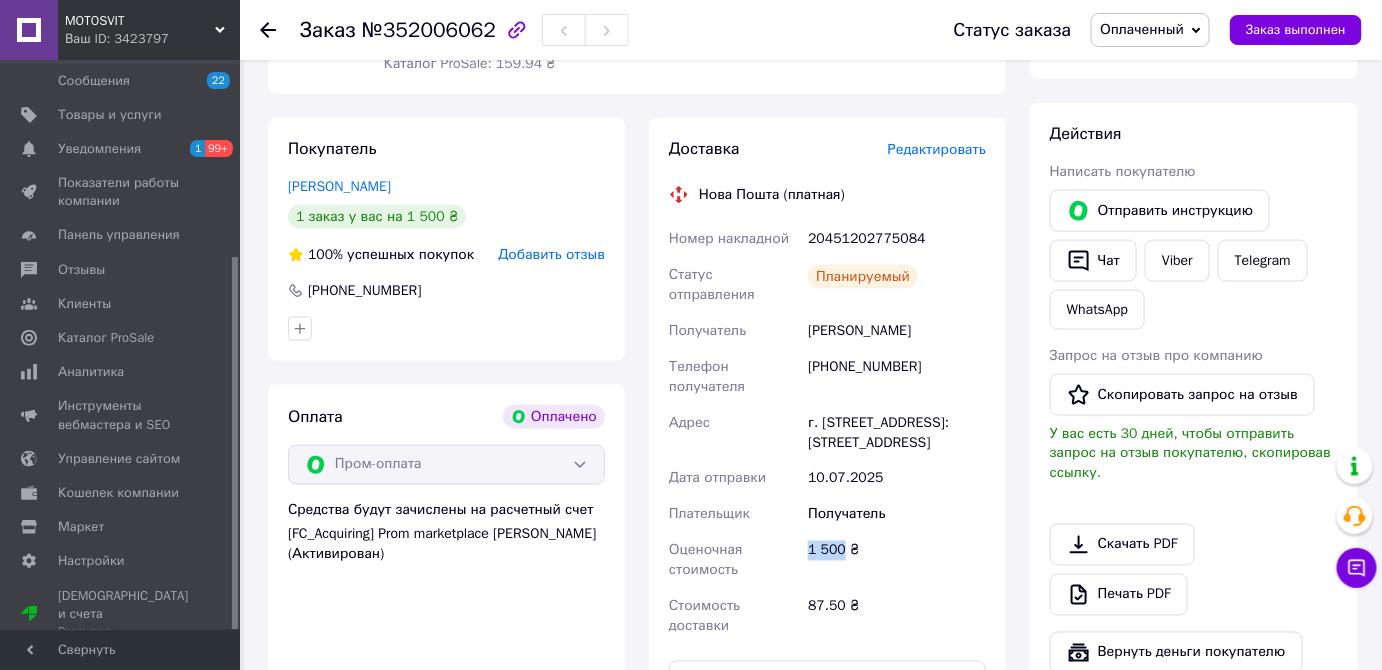 click on "Оплаченный" at bounding box center (1150, 30) 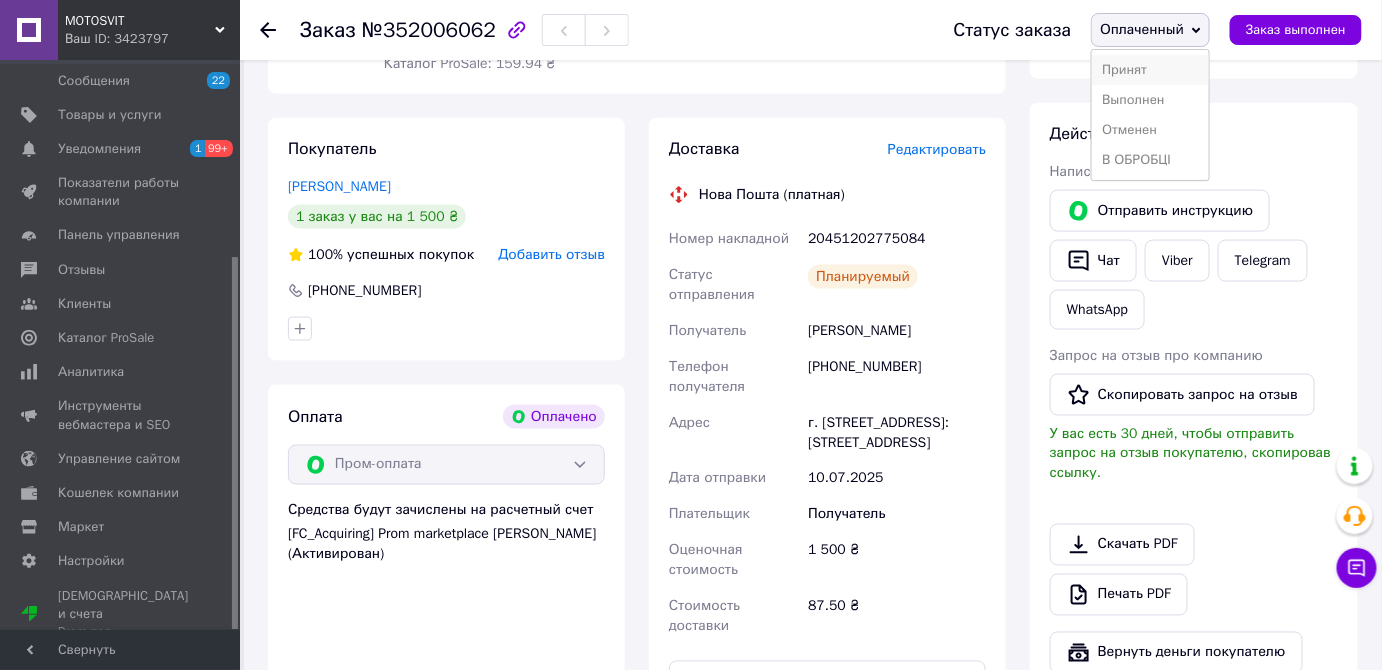 click on "Принят" at bounding box center (1150, 70) 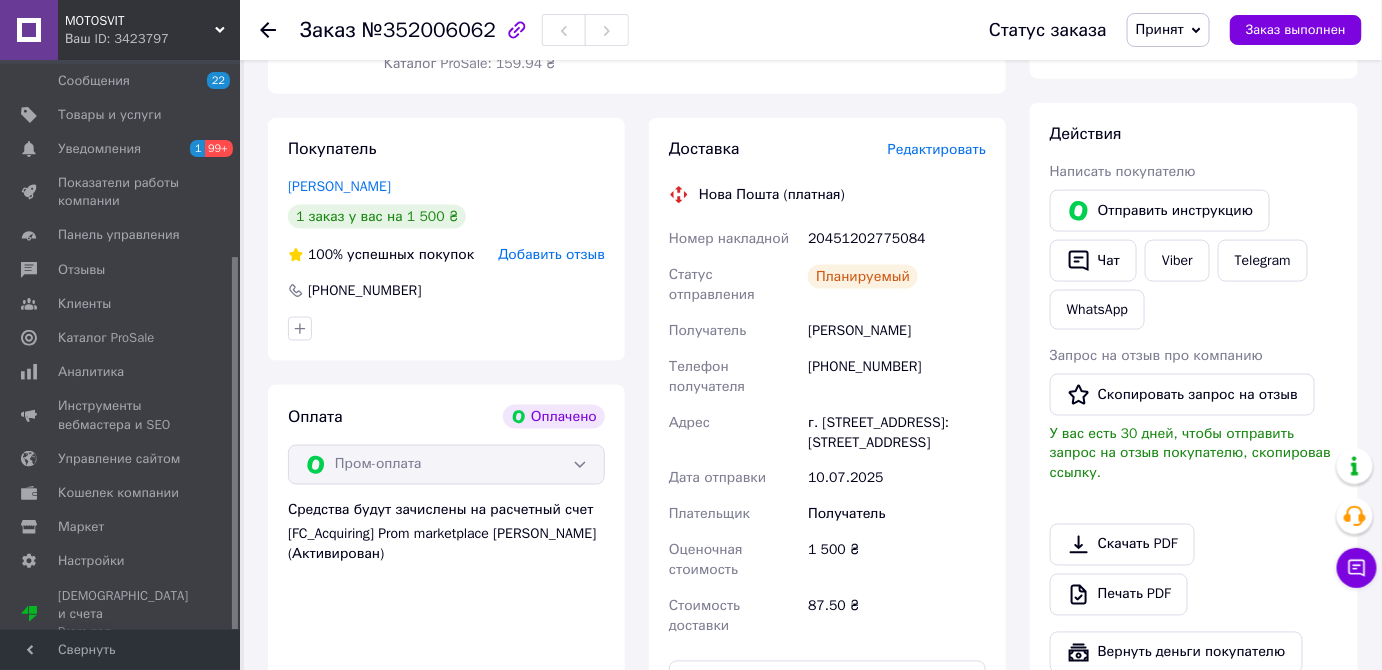 scroll, scrollTop: 1000, scrollLeft: 0, axis: vertical 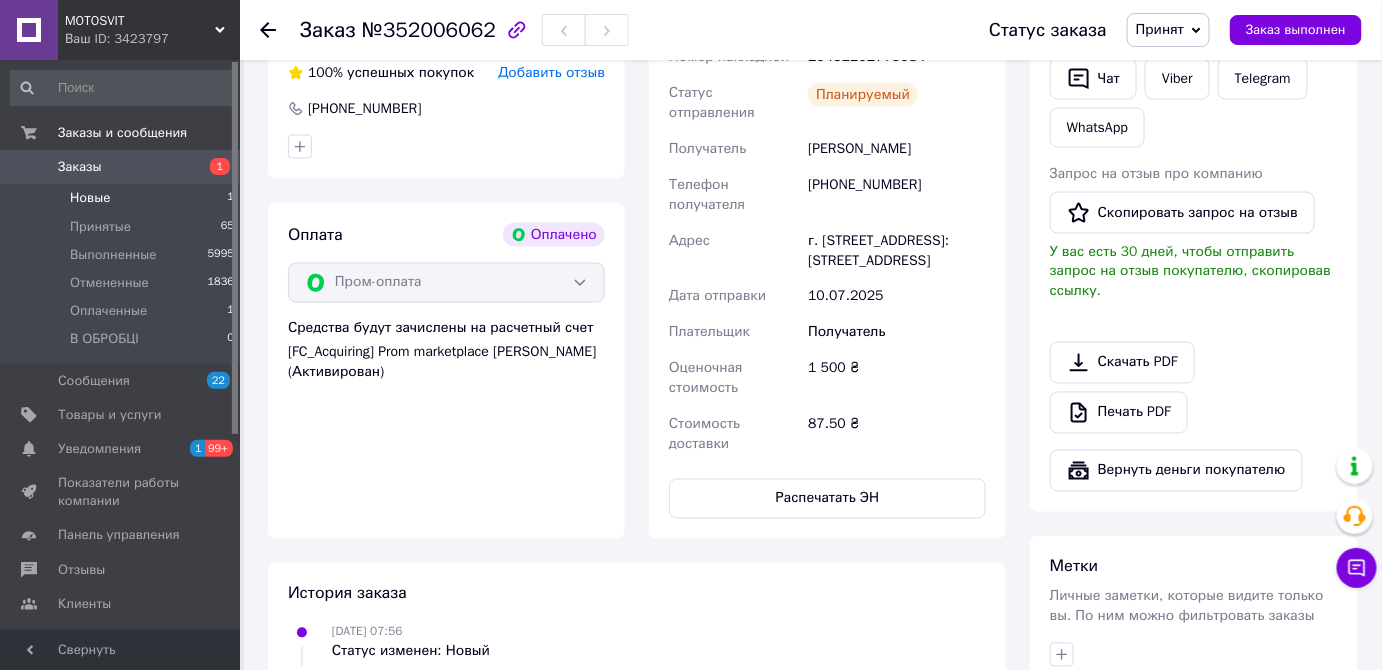 click on "Новые 1" at bounding box center (123, 198) 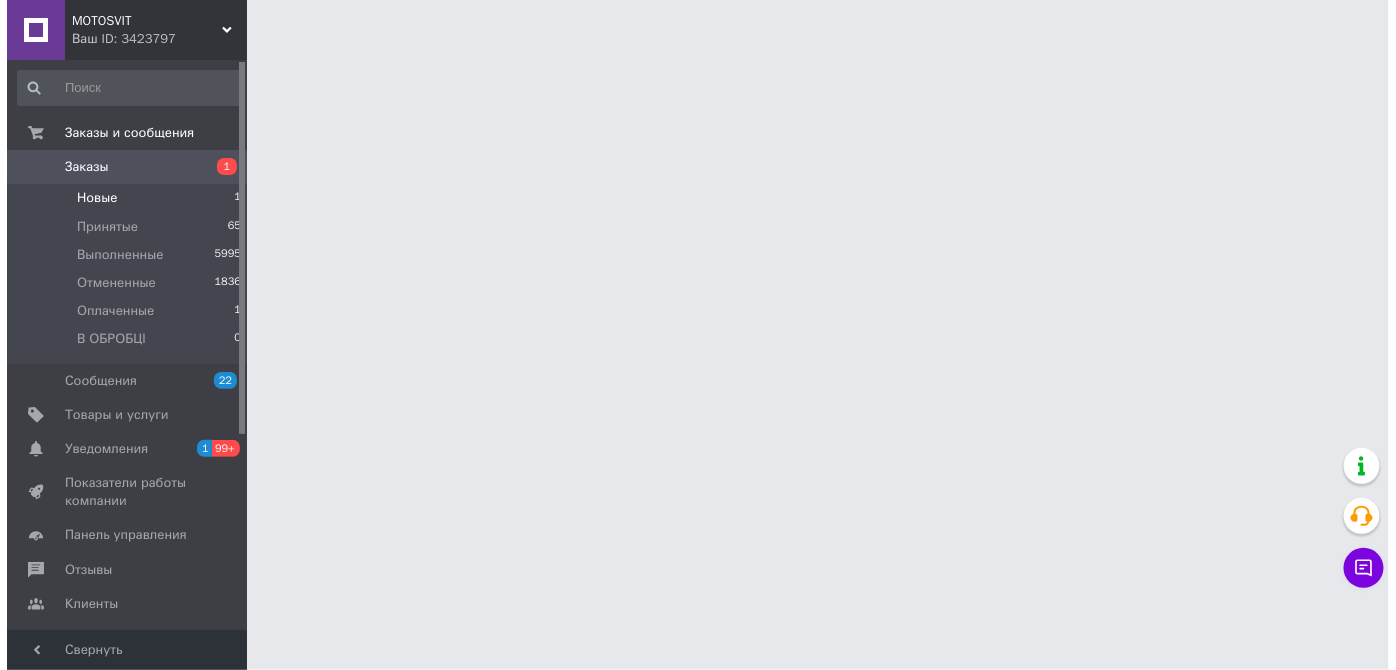 scroll, scrollTop: 0, scrollLeft: 0, axis: both 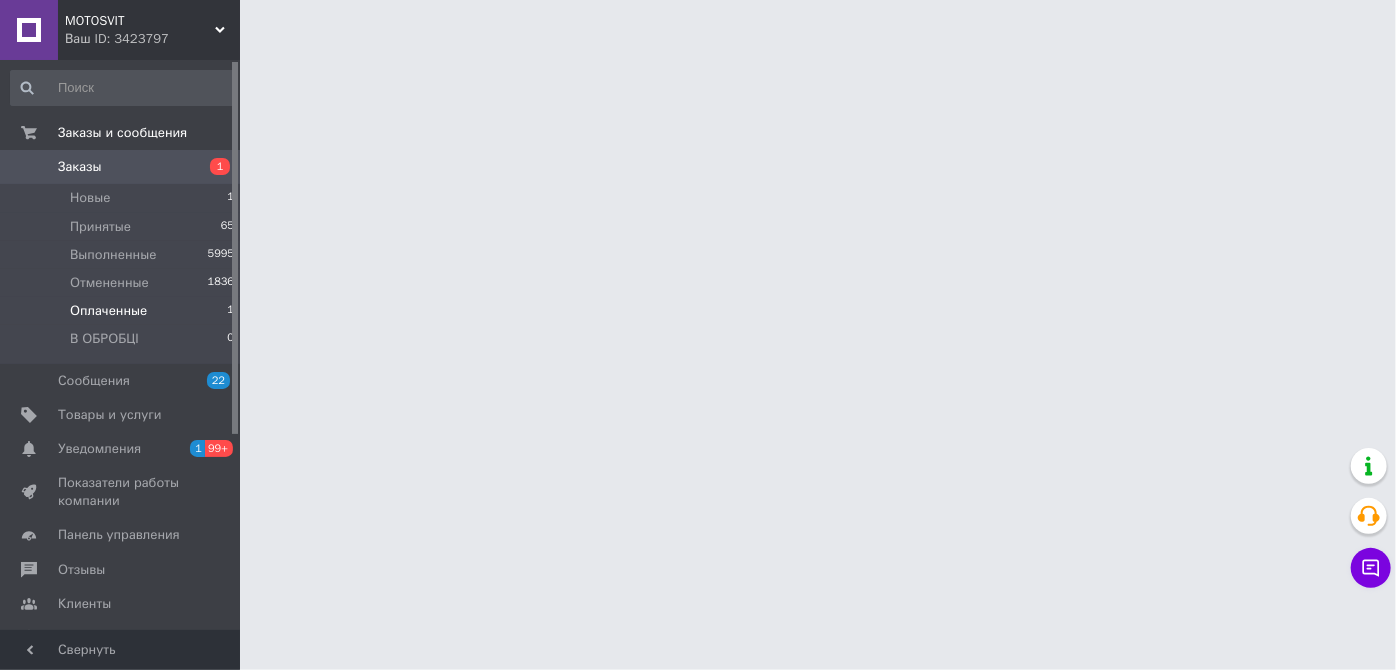 click on "Оплаченные" at bounding box center (108, 311) 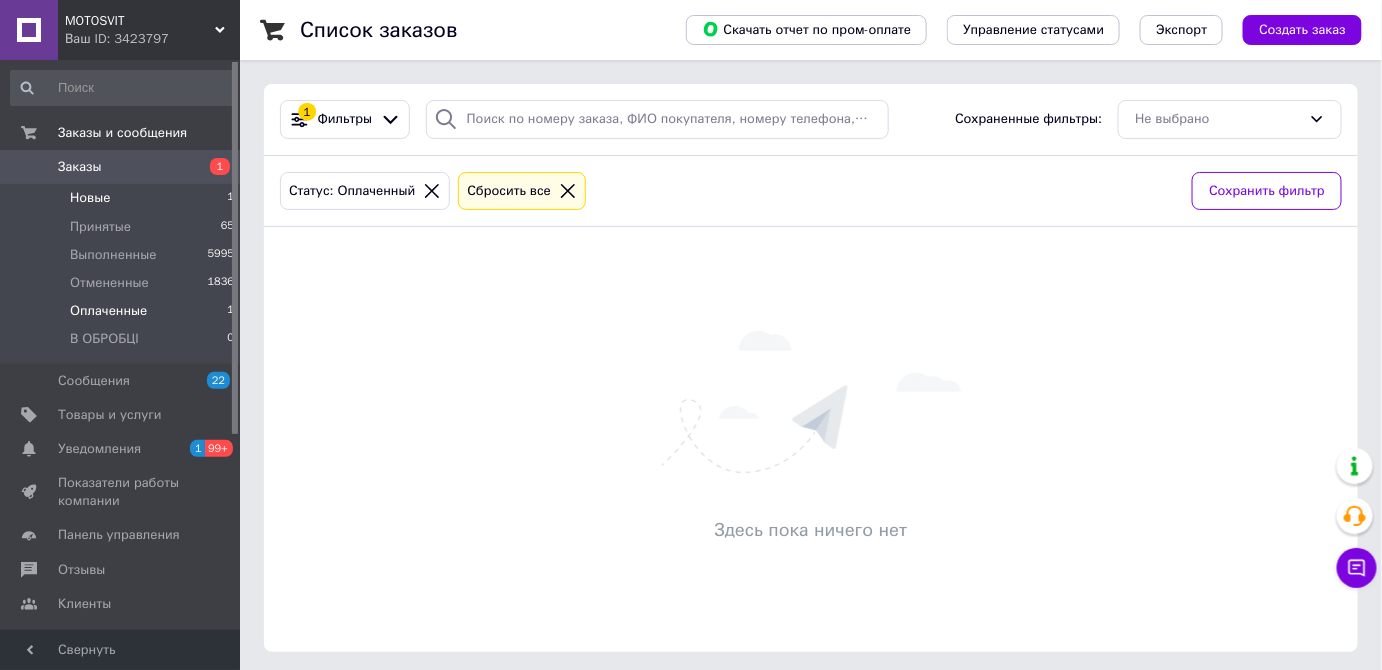 click on "Новые 1" at bounding box center [123, 198] 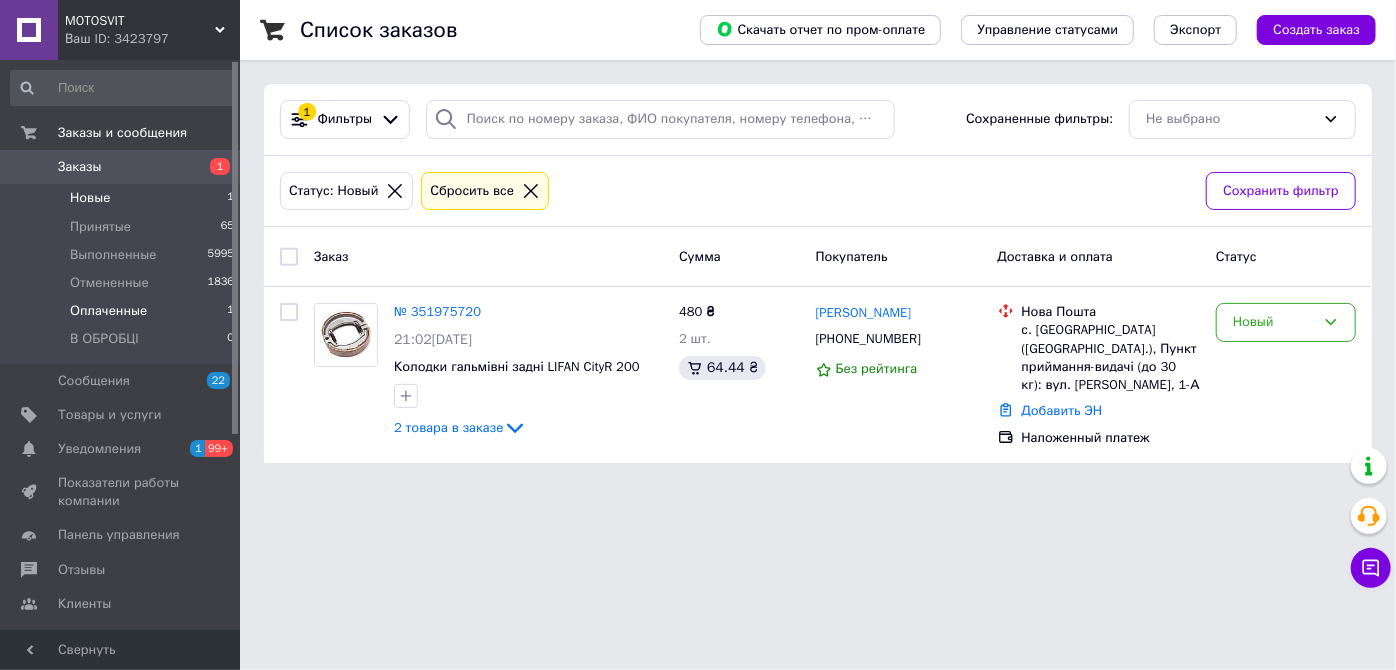 click on "Оплаченные" at bounding box center [108, 311] 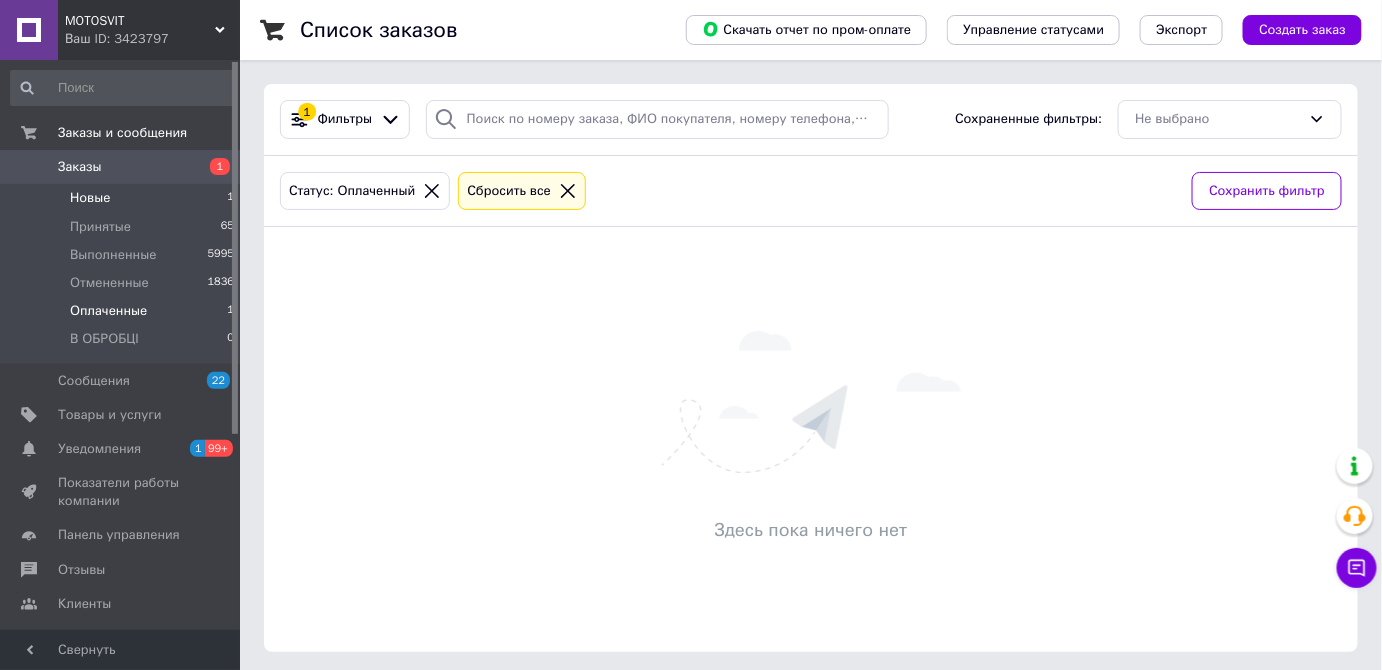 click on "Новые 1" at bounding box center [123, 198] 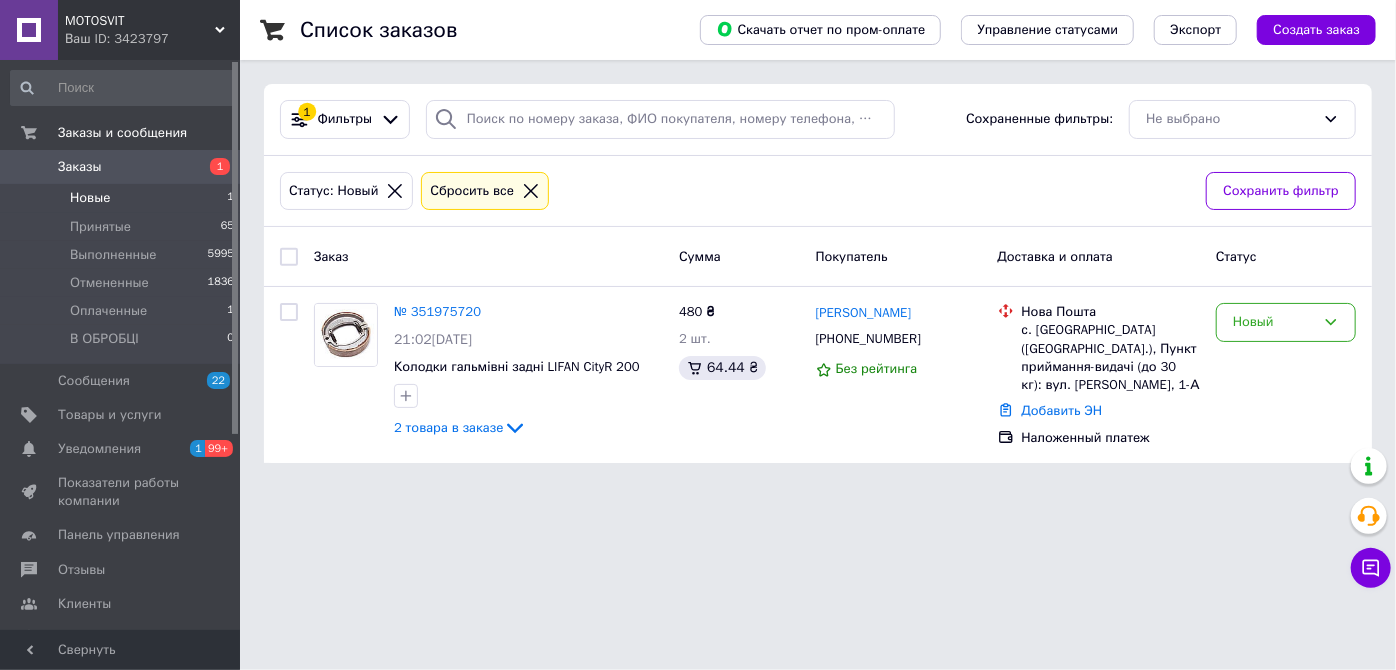 click on "Заказ" at bounding box center (488, 256) 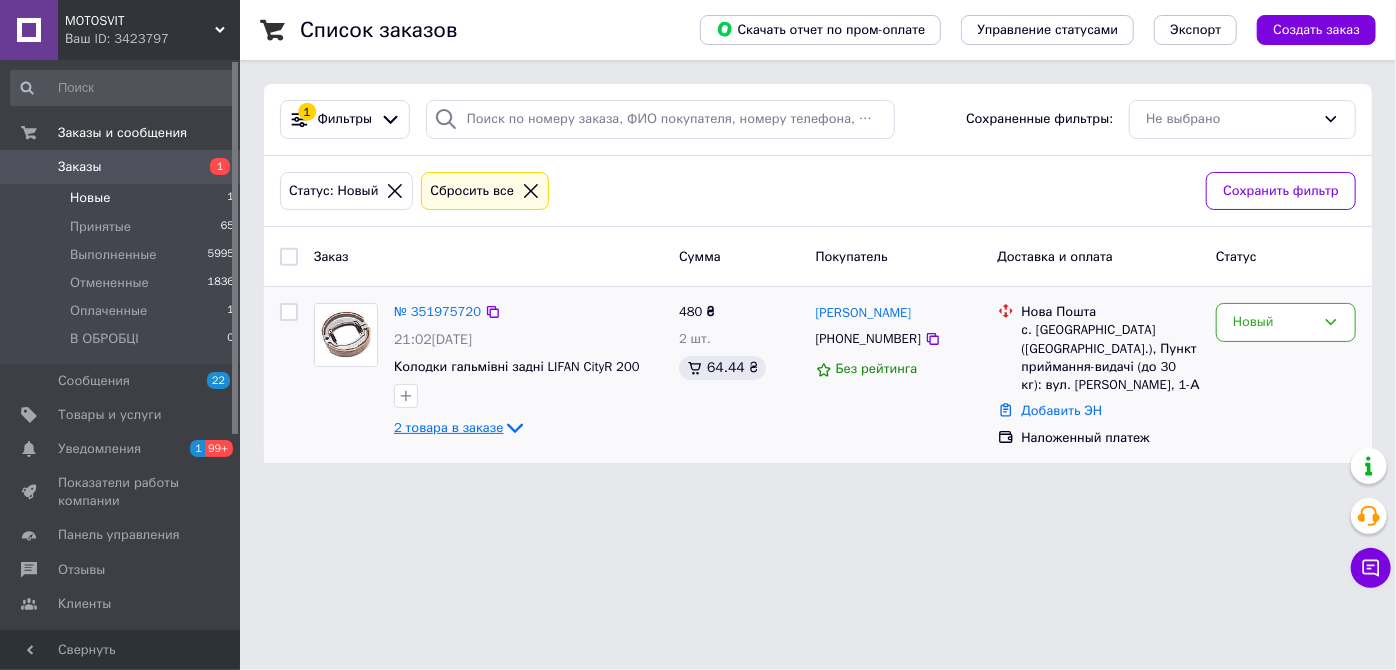 click on "2 товара в заказе" at bounding box center [448, 427] 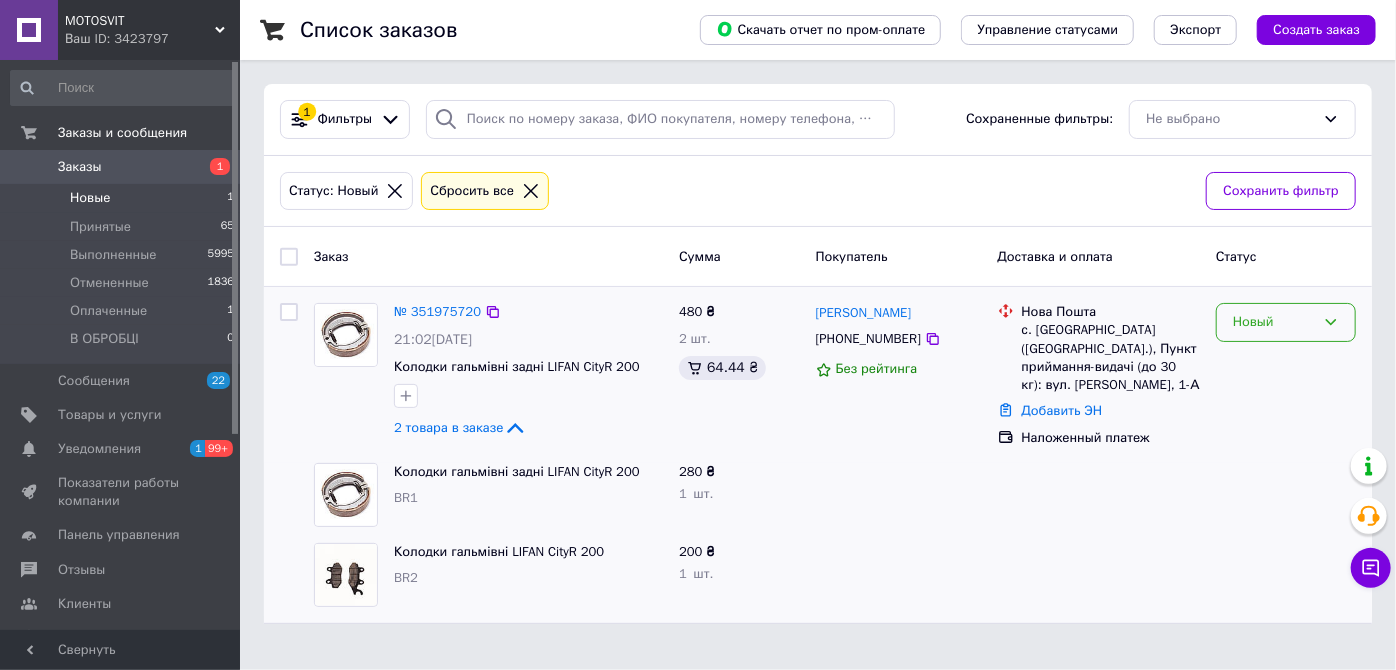 click on "Новый" at bounding box center [1286, 322] 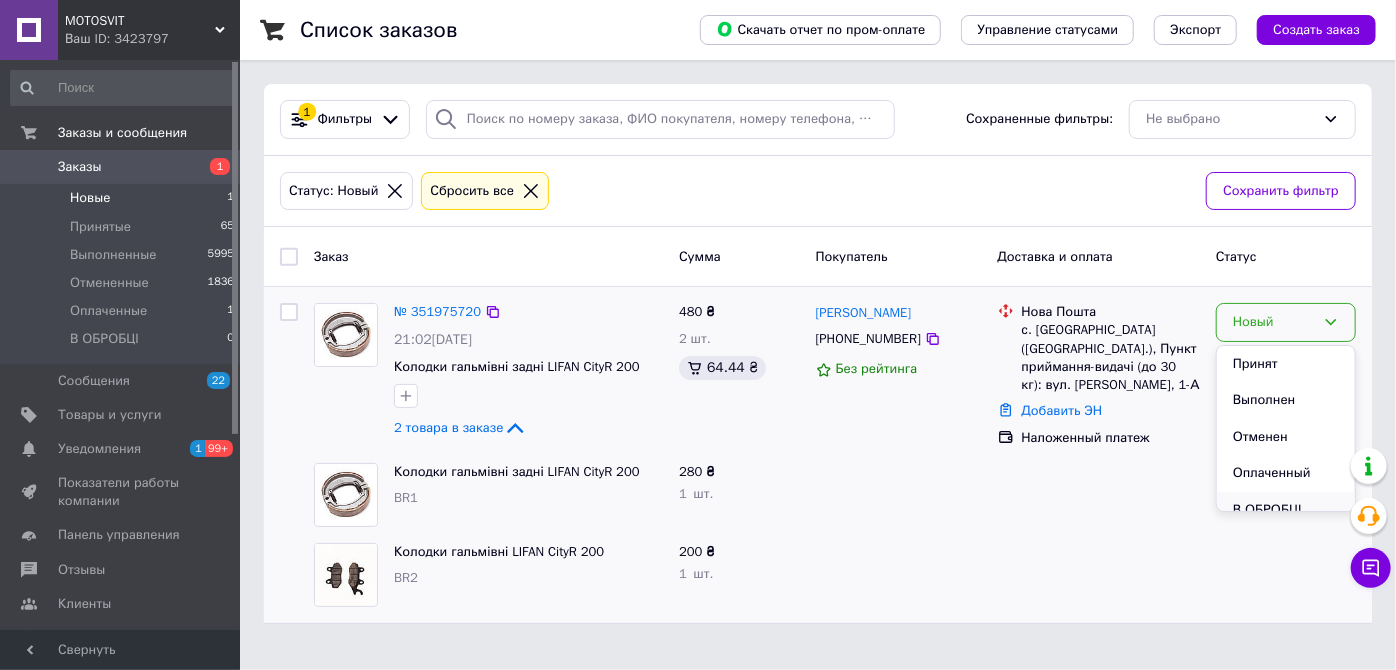click on "В ОБРОБЦІ" at bounding box center [1286, 510] 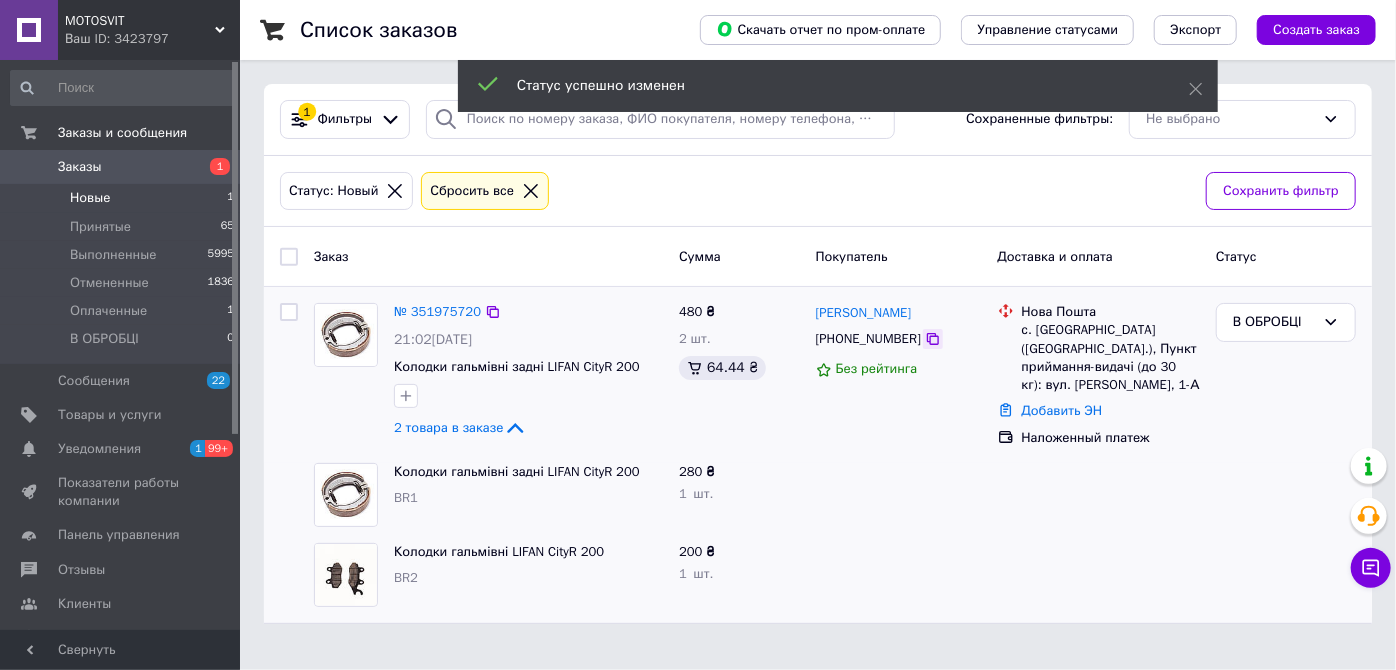 click 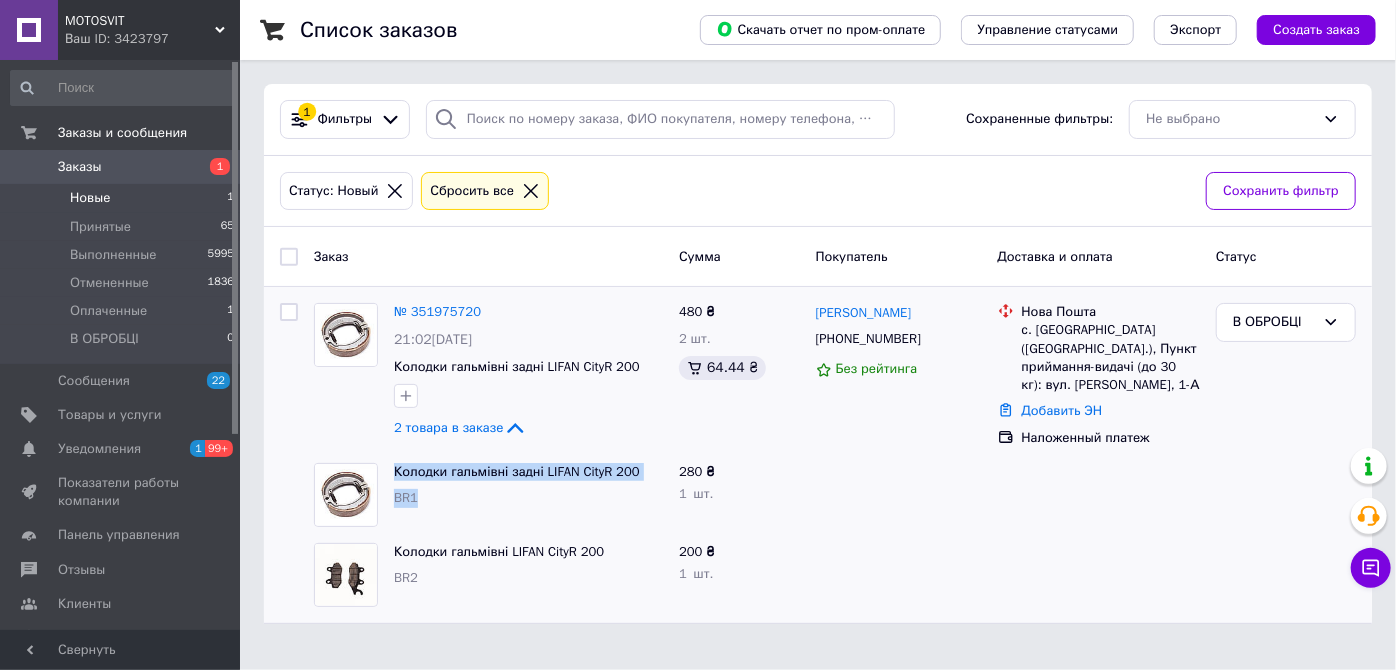 drag, startPoint x: 386, startPoint y: 466, endPoint x: 636, endPoint y: 480, distance: 250.3917 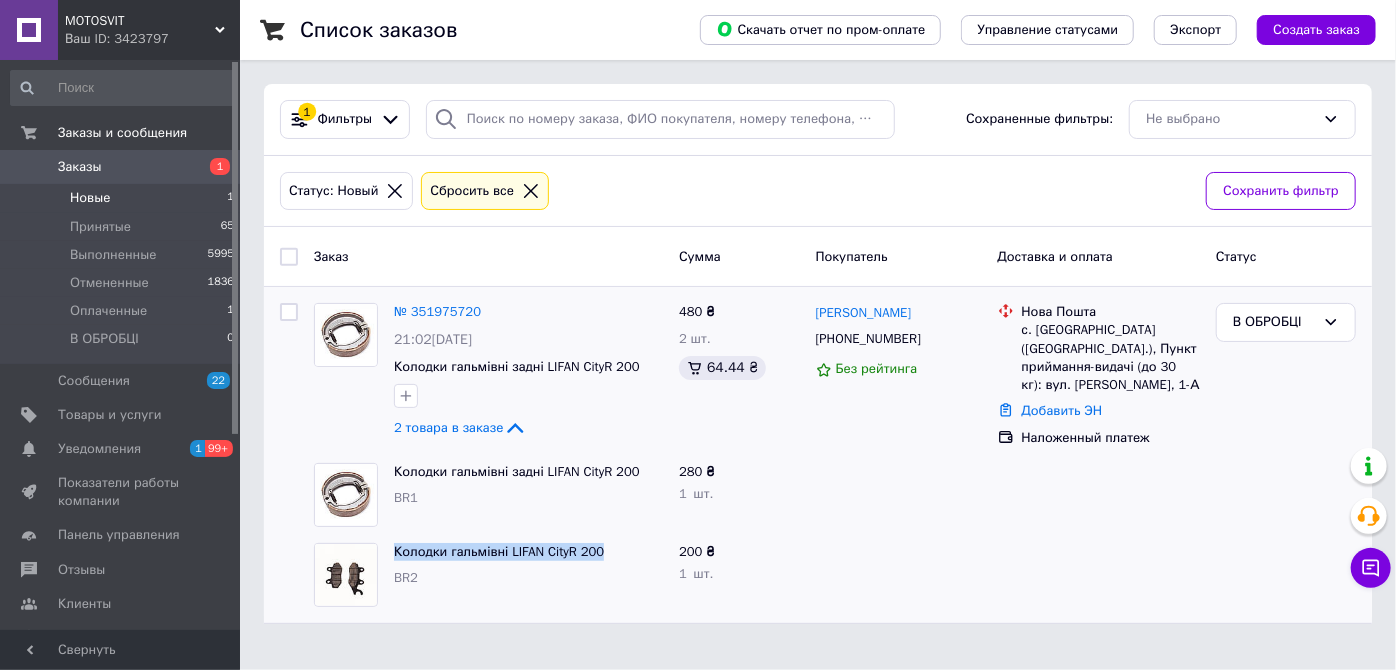 drag, startPoint x: 385, startPoint y: 550, endPoint x: 621, endPoint y: 558, distance: 236.13556 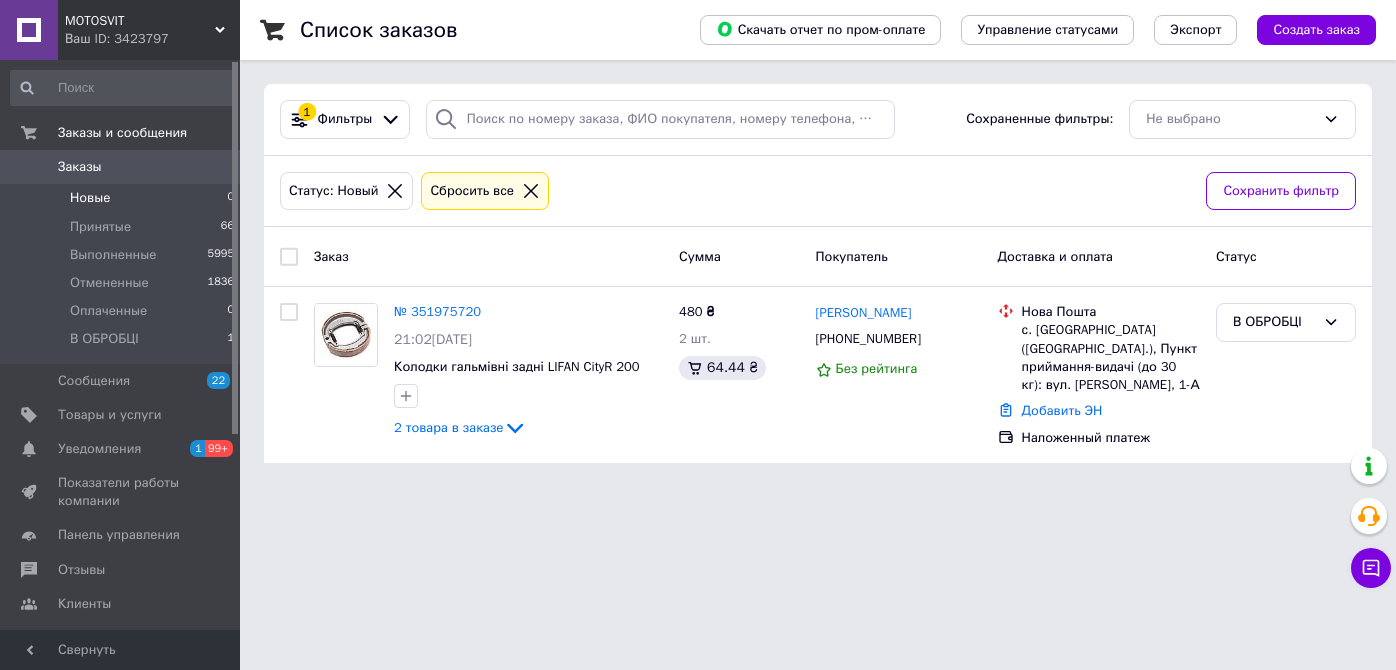scroll, scrollTop: 0, scrollLeft: 0, axis: both 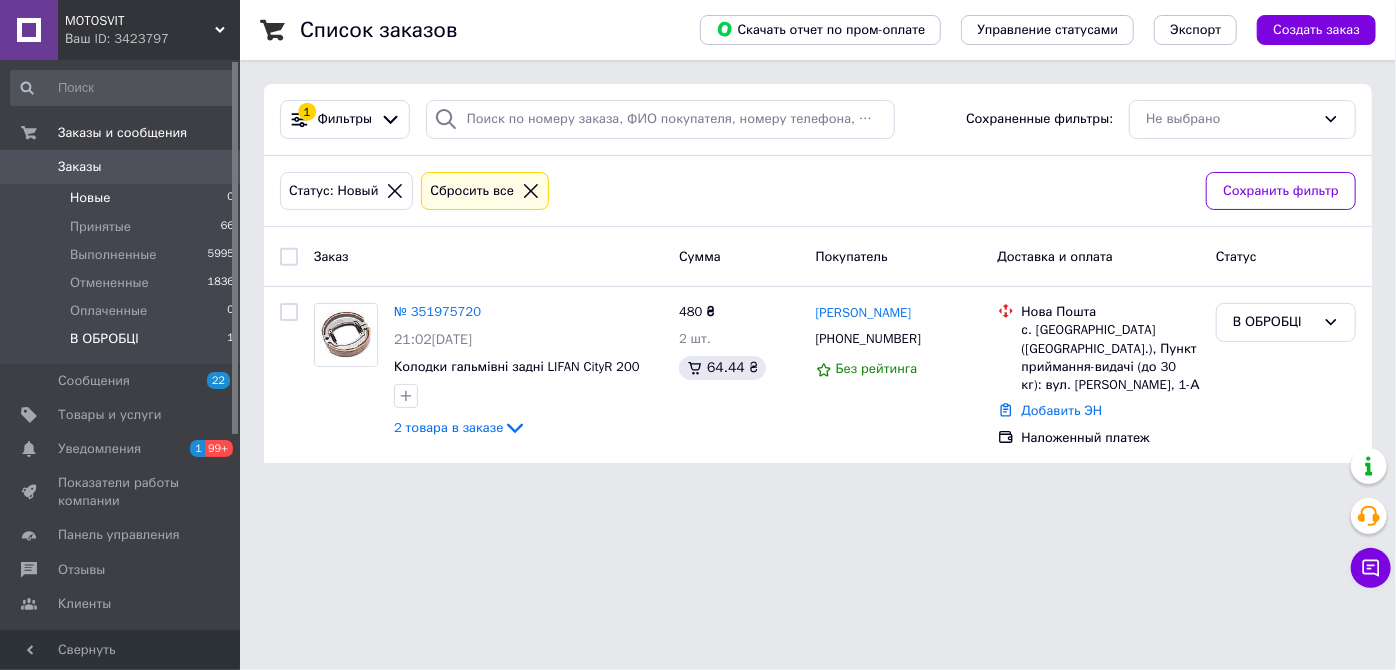 click on "В ОБРОБЦІ 1" at bounding box center (123, 344) 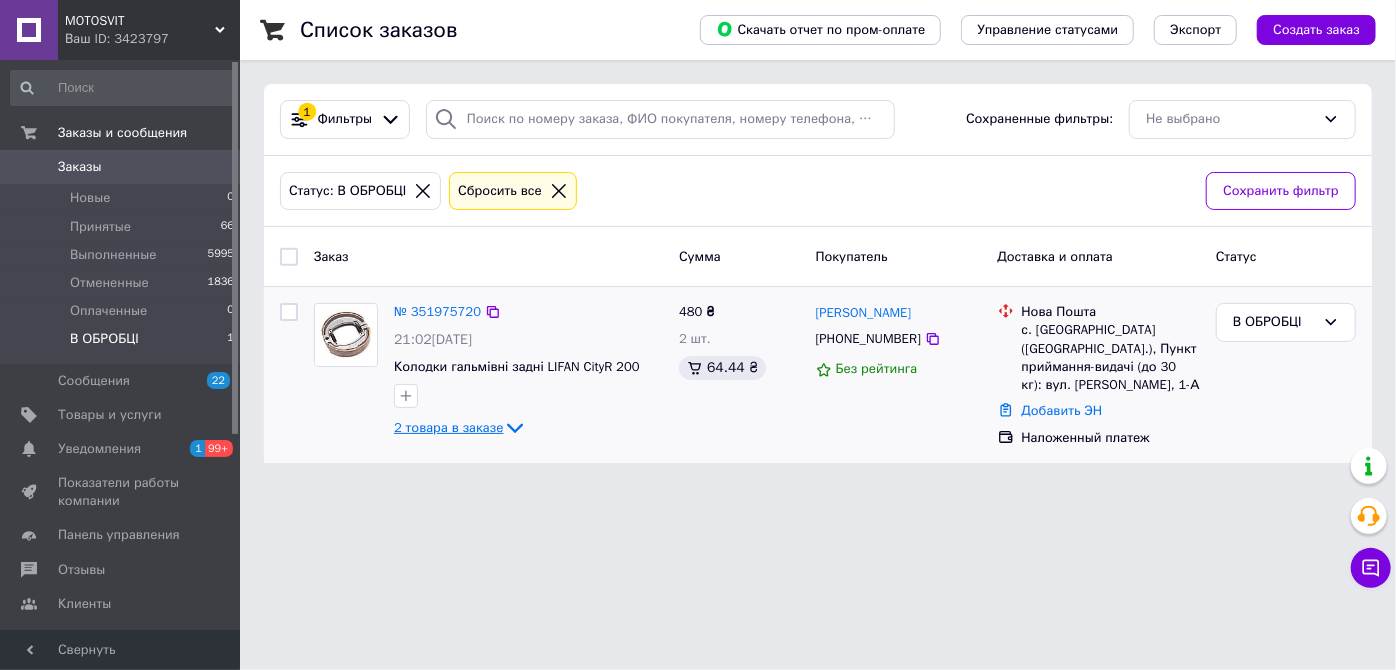 click on "2 товара в заказе" at bounding box center [448, 427] 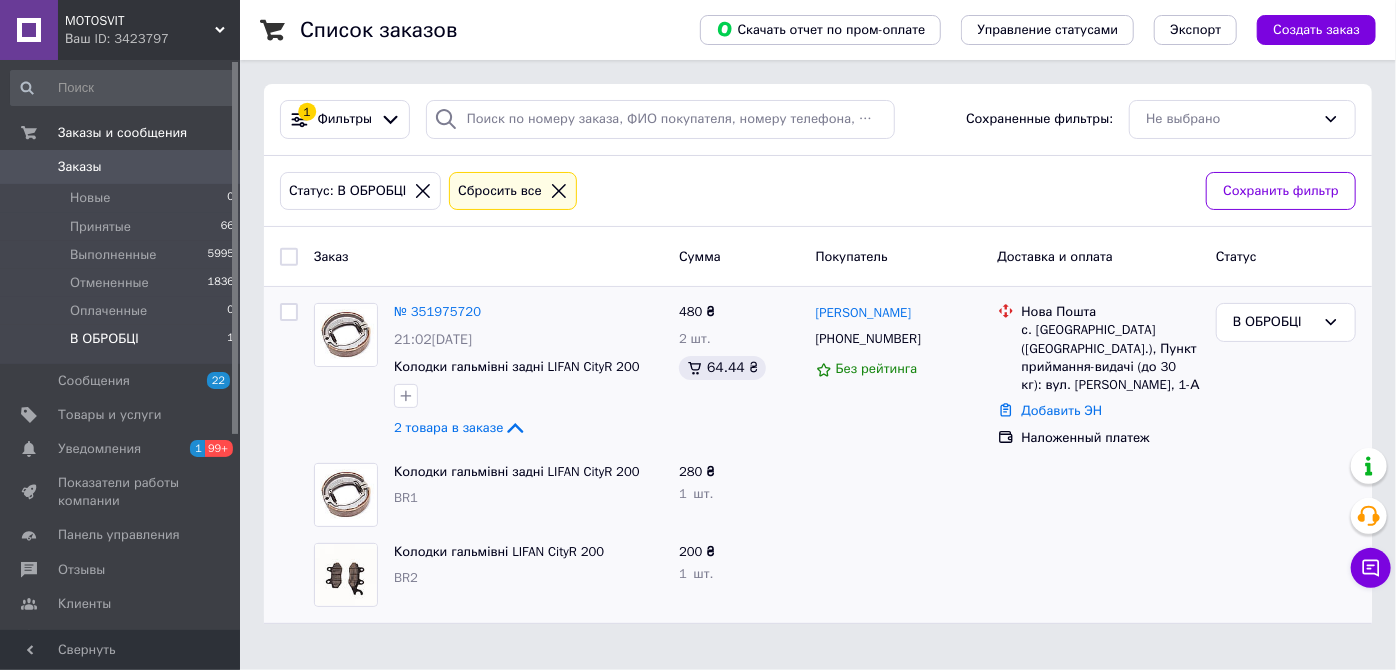 click on "Заказы" at bounding box center (121, 167) 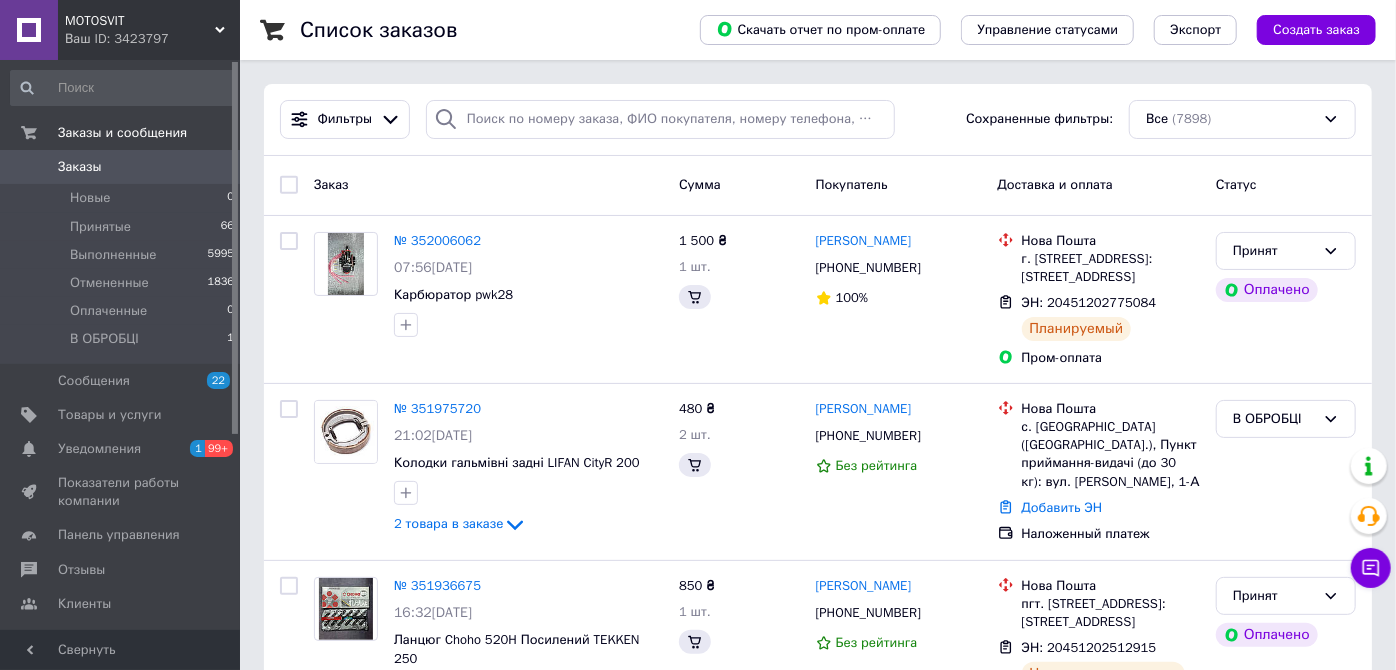 click on "Заказы" at bounding box center (121, 167) 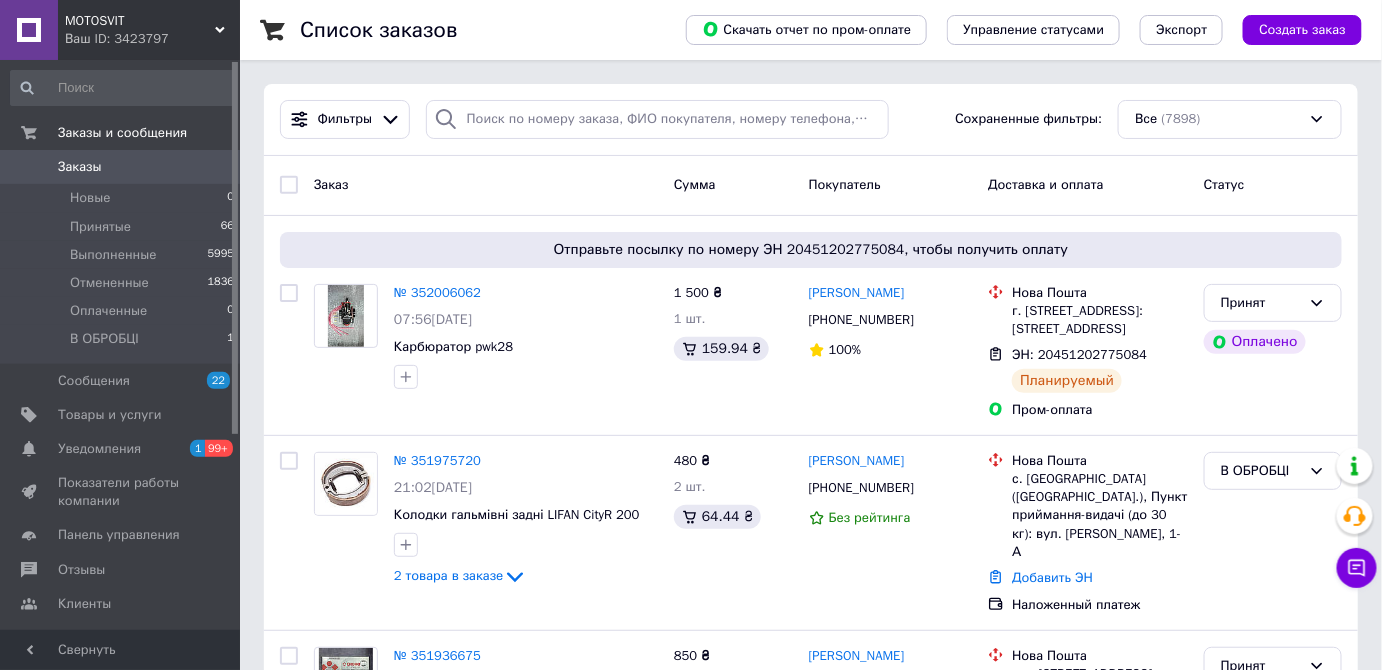 click on "Заказы 0" at bounding box center (123, 167) 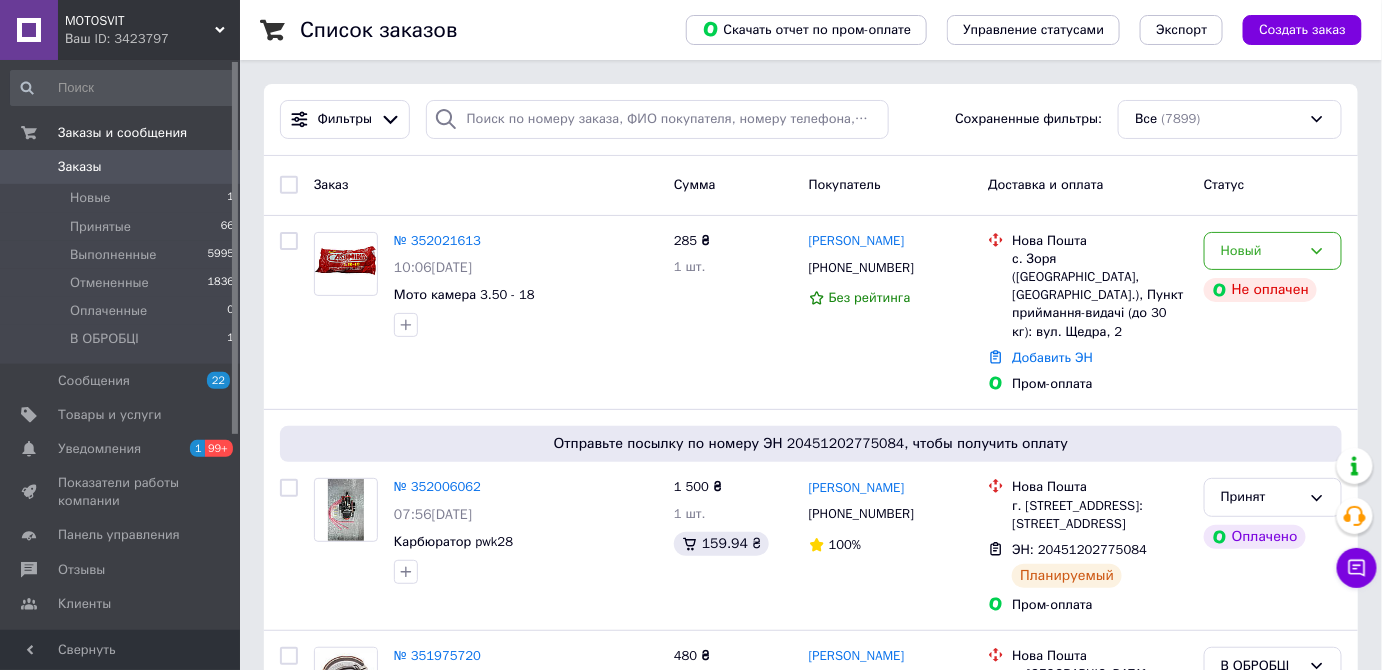 click on "Заказы" at bounding box center (121, 167) 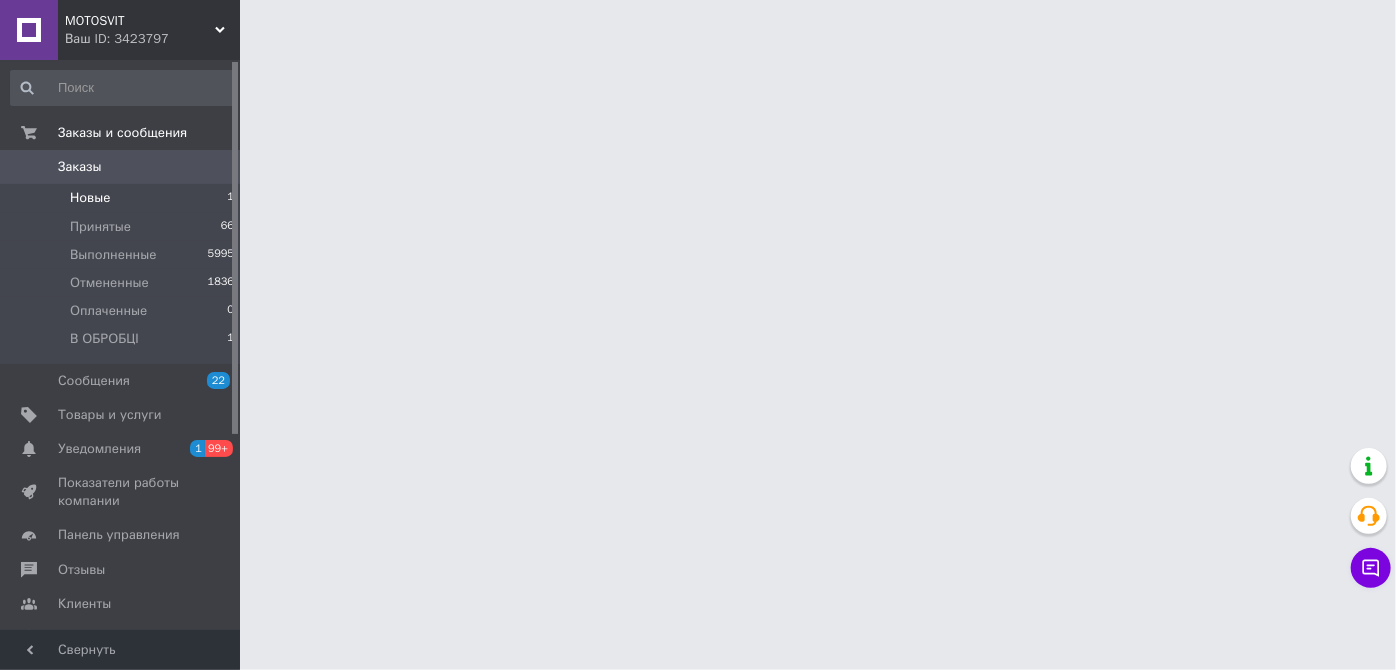 click on "Новые 1" at bounding box center (123, 198) 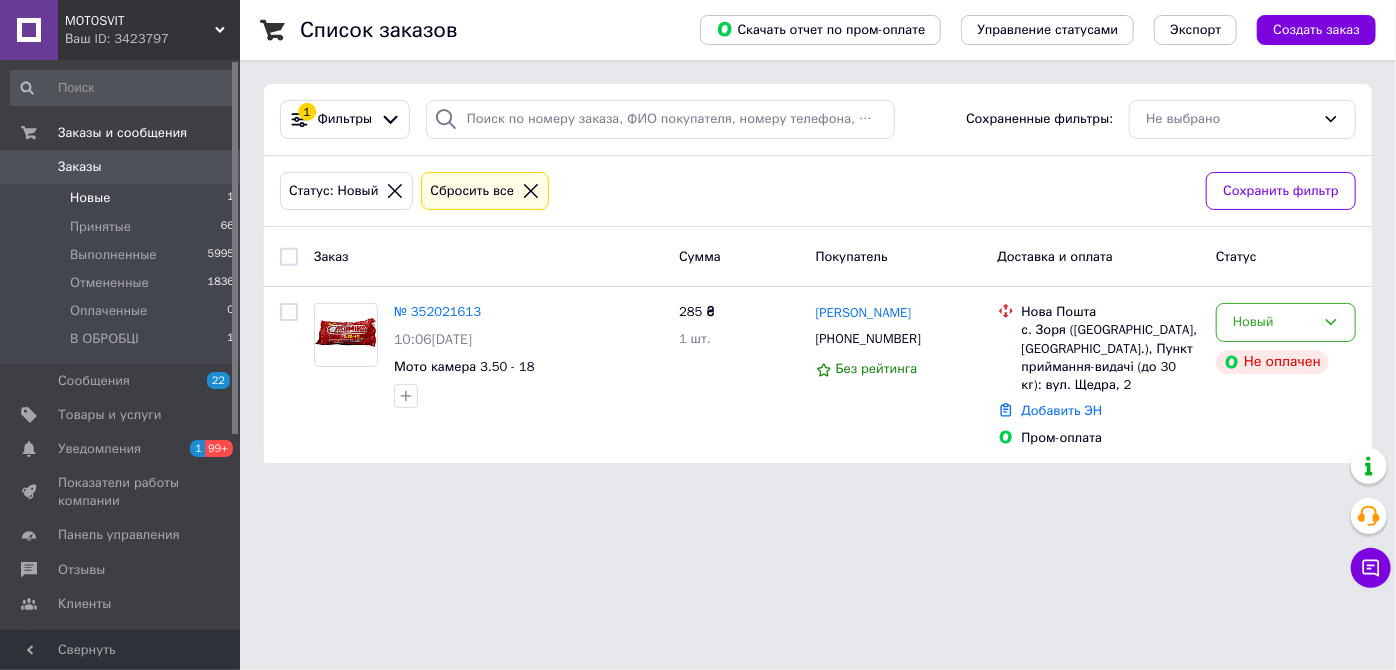 click on "Новые 1" at bounding box center [123, 198] 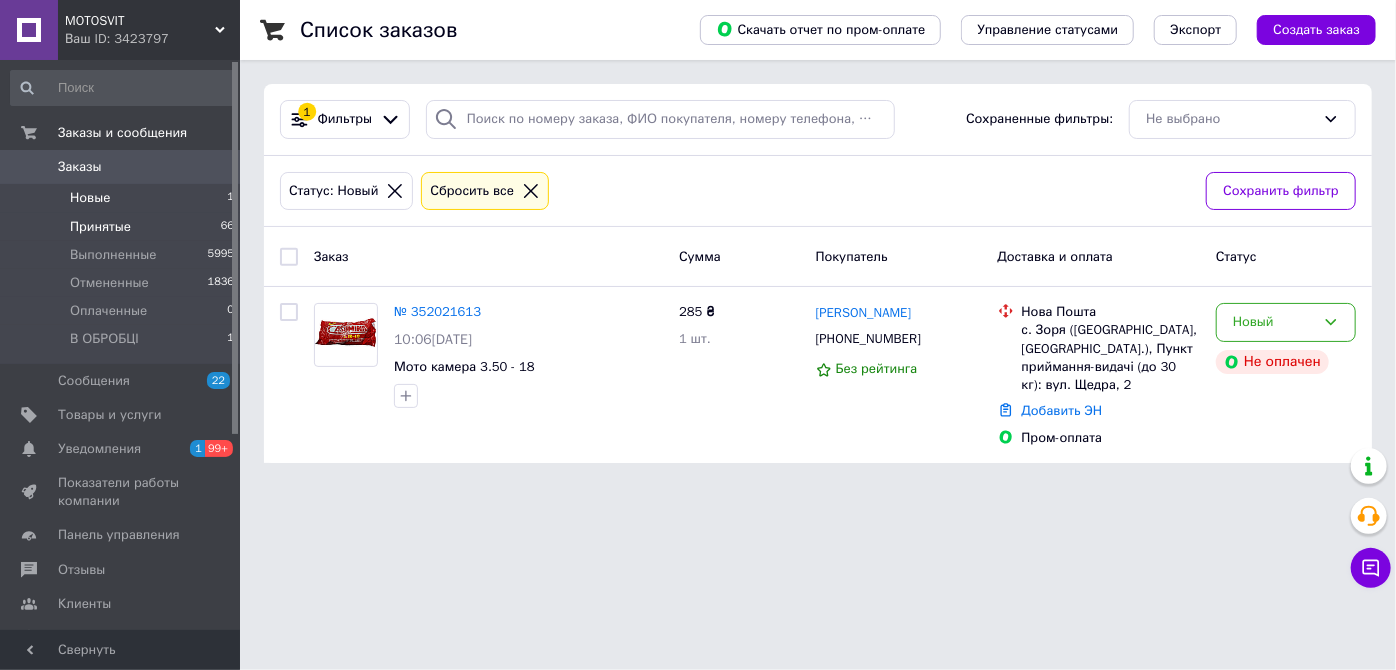 click on "Принятые" at bounding box center [100, 227] 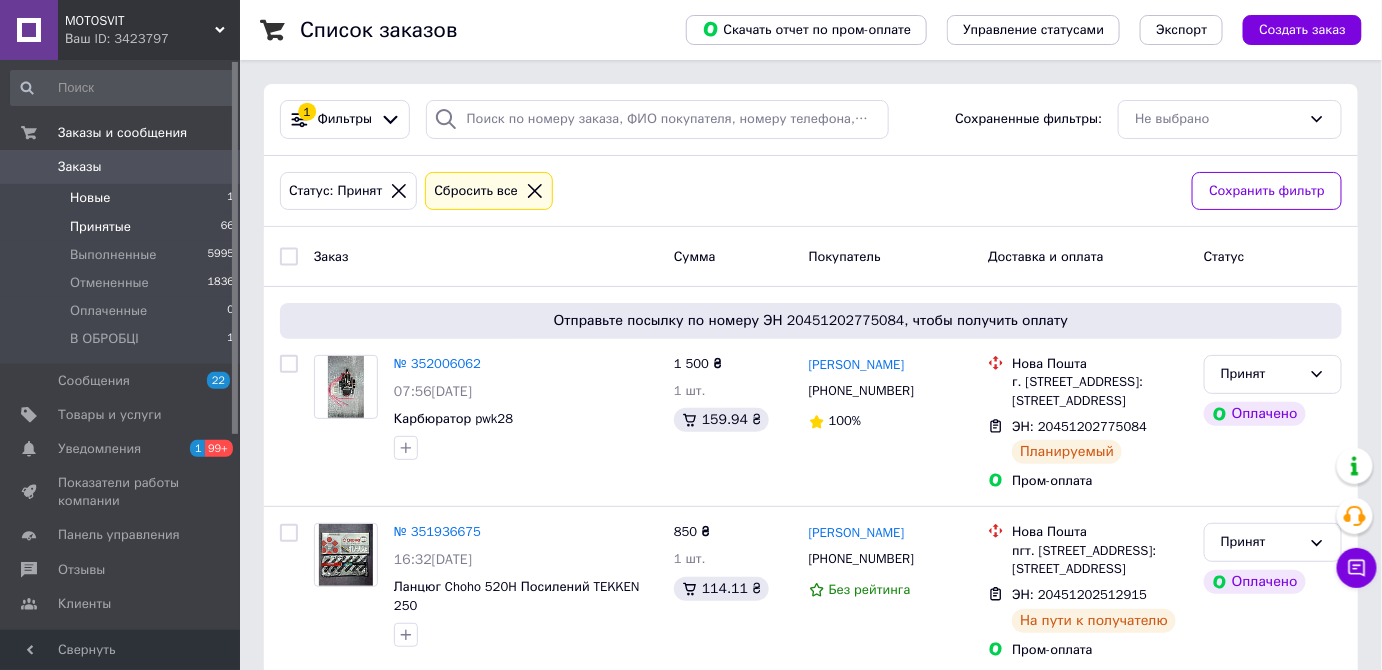 click on "Новые 1" at bounding box center (123, 198) 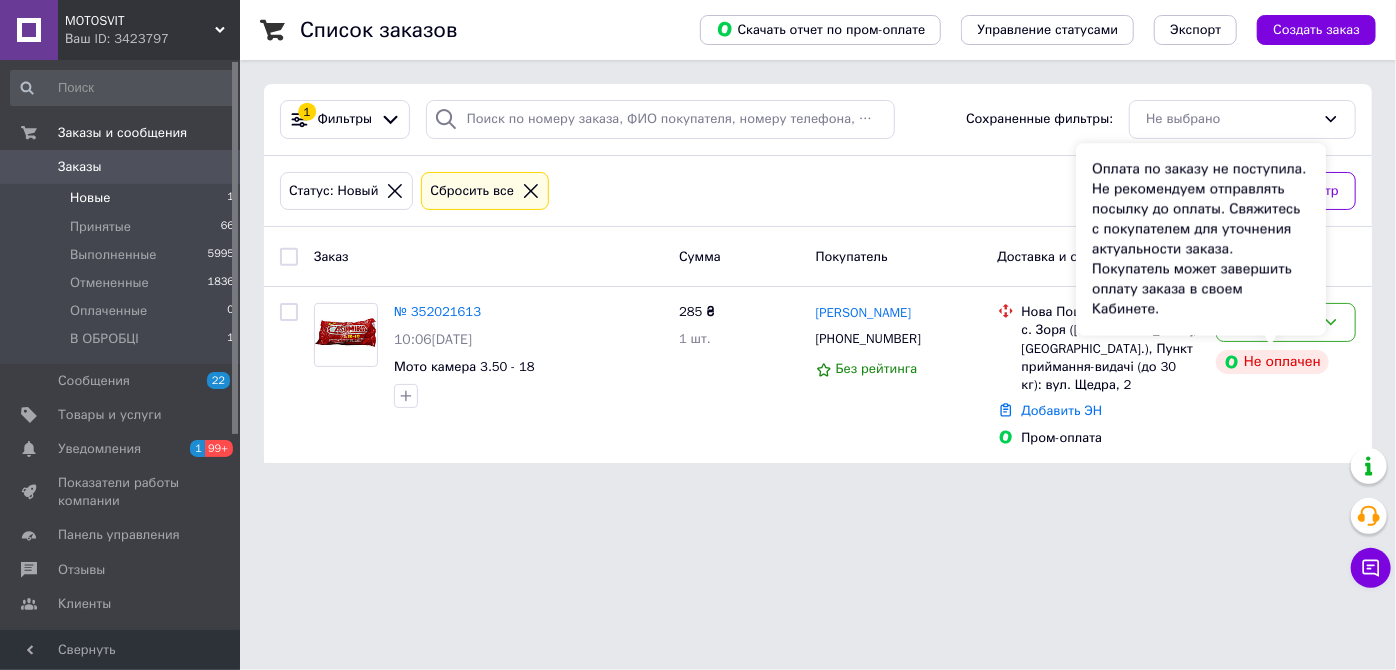 click on "Оплата по заказу не поступила.
Не рекомендуем отправлять посылку до оплаты.
Свяжитесь с покупателем для уточнения
актуальности заказа. Покупатель может
завершить оплату заказа в своем Кабинете." at bounding box center [1201, 239] 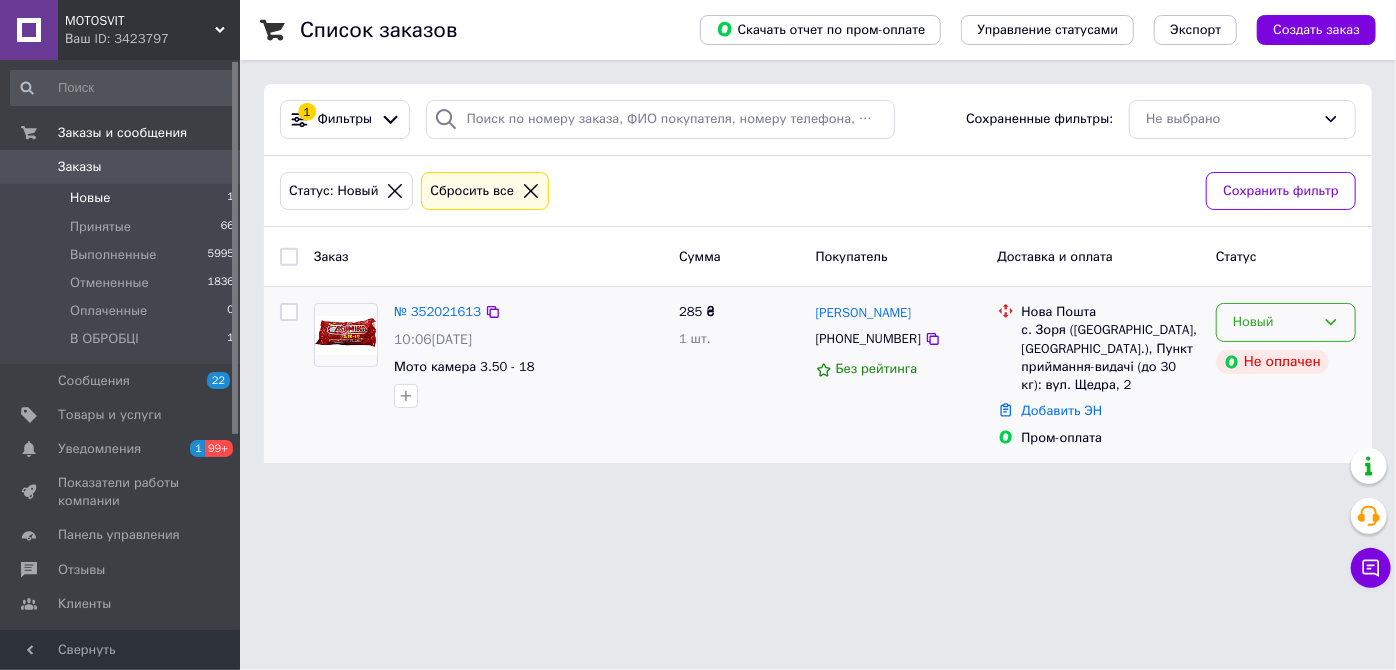 click on "Новый" at bounding box center (1286, 322) 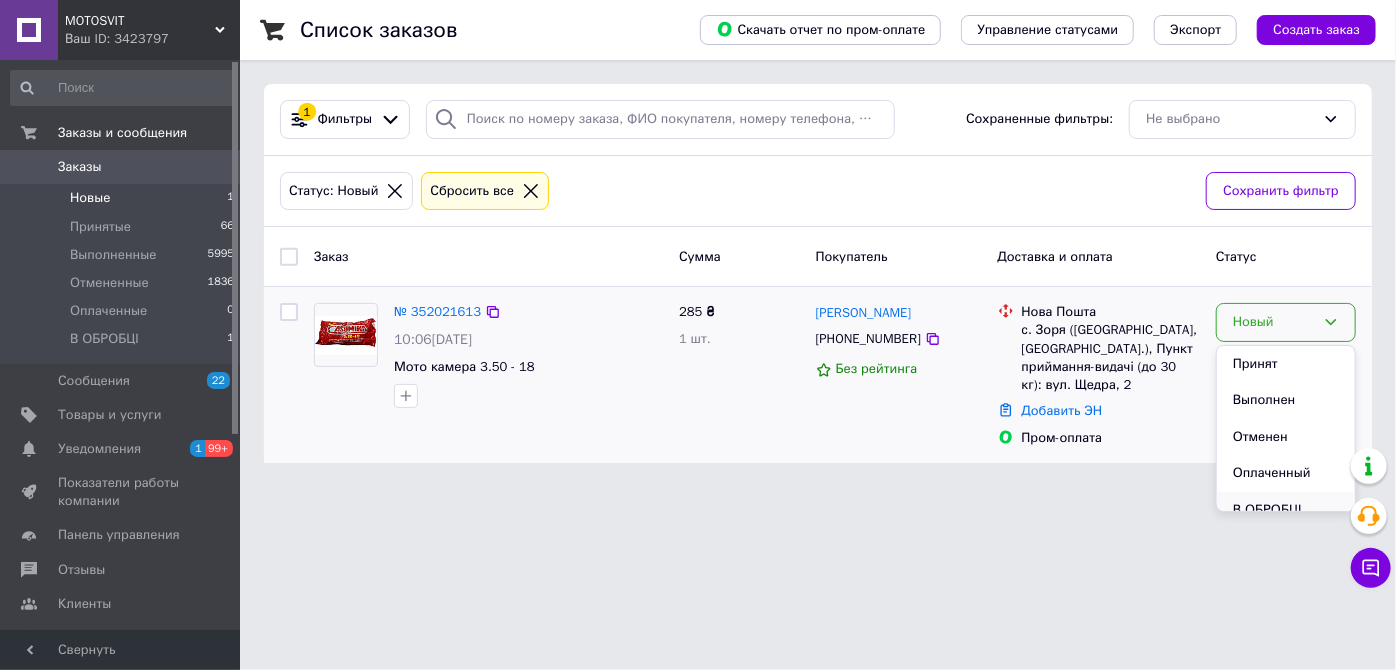 click on "В ОБРОБЦІ" at bounding box center [1286, 510] 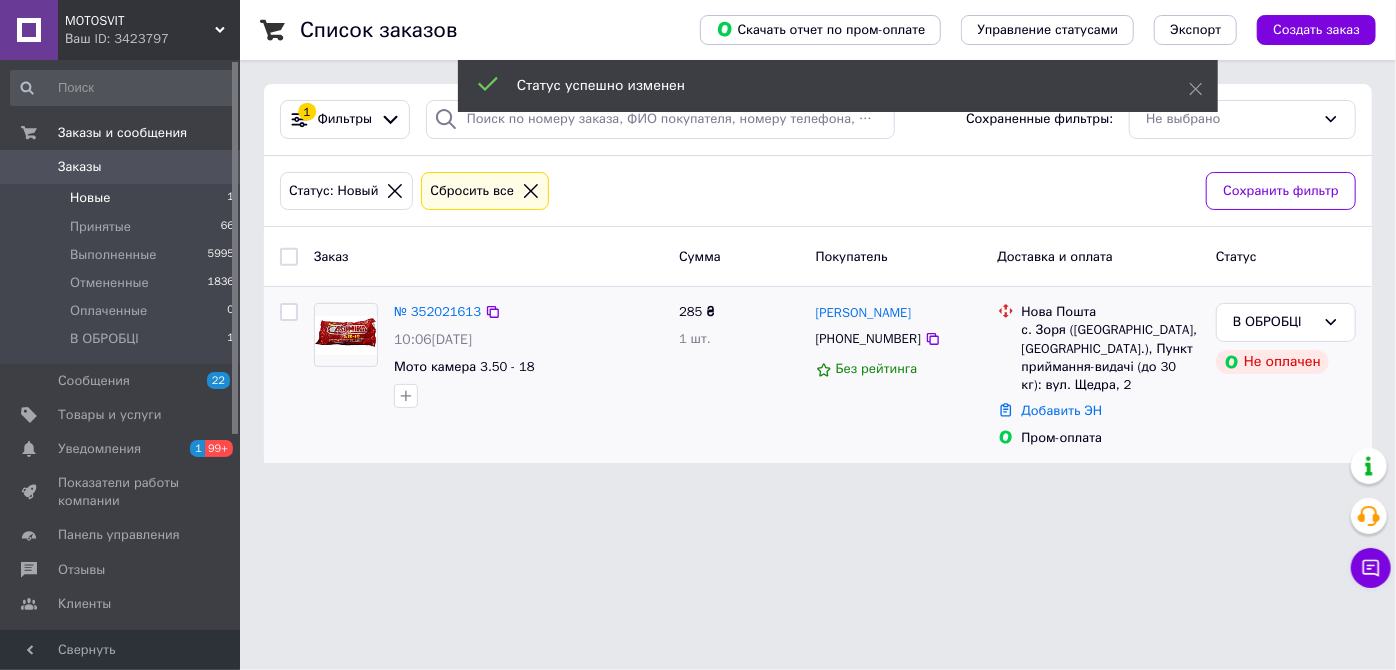 click on "с. Зоря ([GEOGRAPHIC_DATA], [GEOGRAPHIC_DATA].), Пункт приймання-видачі (до 30 кг): вул. Щедра, 2" at bounding box center [1111, 357] 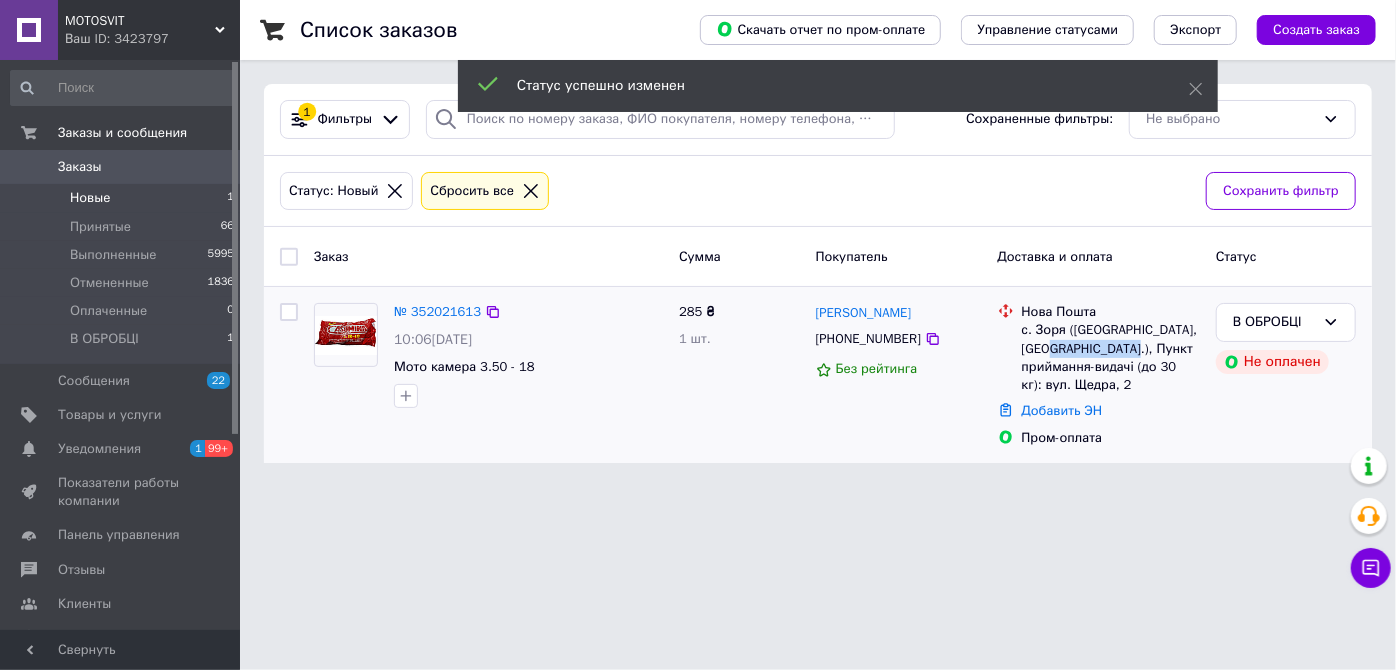click on "с. Зоря ([GEOGRAPHIC_DATA], [GEOGRAPHIC_DATA].), Пункт приймання-видачі (до 30 кг): вул. Щедра, 2" at bounding box center (1111, 357) 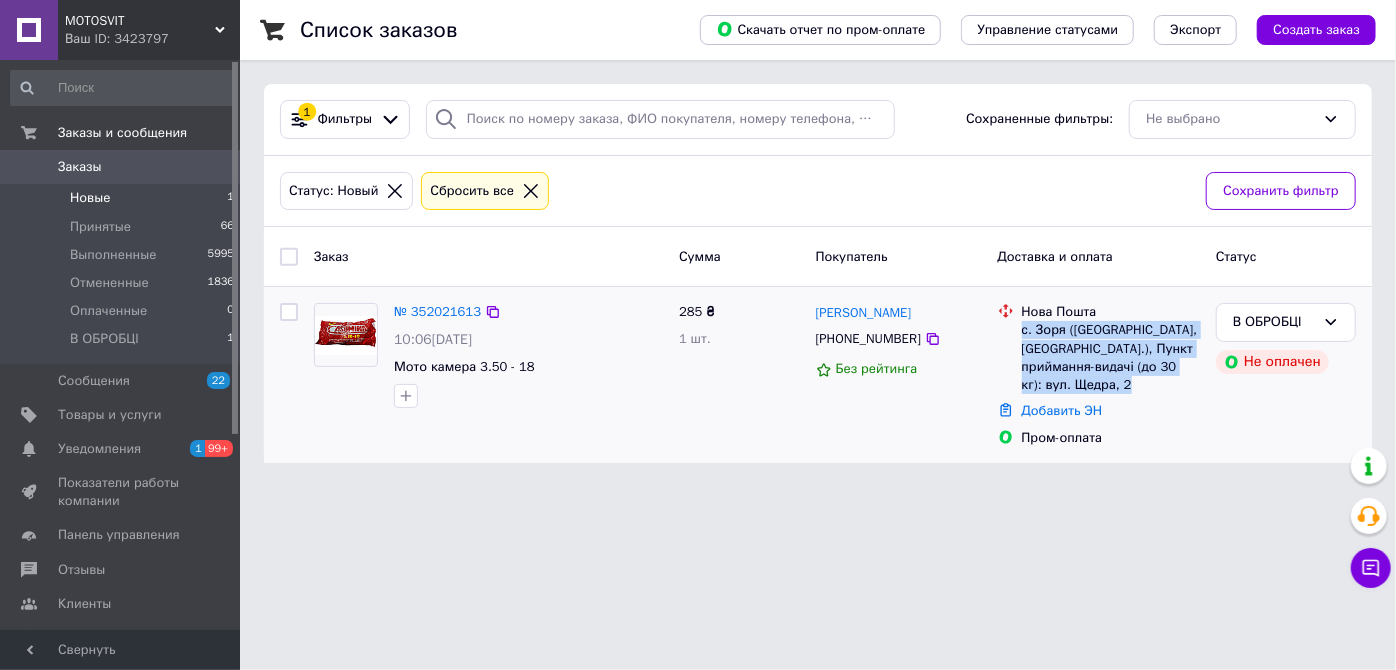 click on "с. Зоря ([GEOGRAPHIC_DATA], [GEOGRAPHIC_DATA].), Пункт приймання-видачі (до 30 кг): вул. Щедра, 2" at bounding box center [1111, 357] 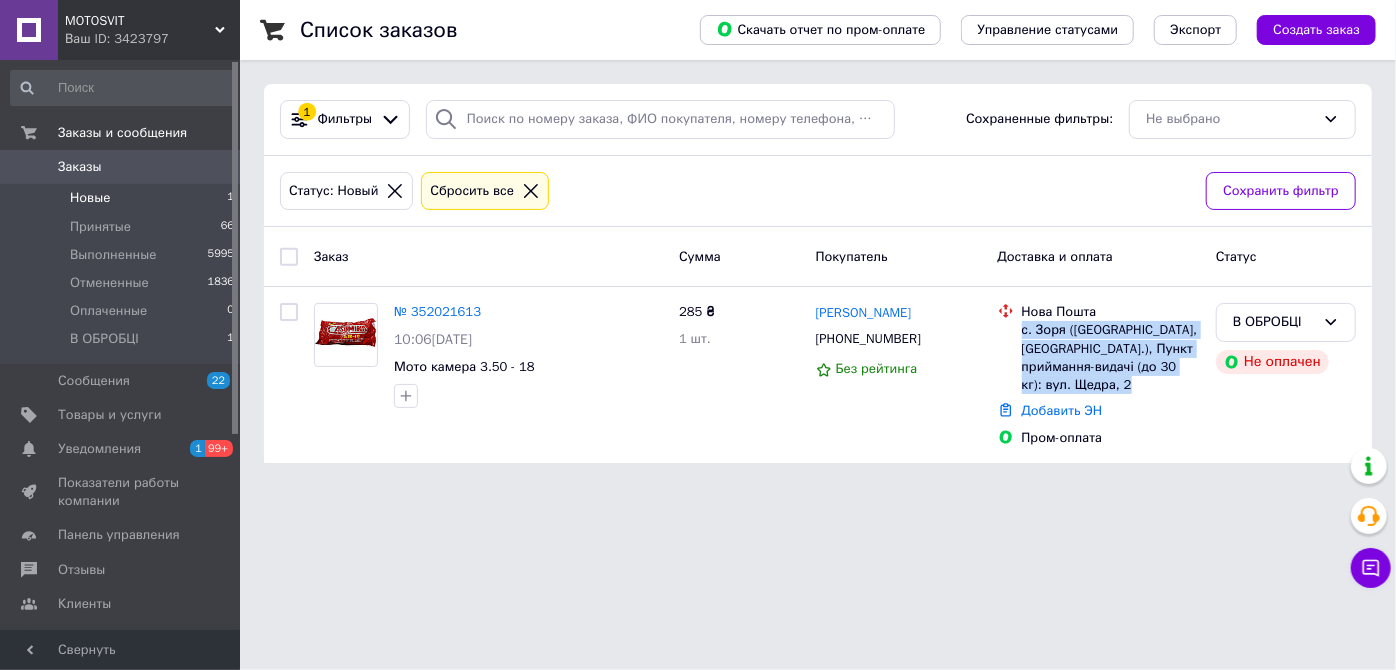 copy on "с. Зоря ([GEOGRAPHIC_DATA], [GEOGRAPHIC_DATA].), Пункт приймання-видачі (до 30 кг): вул. Щедра, 2" 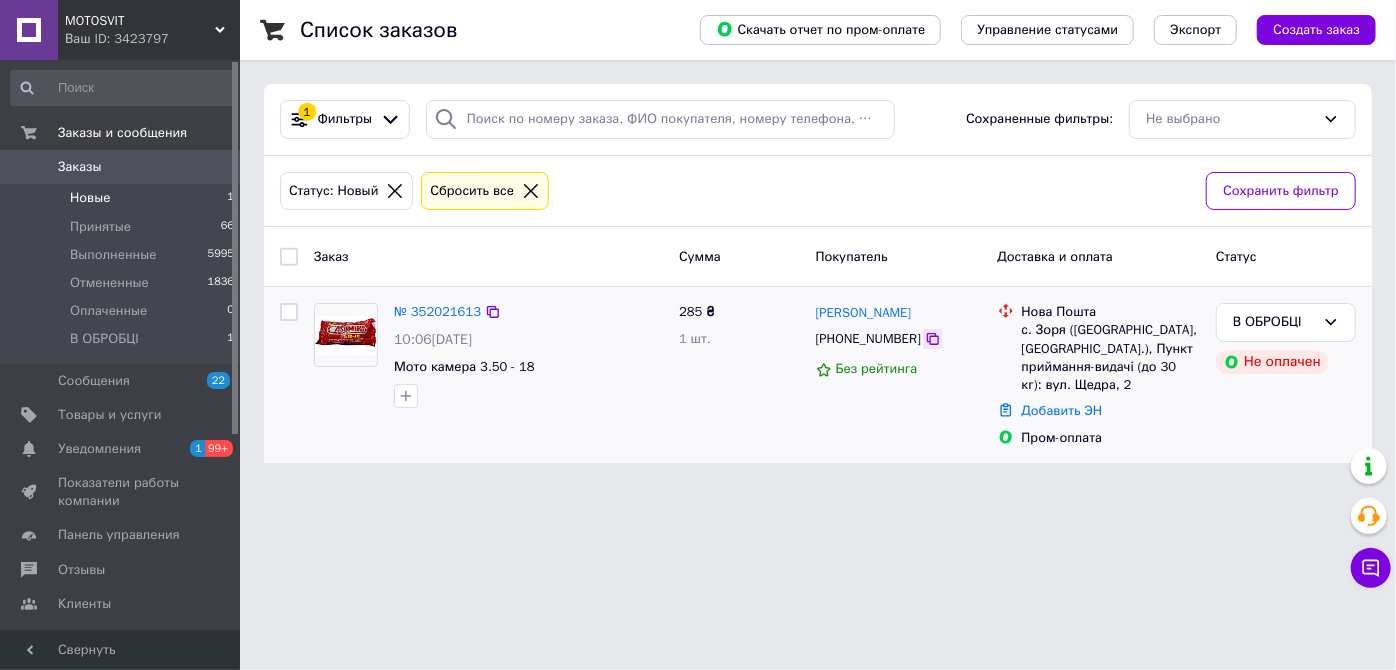 click 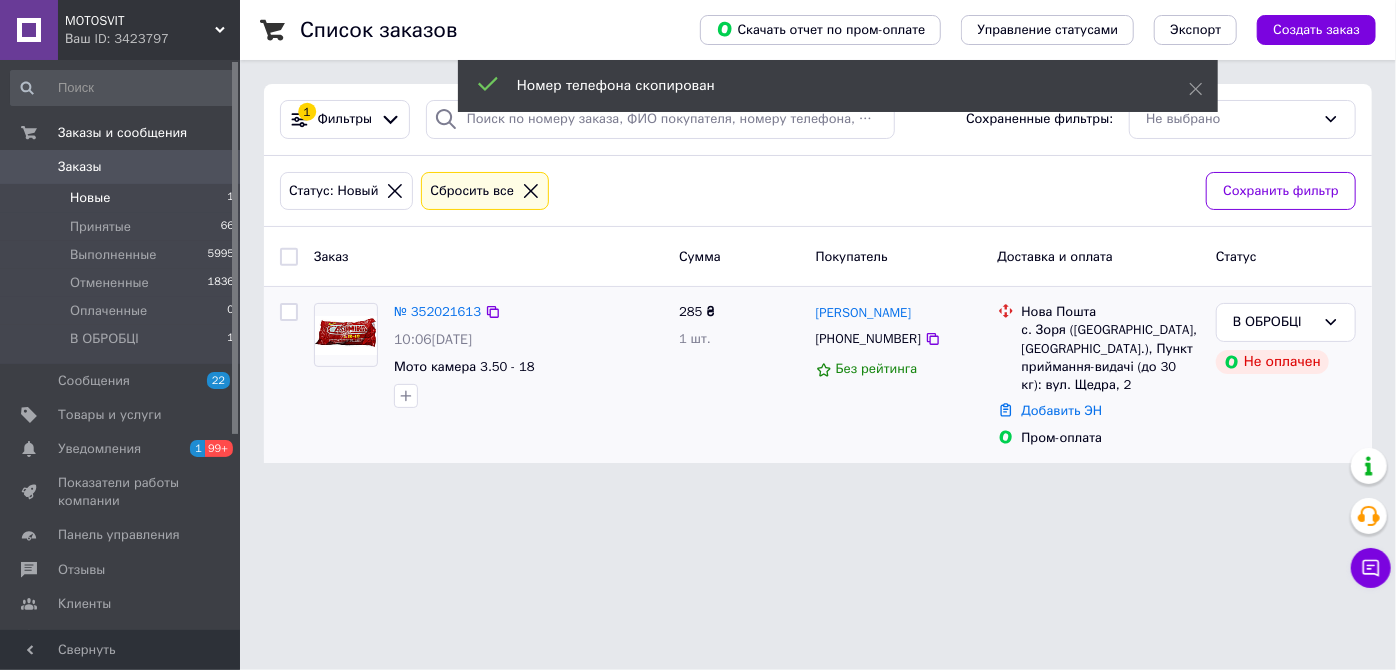 drag, startPoint x: 948, startPoint y: 316, endPoint x: 808, endPoint y: 311, distance: 140.08926 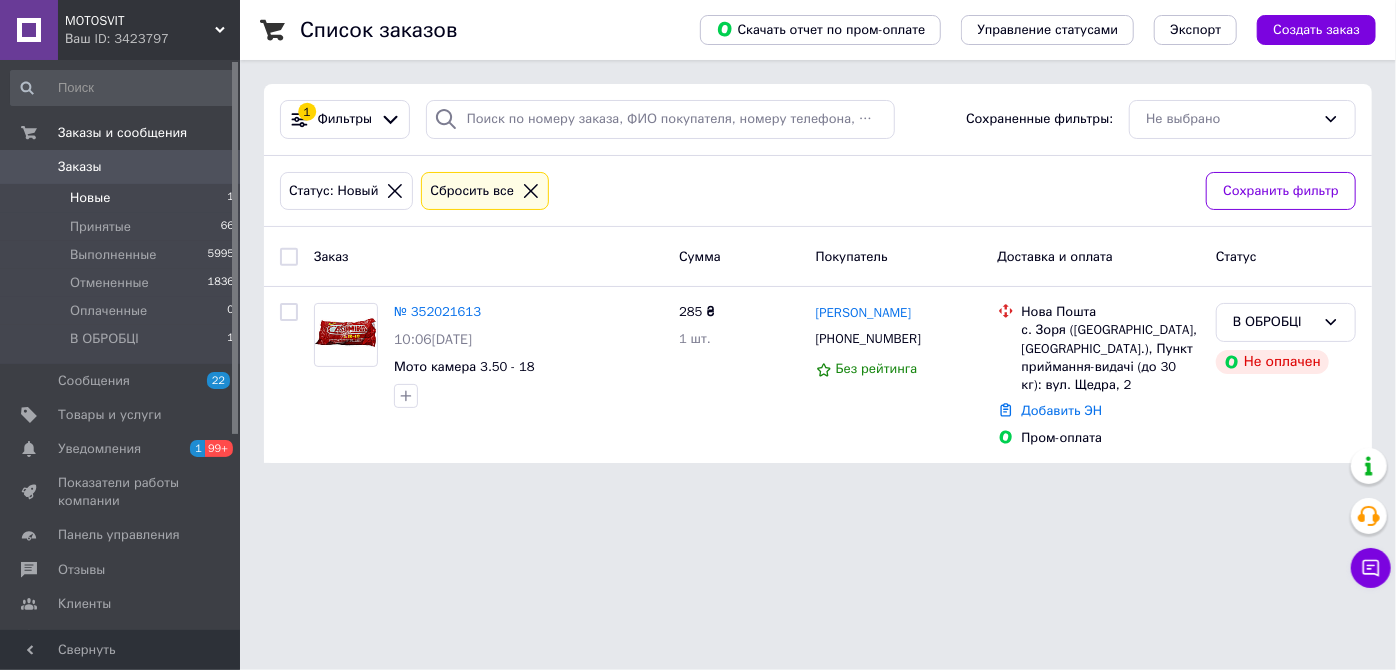 copy on "[PERSON_NAME]" 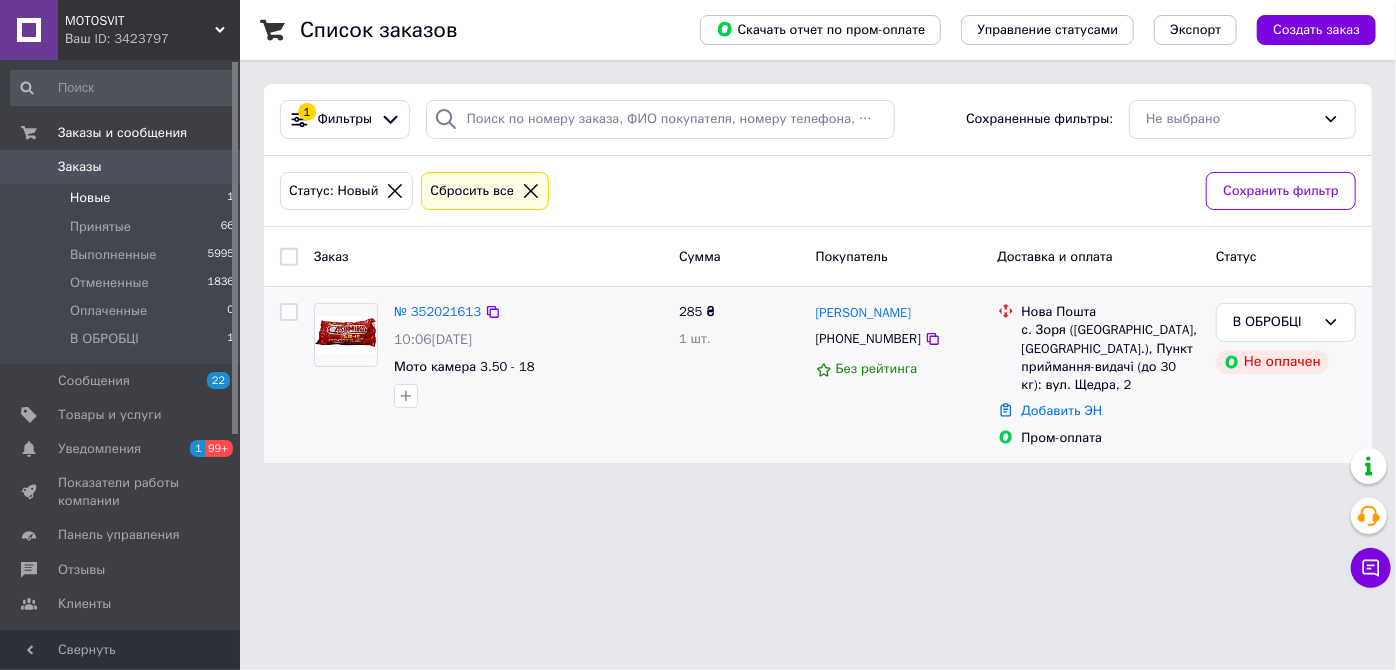 click on "285 ₴" at bounding box center (697, 311) 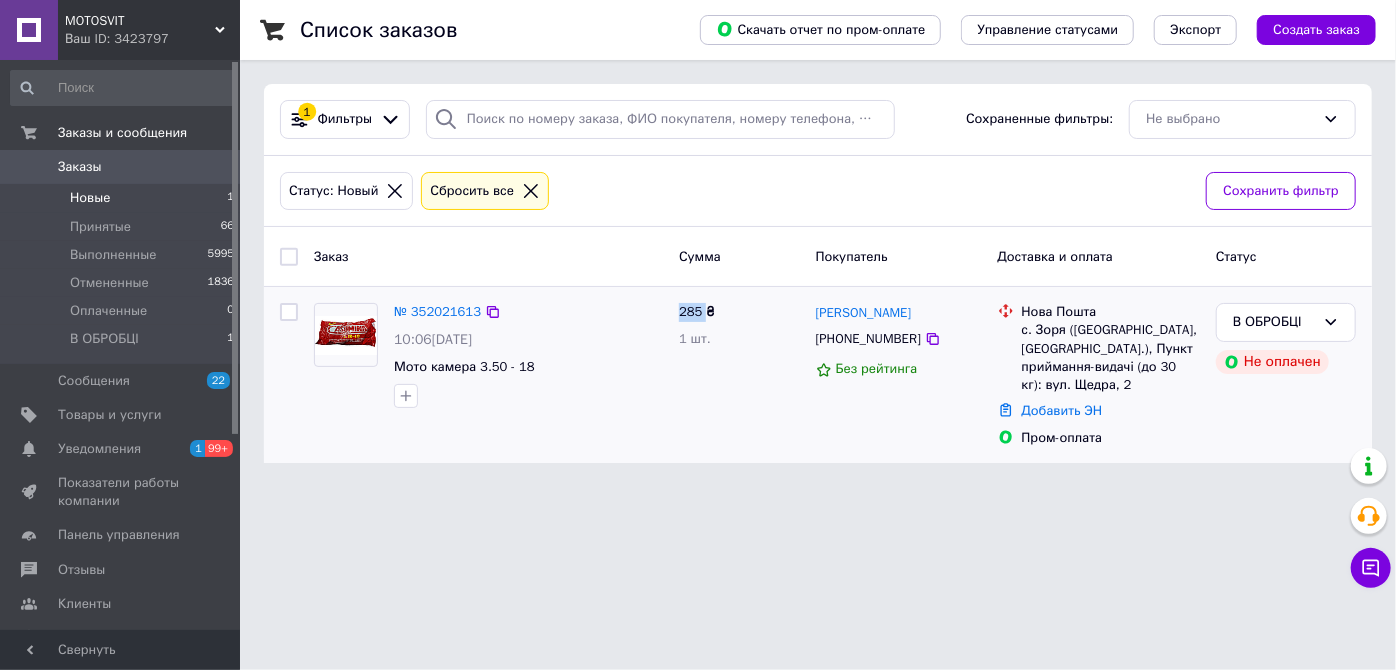click on "285 ₴" at bounding box center (697, 311) 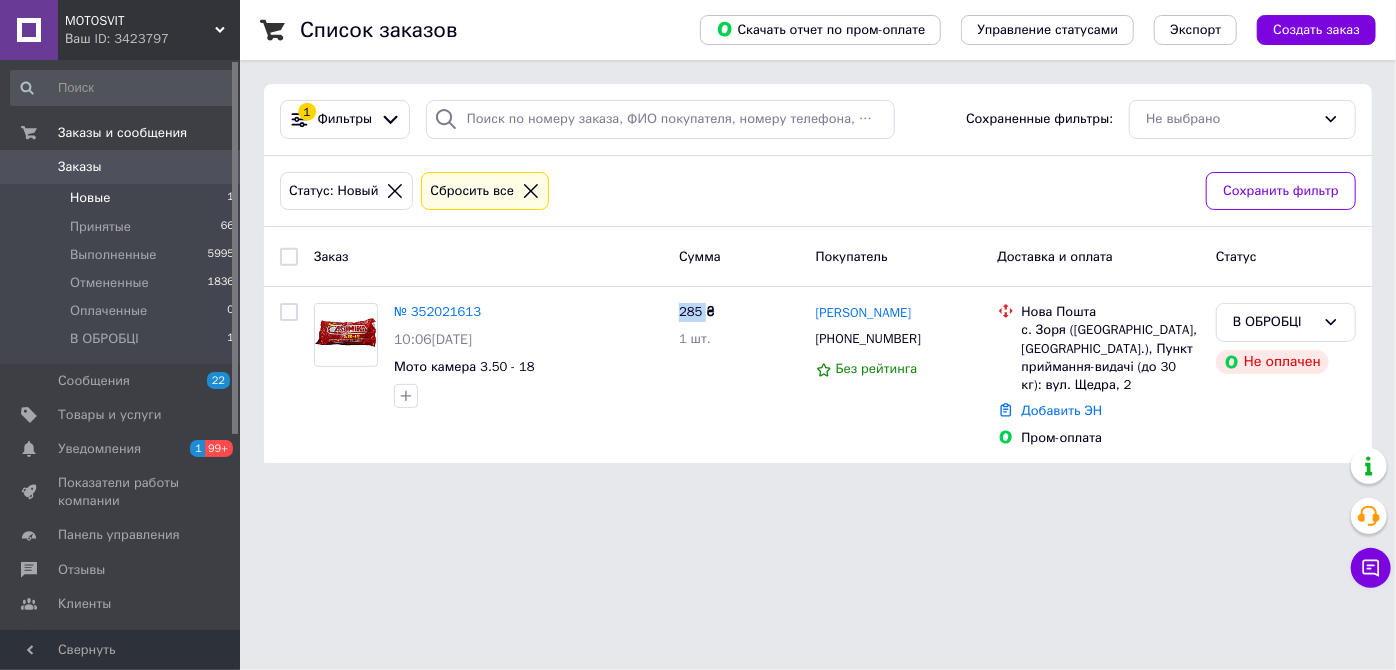 copy on "285" 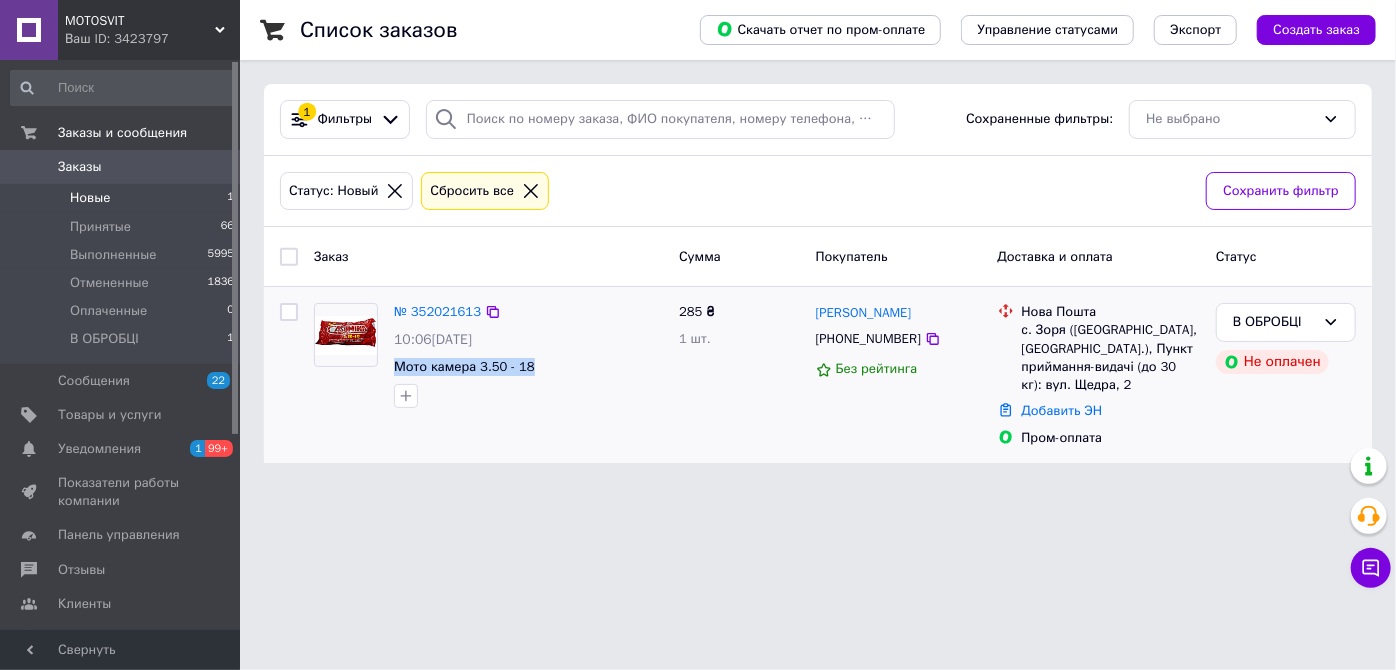 drag, startPoint x: 561, startPoint y: 371, endPoint x: 388, endPoint y: 363, distance: 173.18488 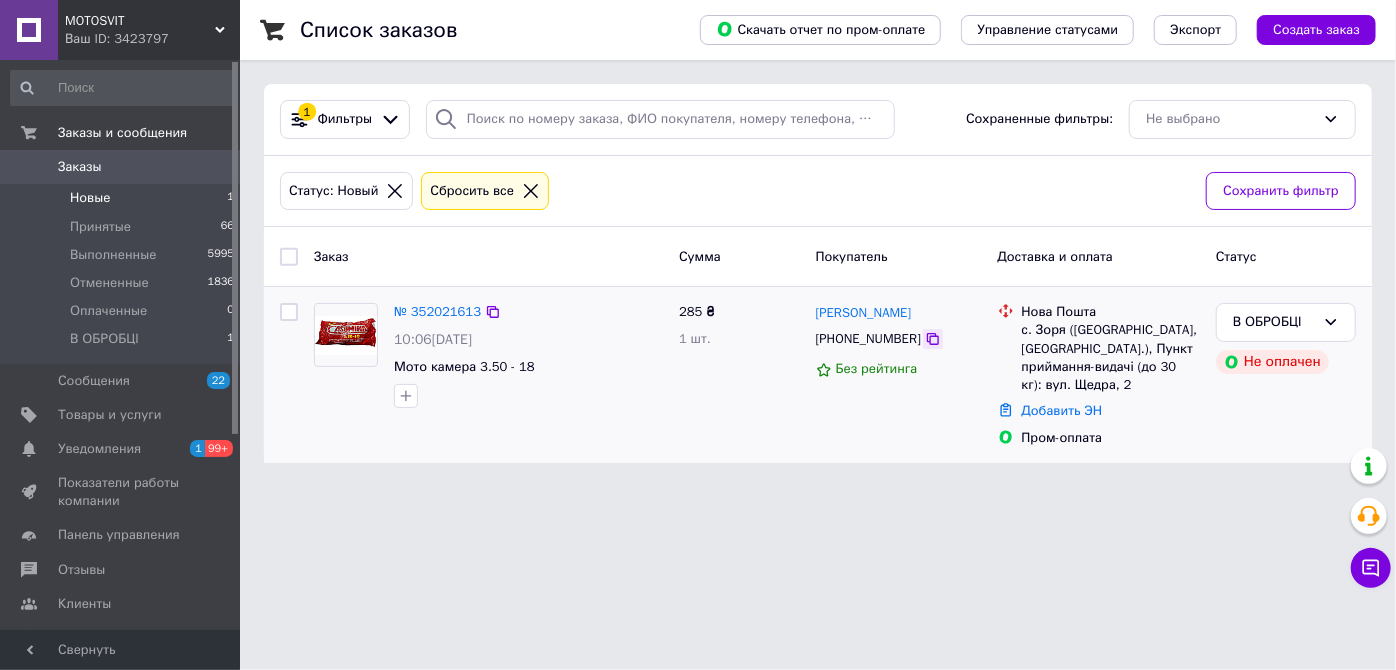click 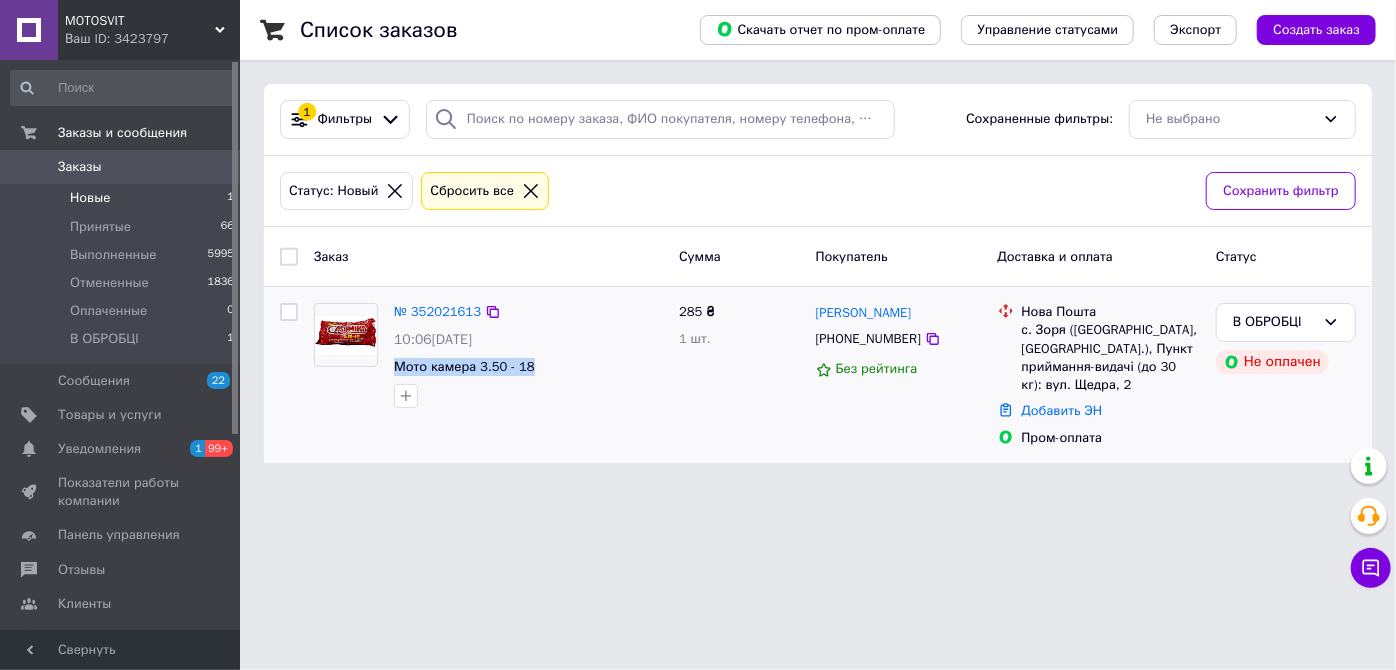 drag, startPoint x: 535, startPoint y: 365, endPoint x: 386, endPoint y: 363, distance: 149.01343 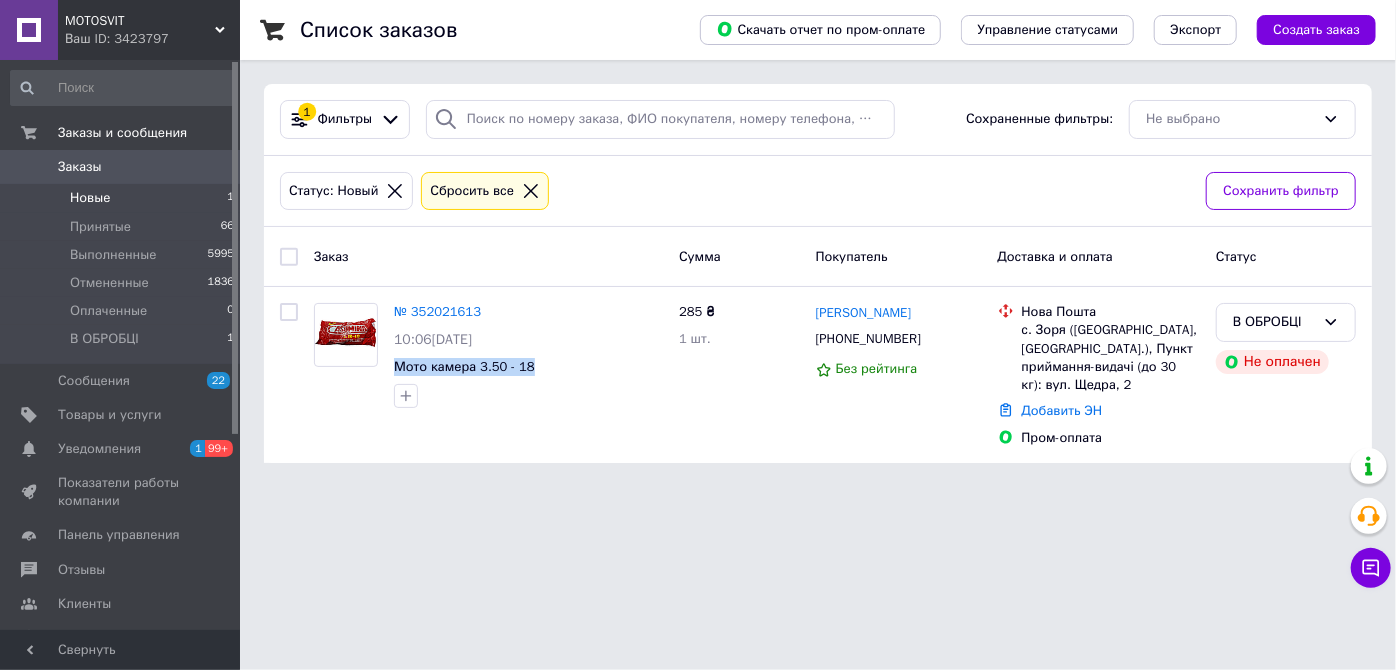 copy on "Мото камера 3.50 - 18" 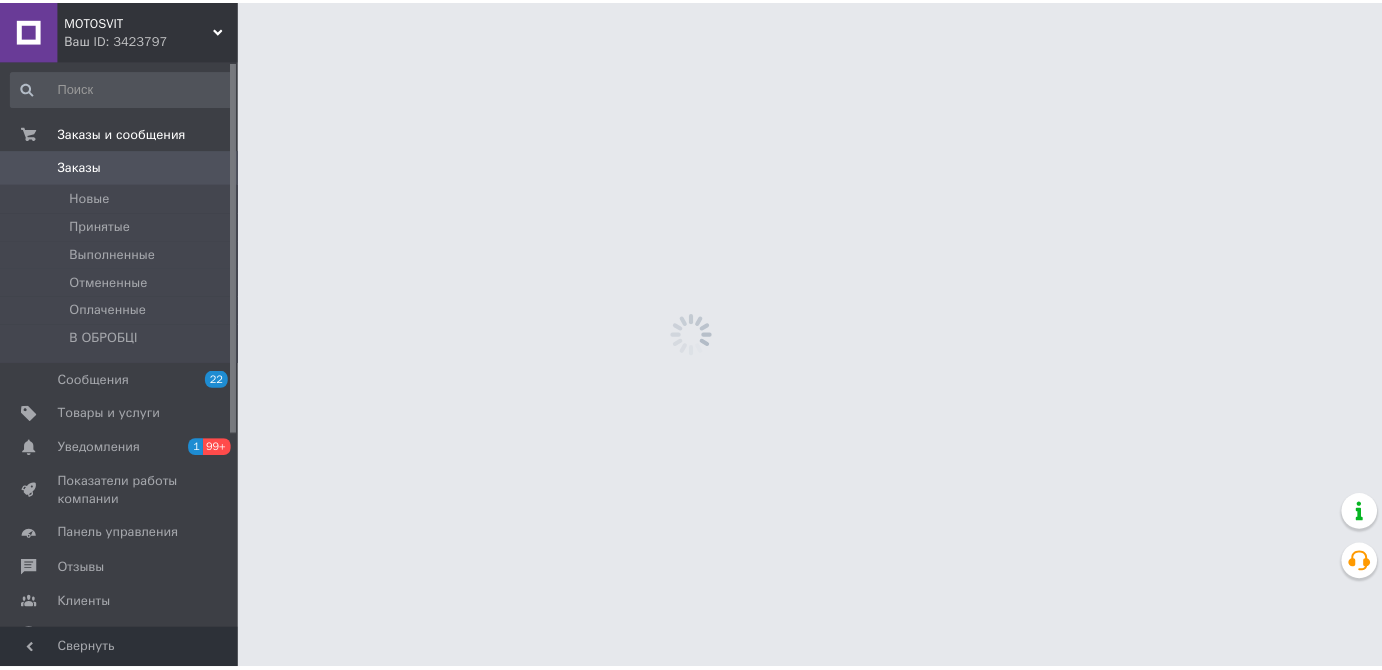 scroll, scrollTop: 0, scrollLeft: 0, axis: both 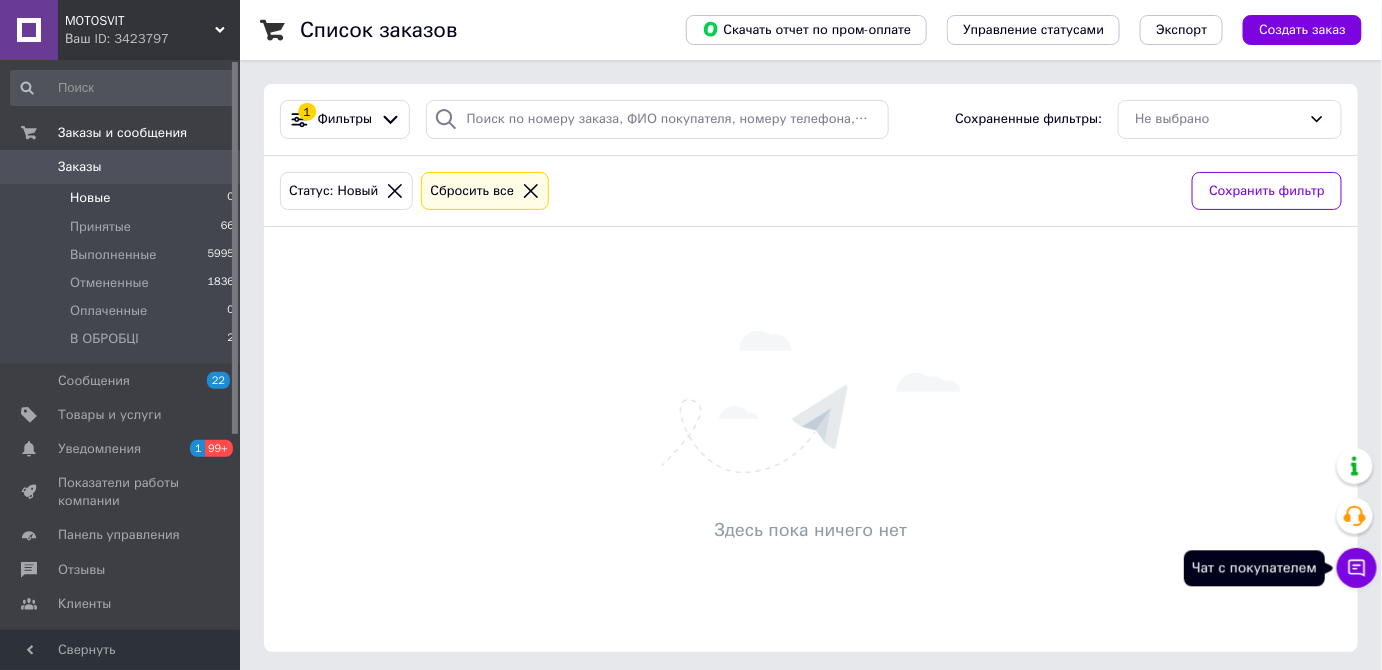 click 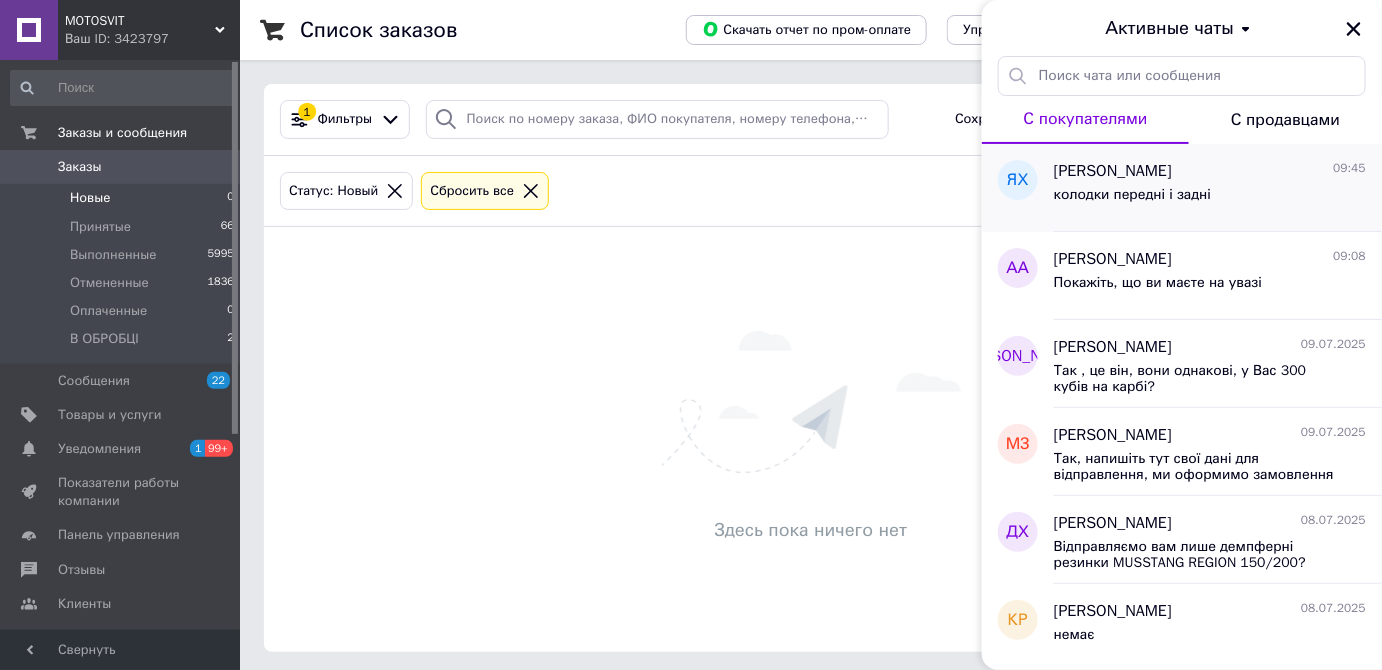 click on "колодки передні і задні" at bounding box center (1132, 195) 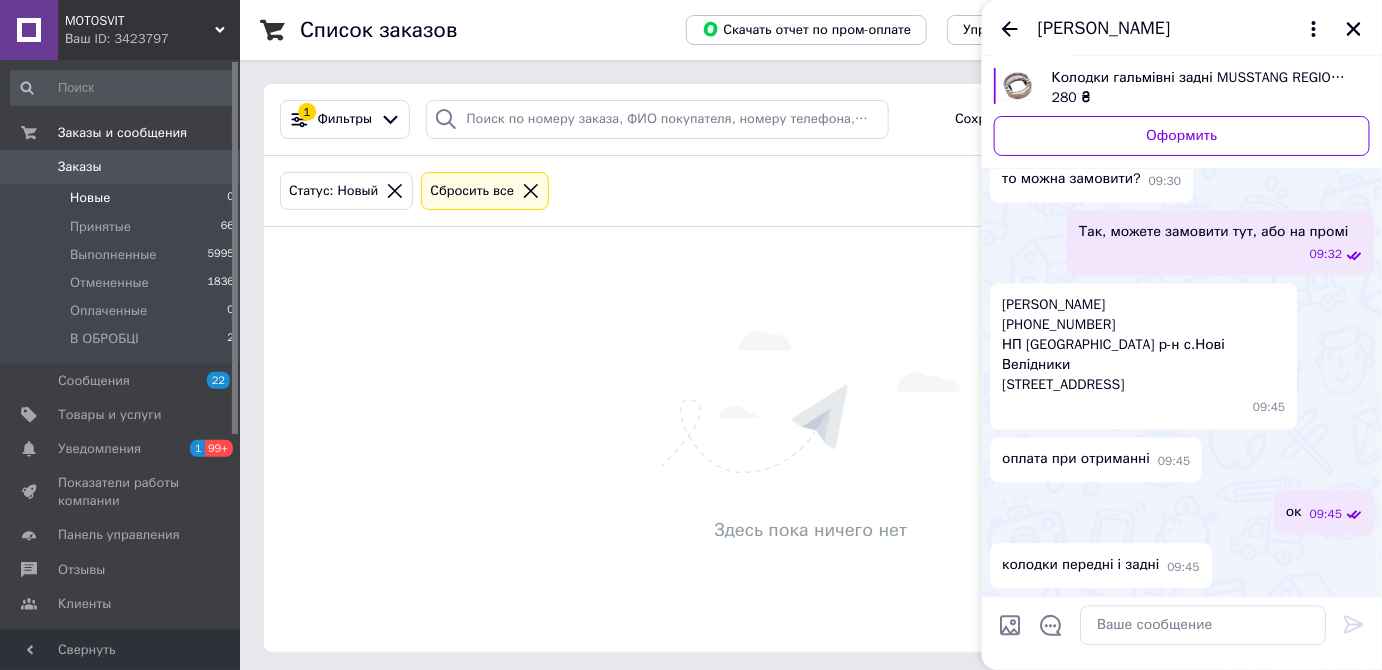 scroll, scrollTop: 1989, scrollLeft: 0, axis: vertical 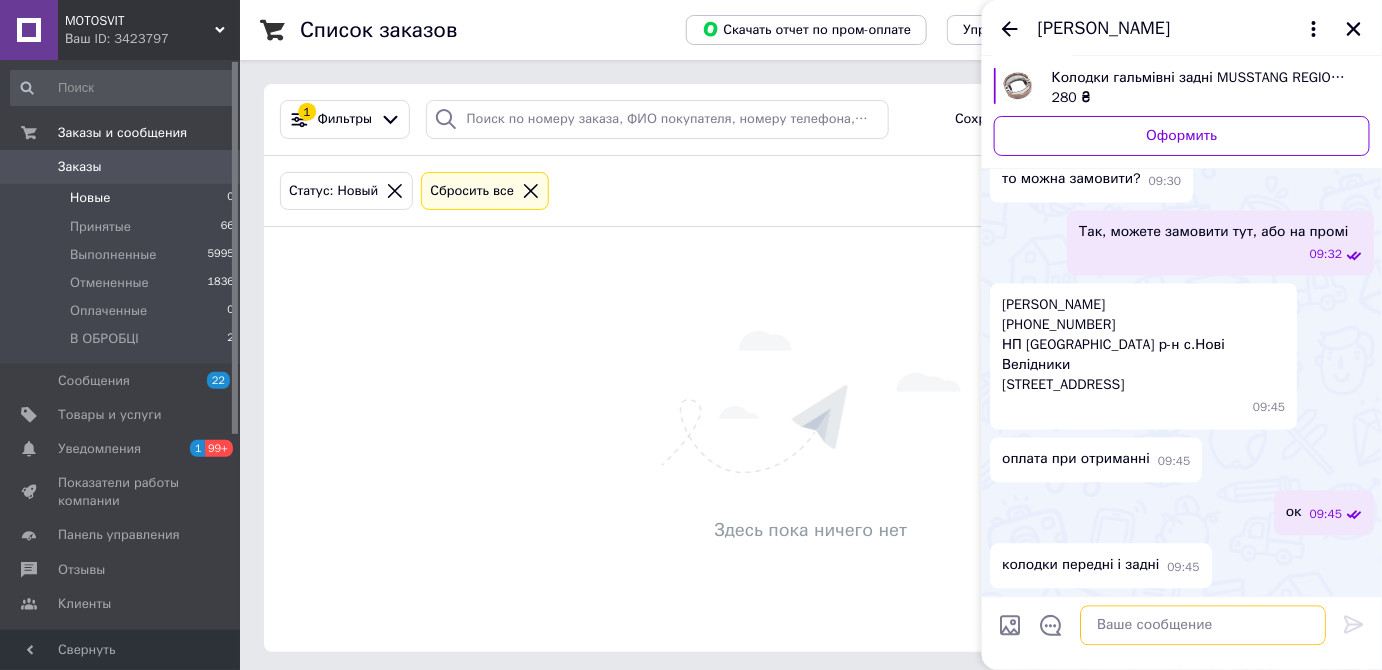 click at bounding box center (1203, 626) 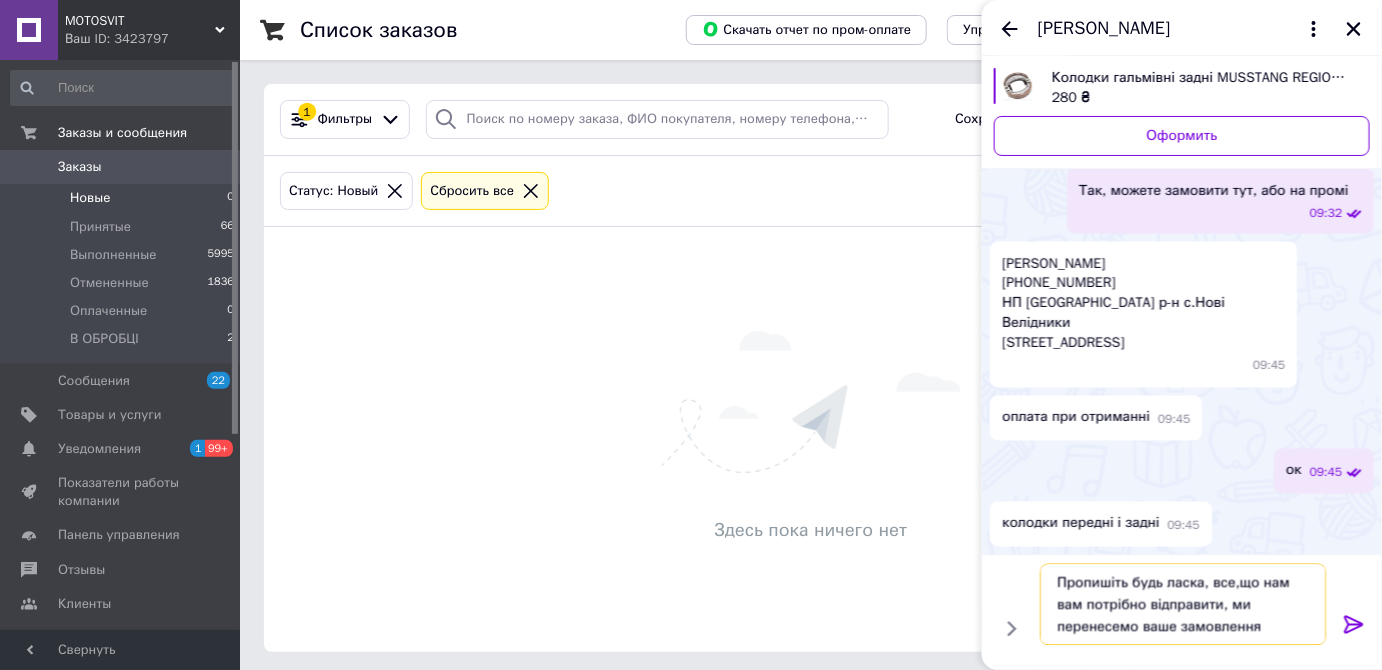 scroll, scrollTop: 1, scrollLeft: 0, axis: vertical 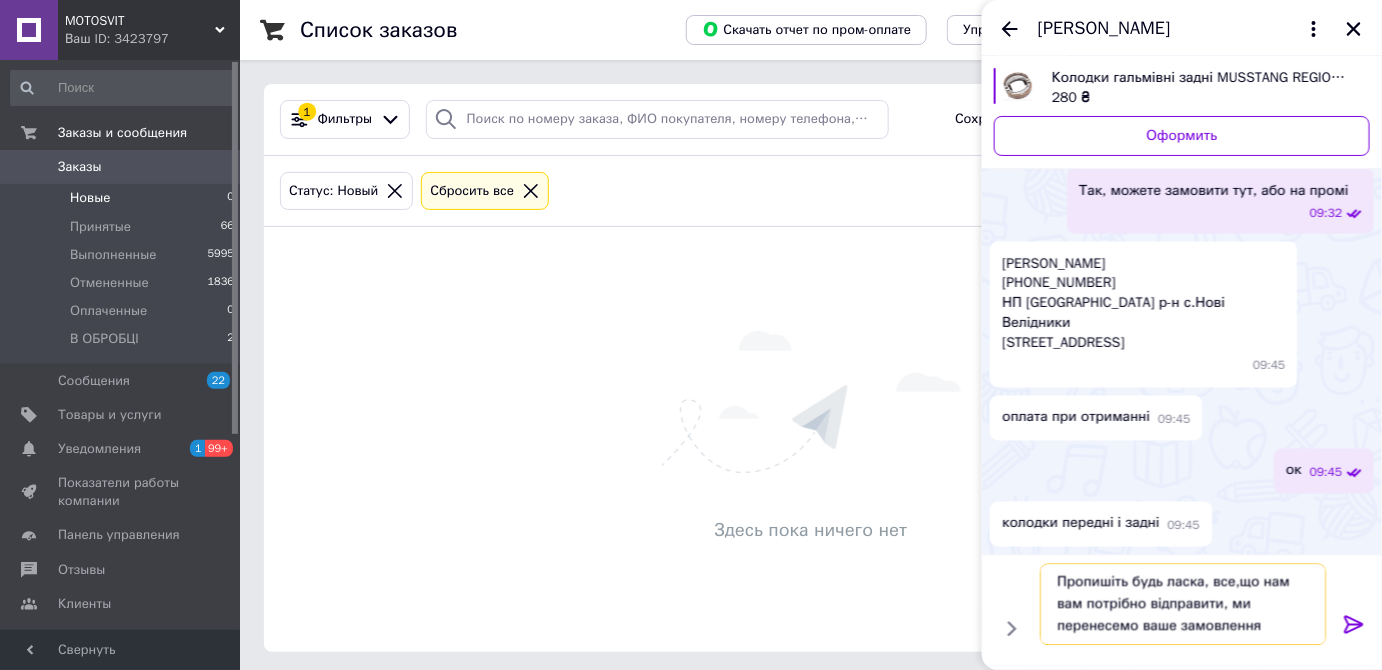 drag, startPoint x: 1217, startPoint y: 609, endPoint x: 1236, endPoint y: 635, distance: 32.202484 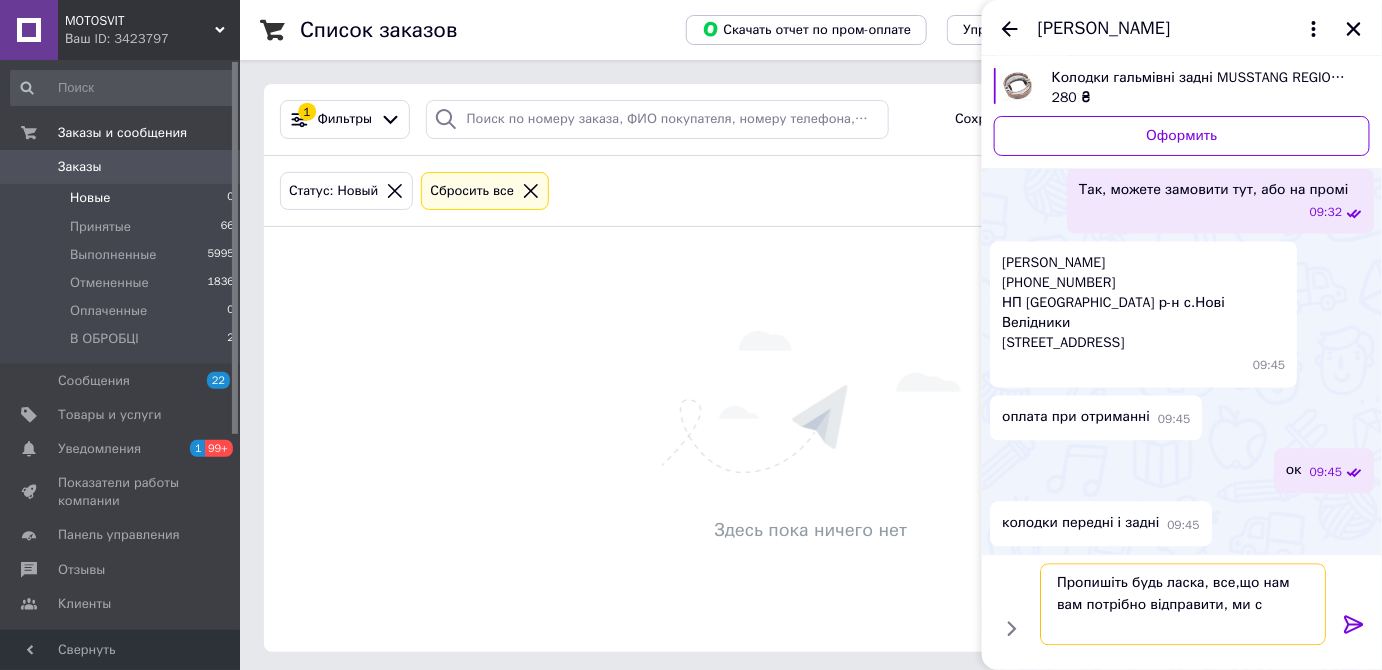 scroll, scrollTop: 0, scrollLeft: 0, axis: both 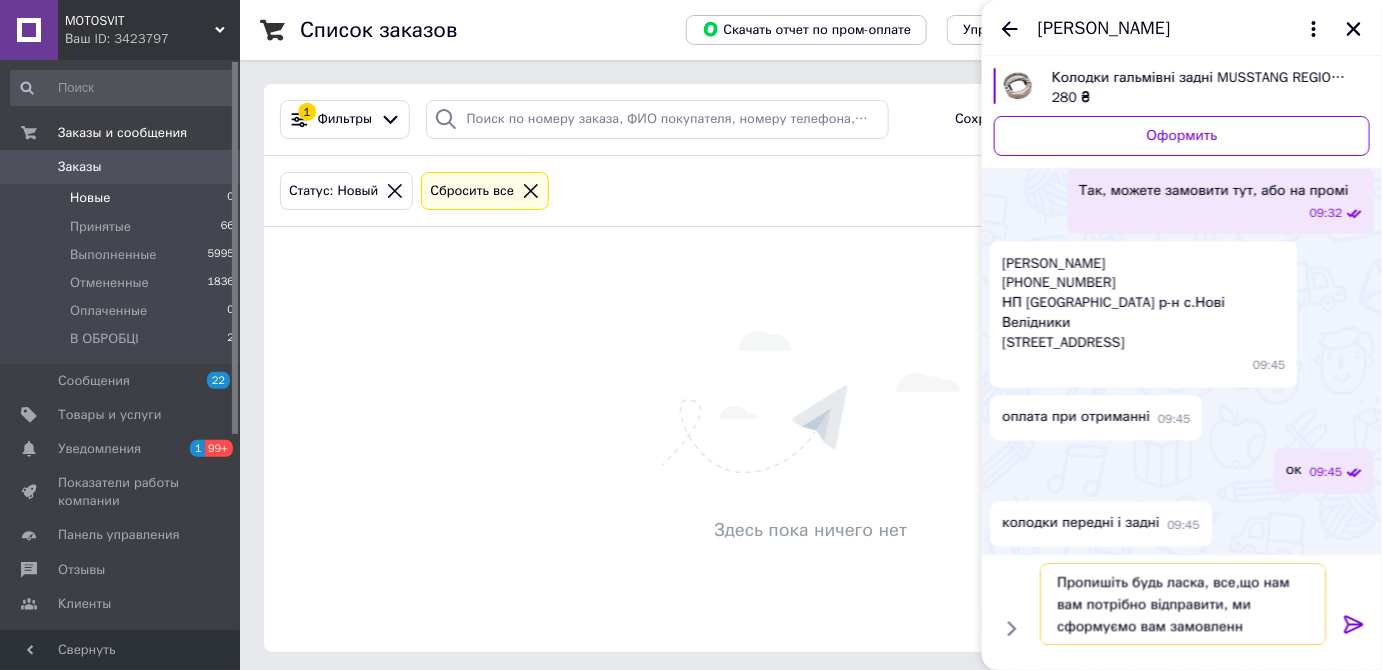 type on "Пропишіть будь ласка, все,що нам вам потрібно відправити, ми сформуємо вам замовлення" 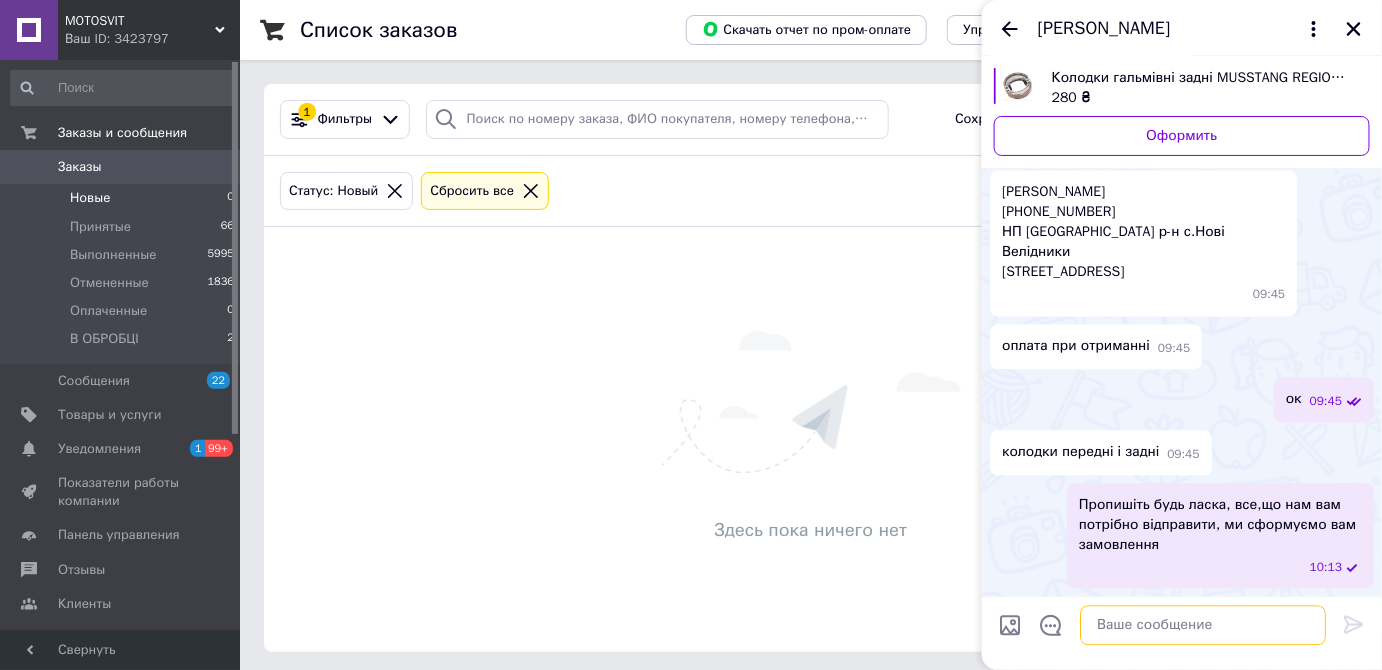 scroll, scrollTop: 2102, scrollLeft: 0, axis: vertical 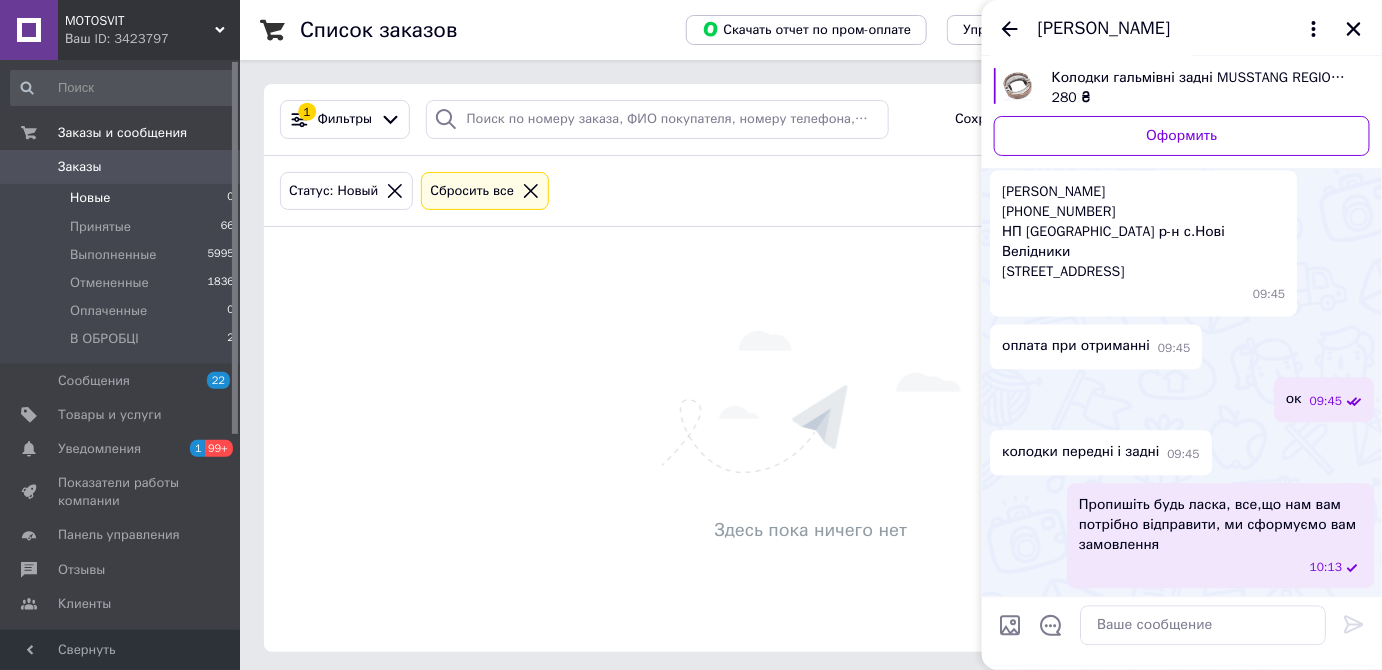click on "колодки передні і задні" at bounding box center [1080, 453] 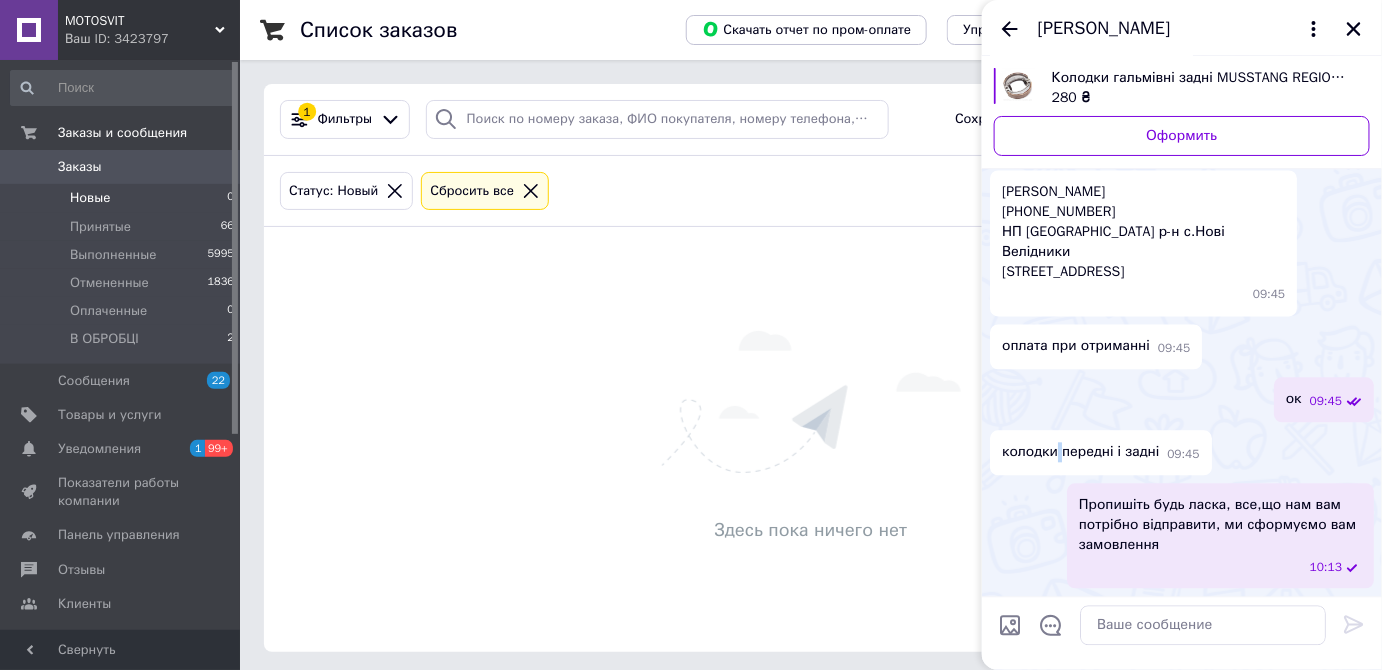 click on "колодки передні і задні" at bounding box center [1080, 453] 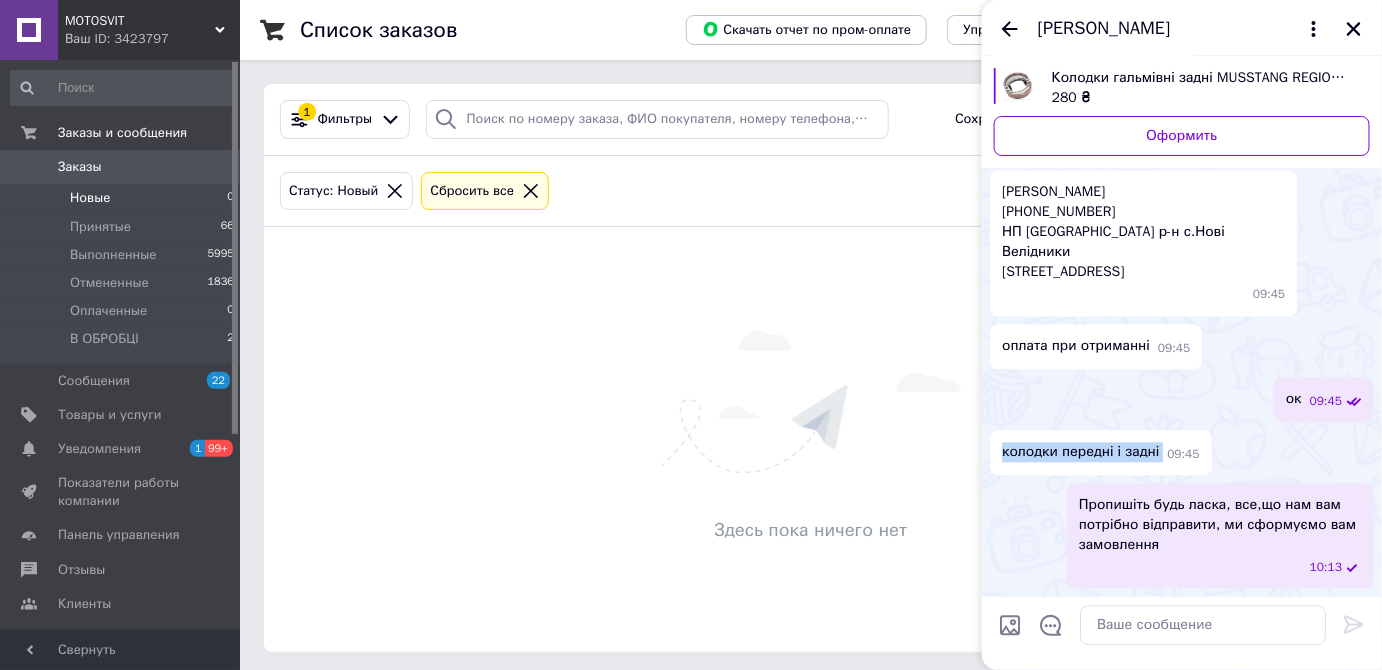 click on "колодки передні і задні" at bounding box center [1080, 453] 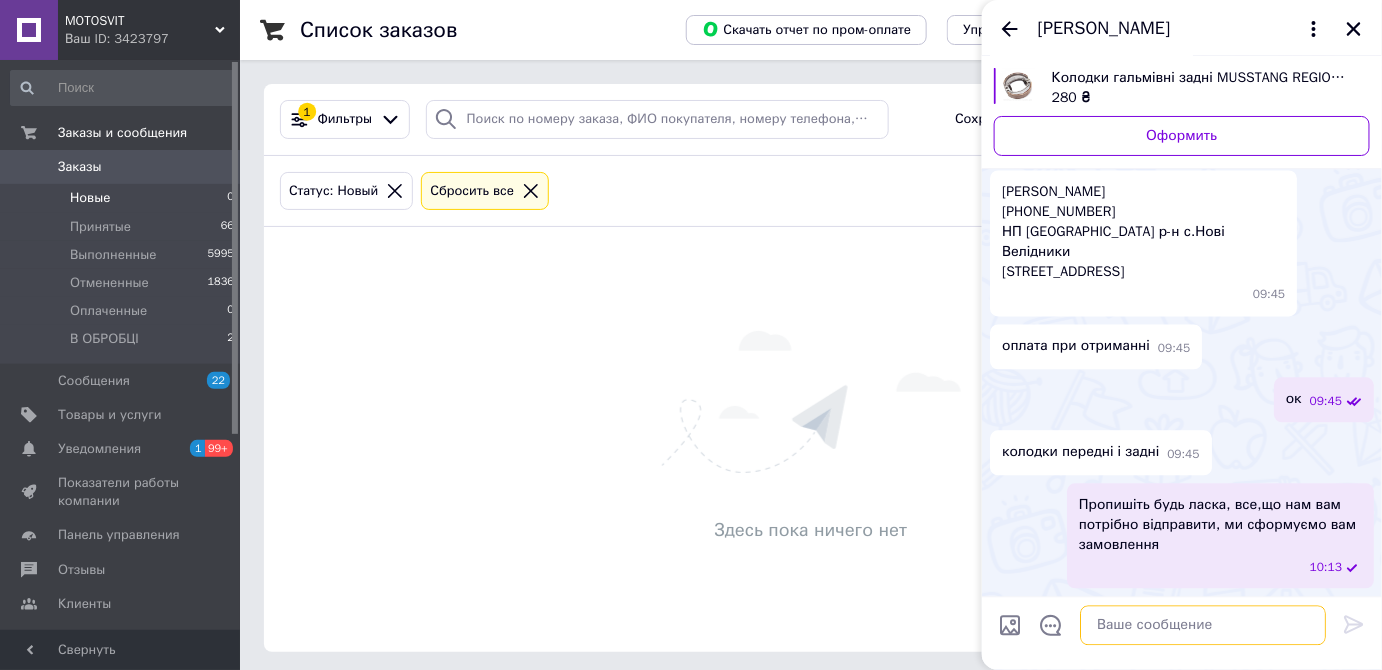 click at bounding box center (1203, 626) 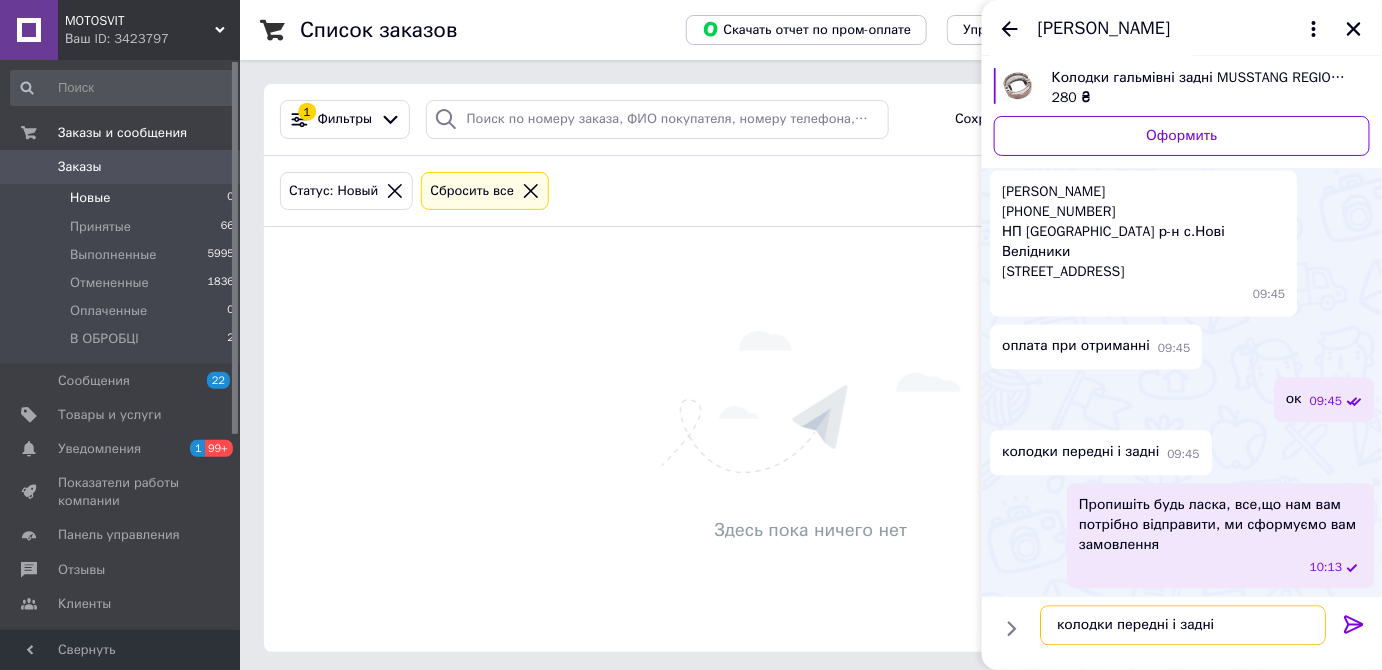 scroll, scrollTop: 0, scrollLeft: 0, axis: both 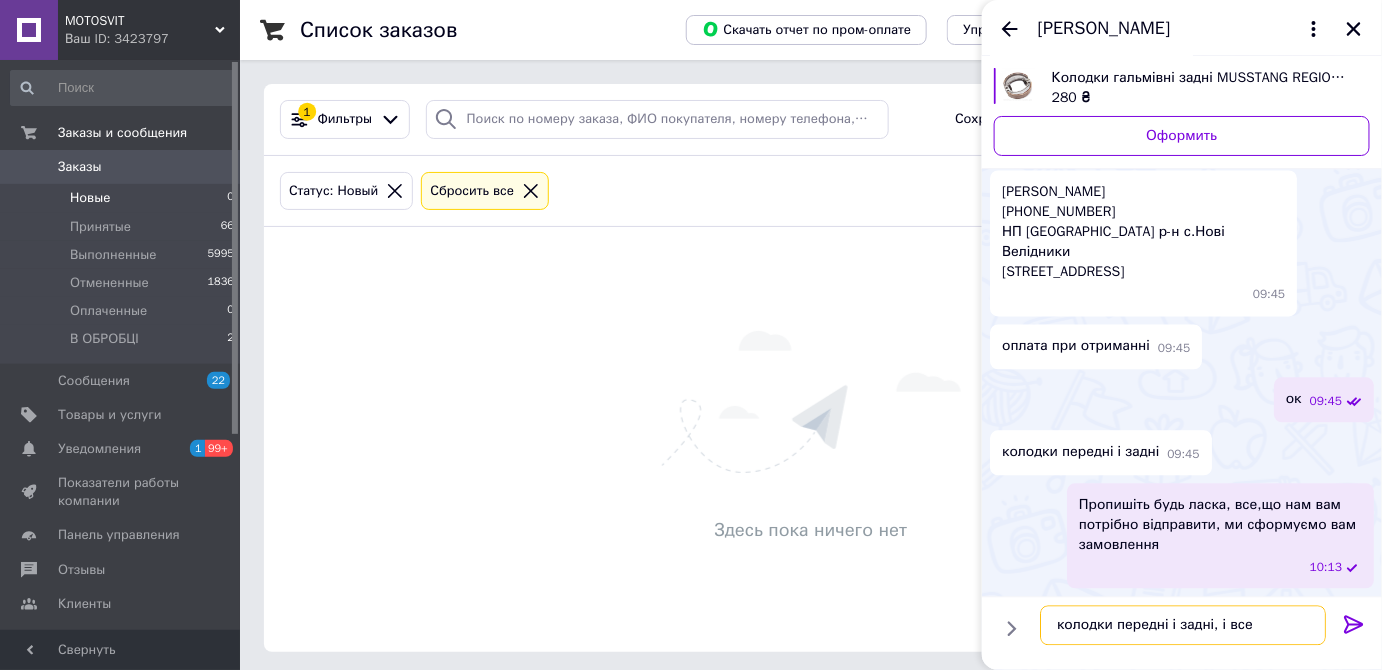 type on "колодки передні і задні, і все?" 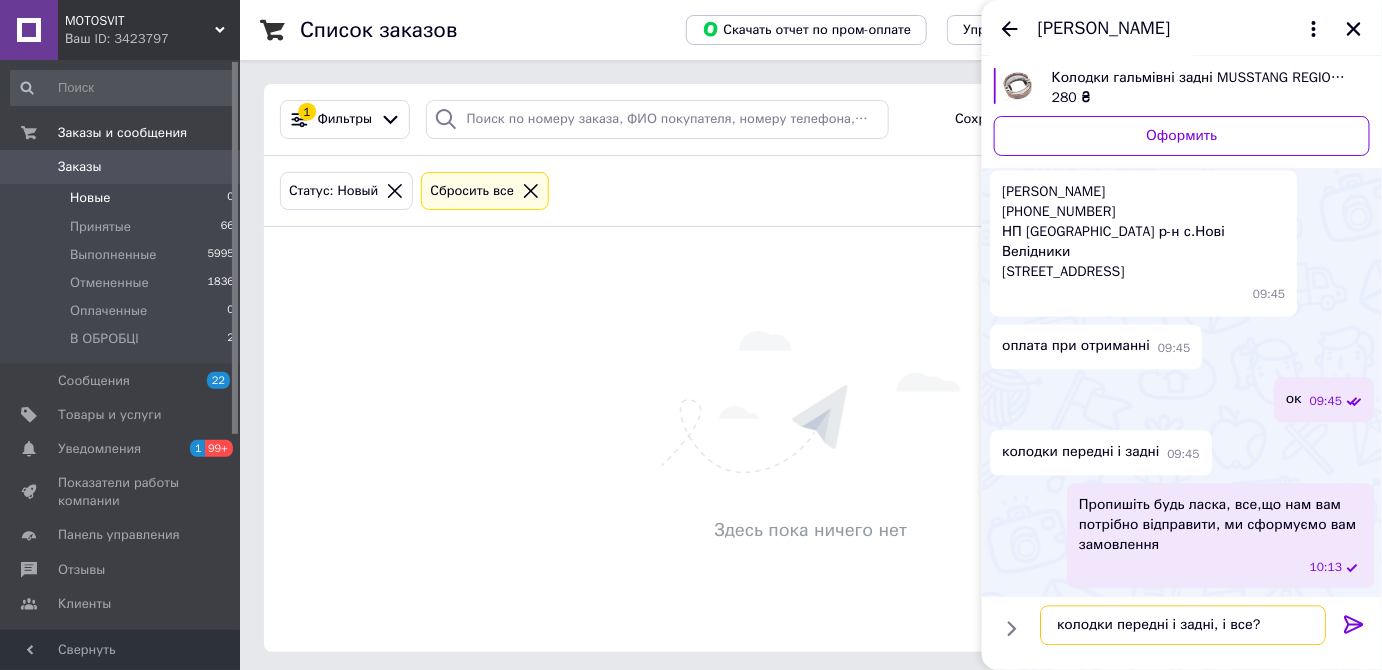 type 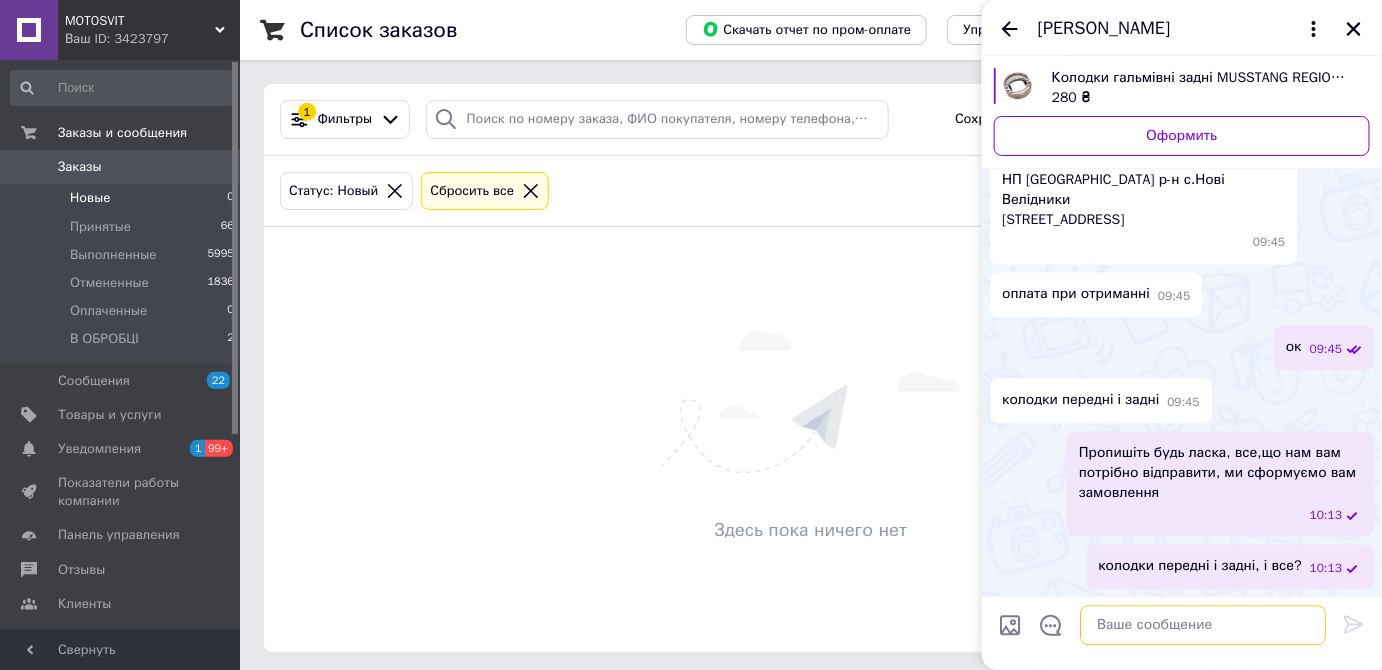 scroll, scrollTop: 2155, scrollLeft: 0, axis: vertical 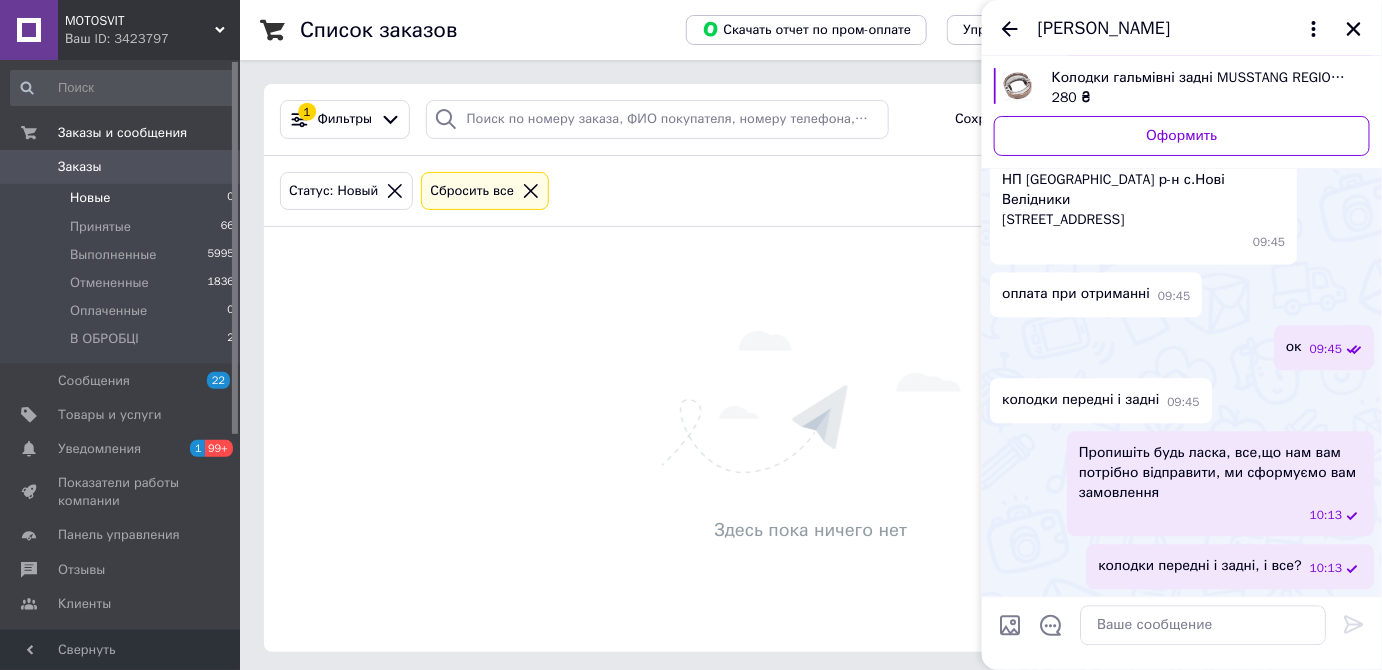 click on "колодки передні і задні" at bounding box center [1080, 400] 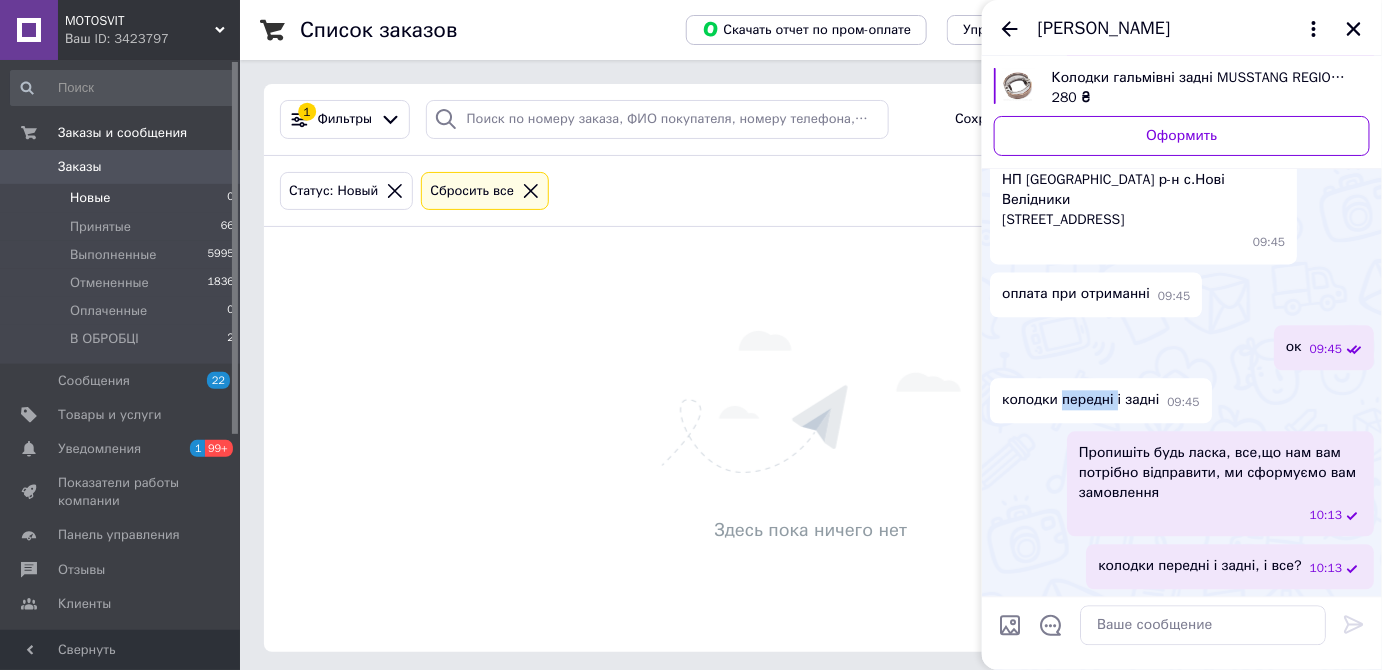 click on "колодки передні і задні" at bounding box center (1080, 400) 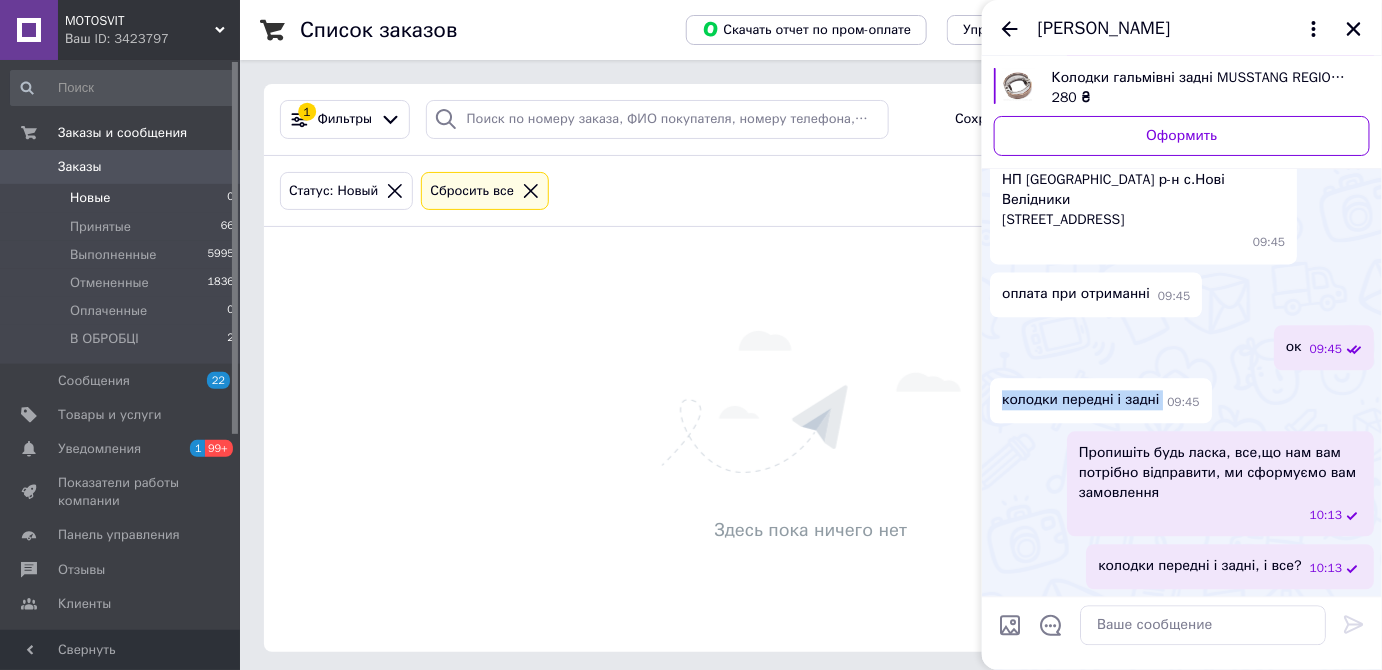 click on "колодки передні і задні" at bounding box center [1080, 400] 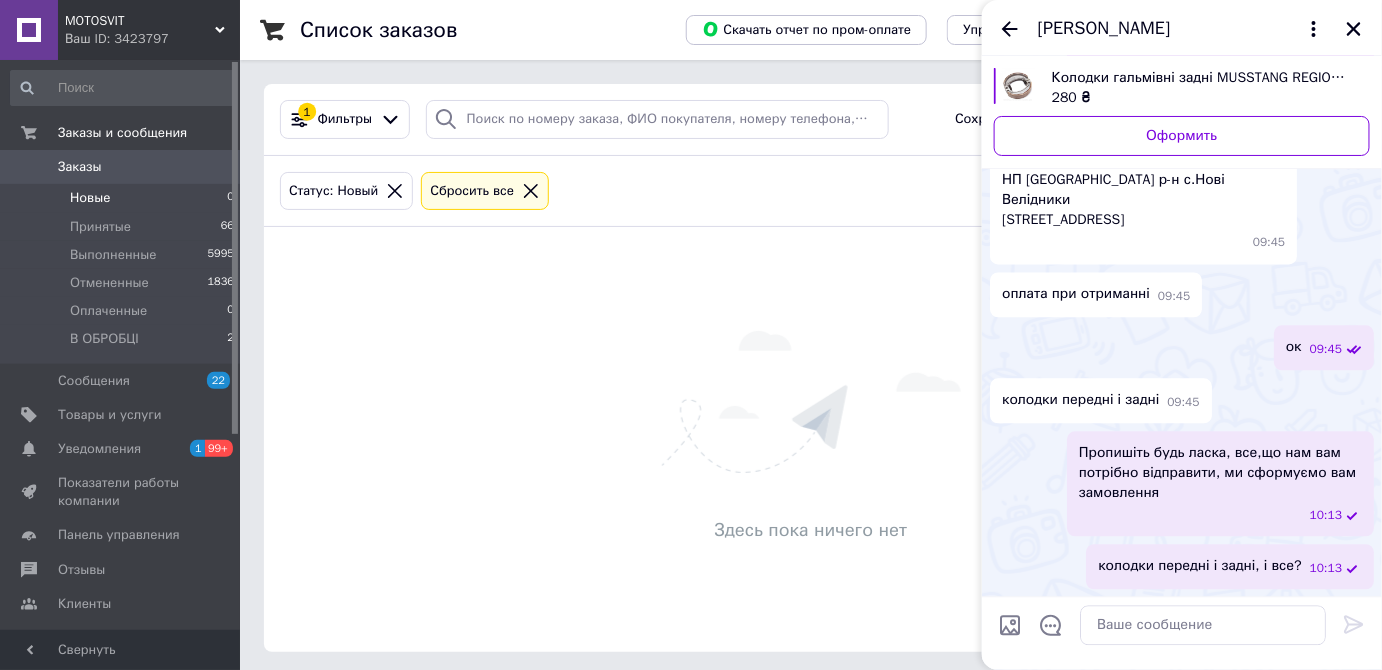 click on "ок 09:45" at bounding box center [1182, 347] 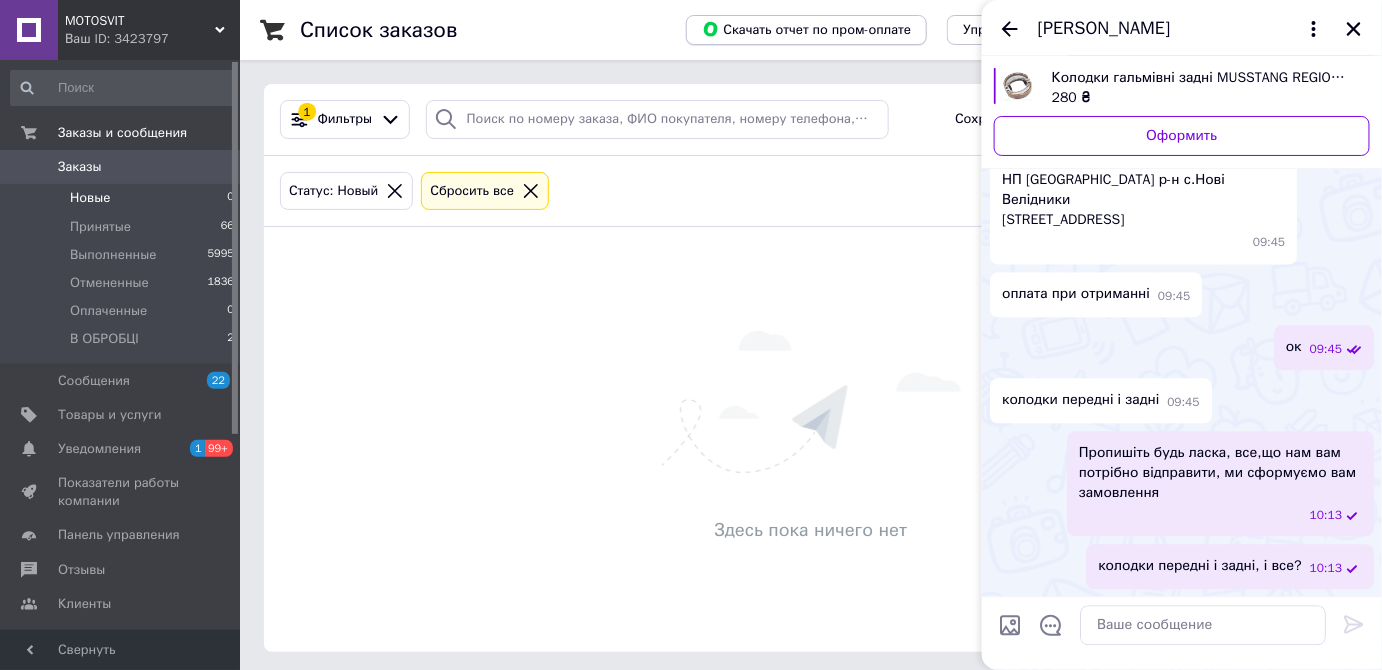 copy on "Хоменко Ярослав" 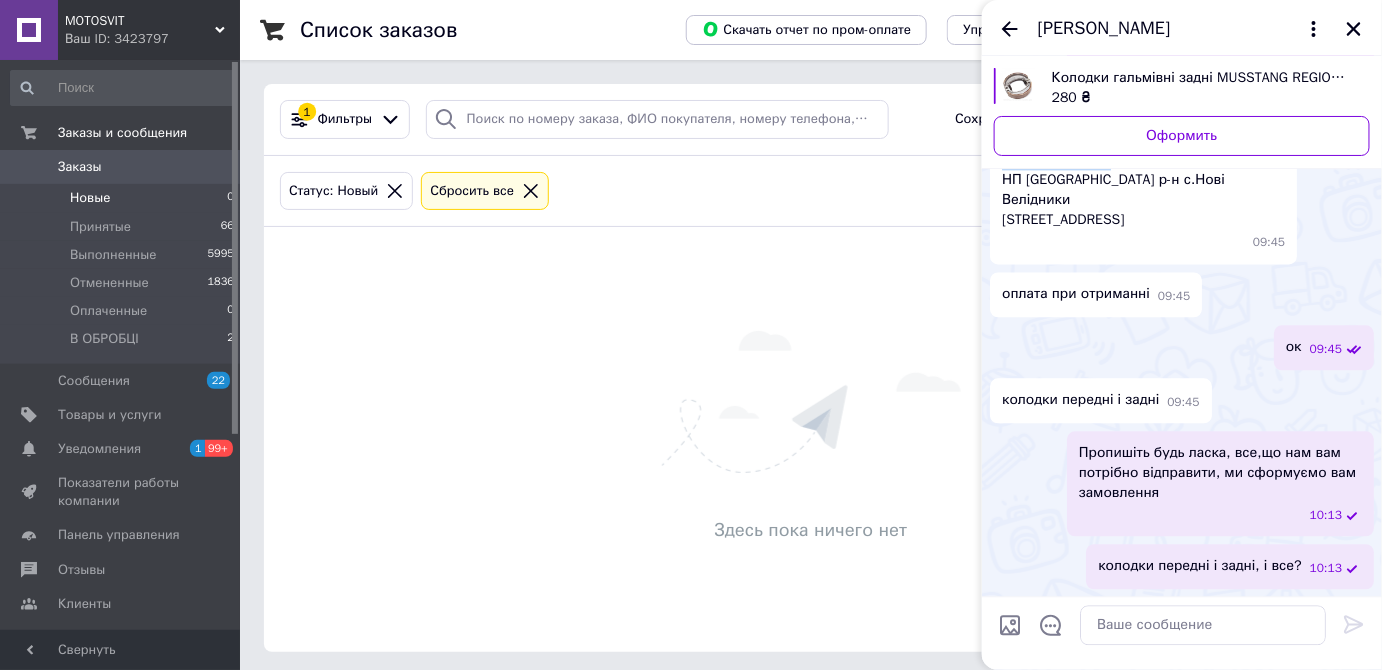 drag, startPoint x: 1105, startPoint y: 344, endPoint x: 1005, endPoint y: 336, distance: 100.31949 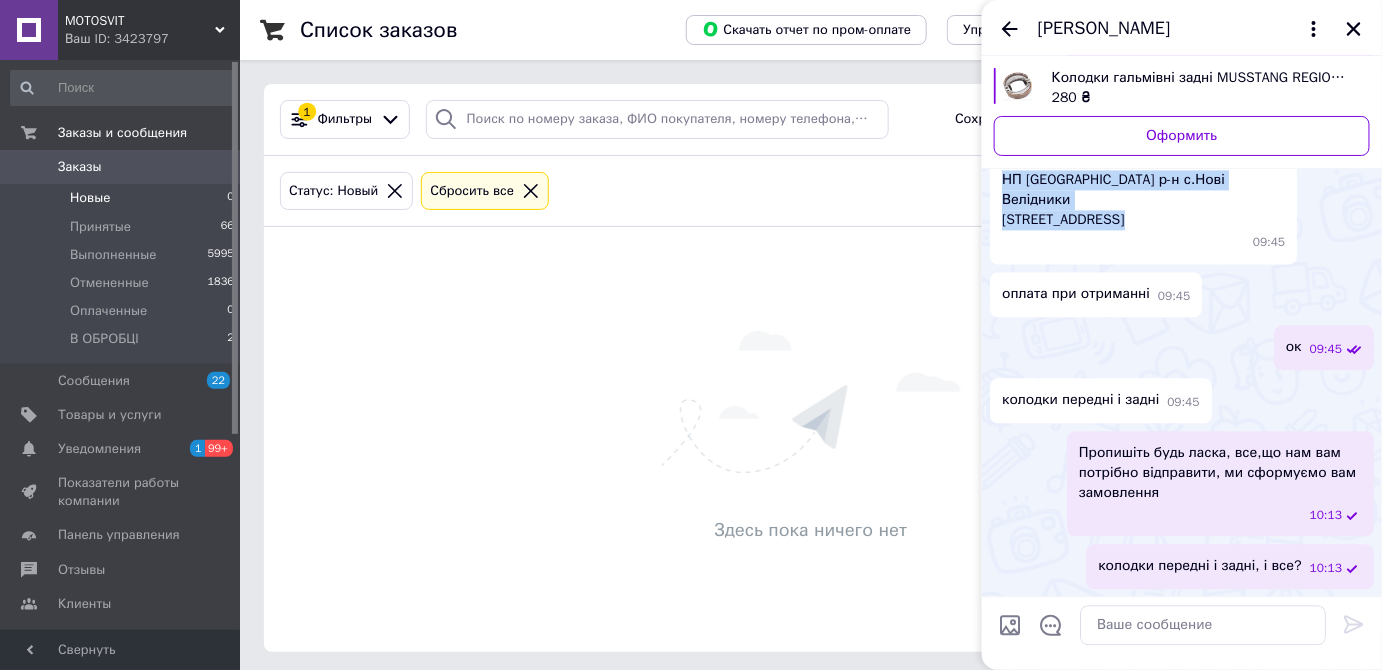 drag, startPoint x: 1005, startPoint y: 362, endPoint x: 1153, endPoint y: 397, distance: 152.08221 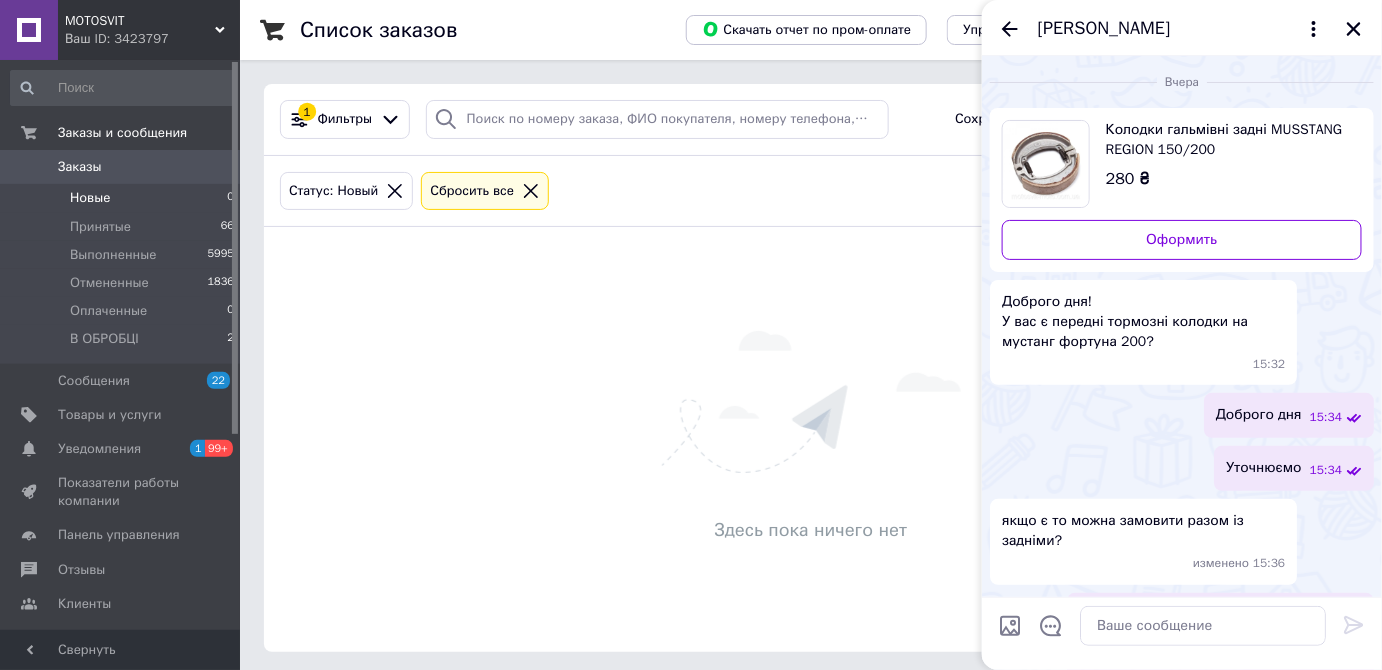 scroll, scrollTop: 493, scrollLeft: 0, axis: vertical 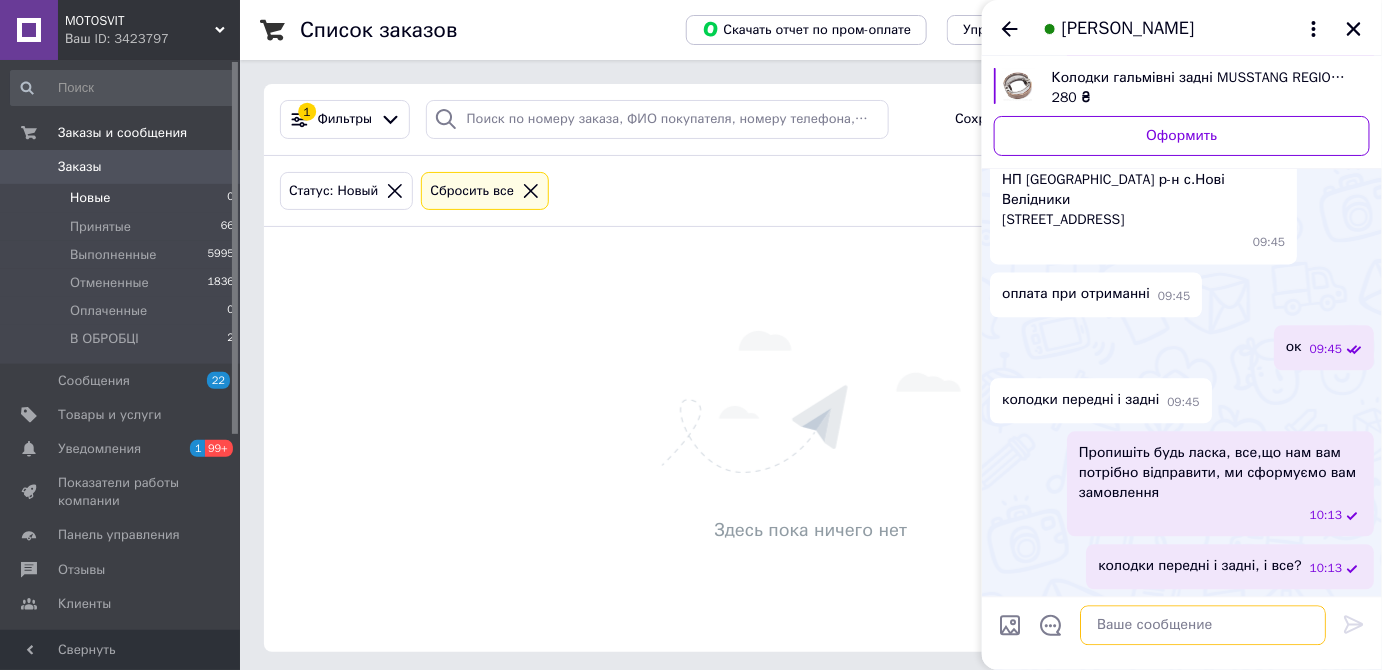 click at bounding box center (1203, 626) 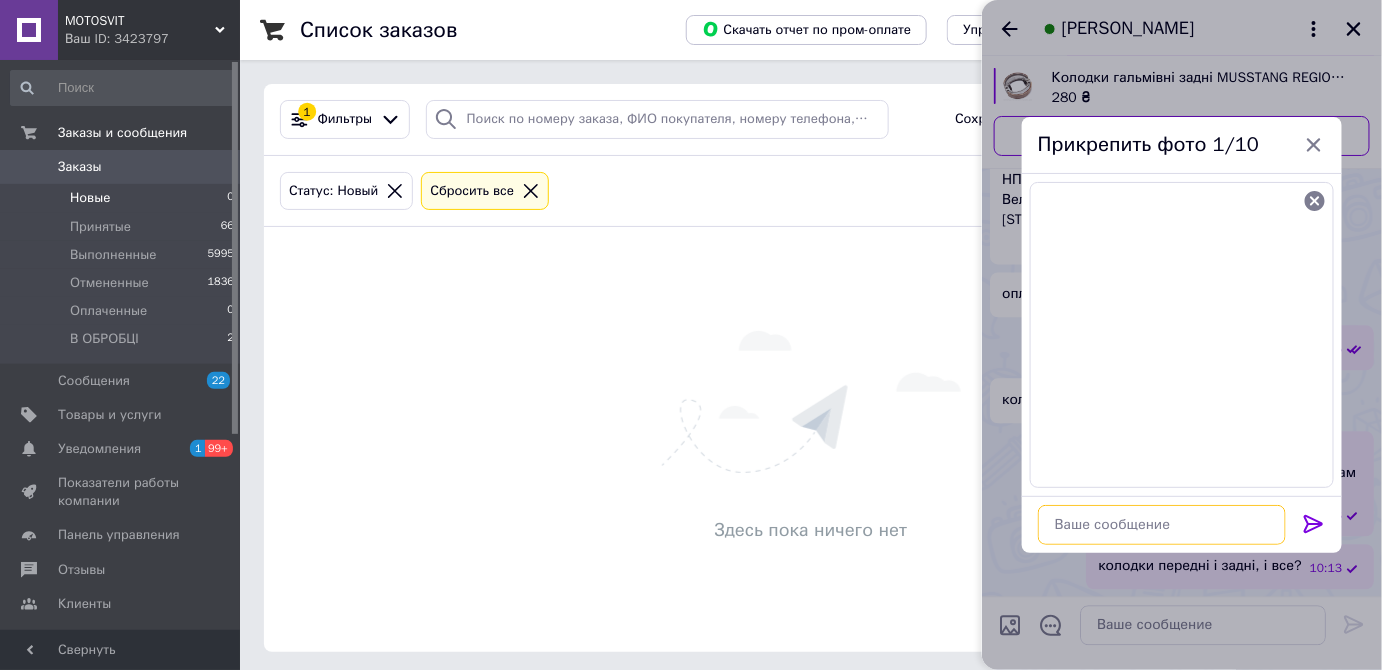 click at bounding box center [1162, 525] 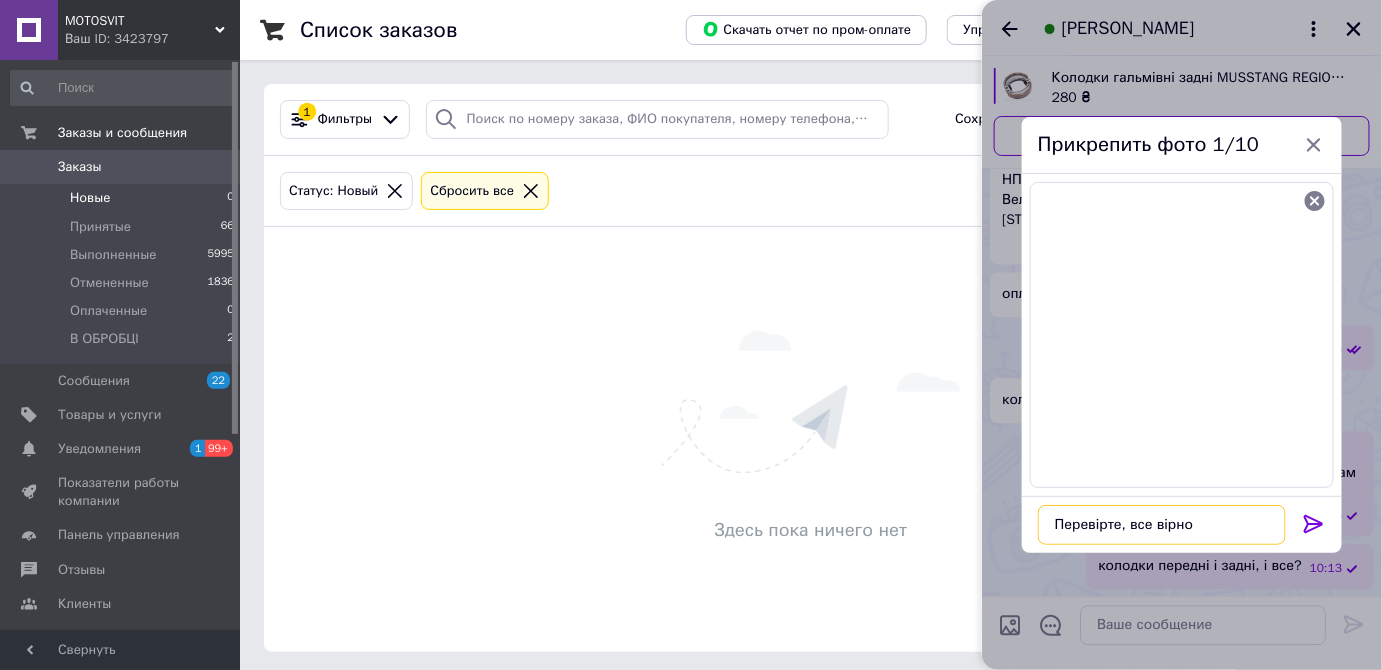 type on "Перевірте, все вірно?" 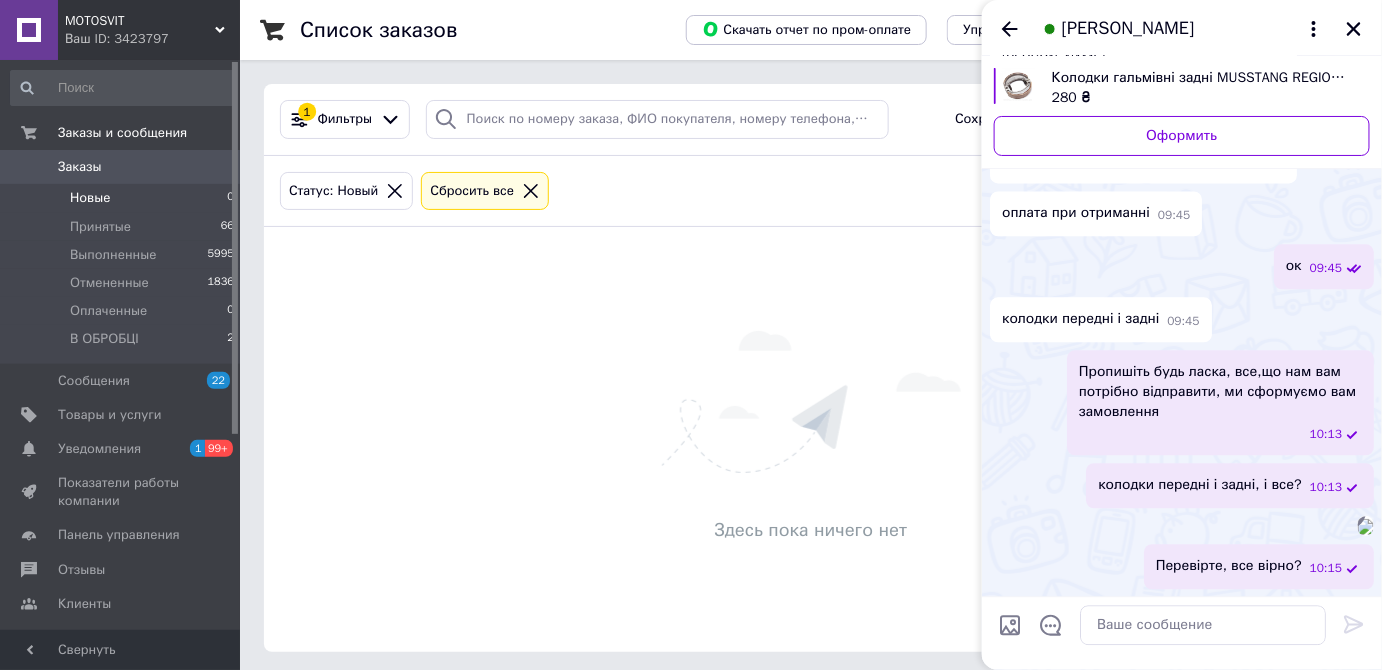 scroll, scrollTop: 2243, scrollLeft: 0, axis: vertical 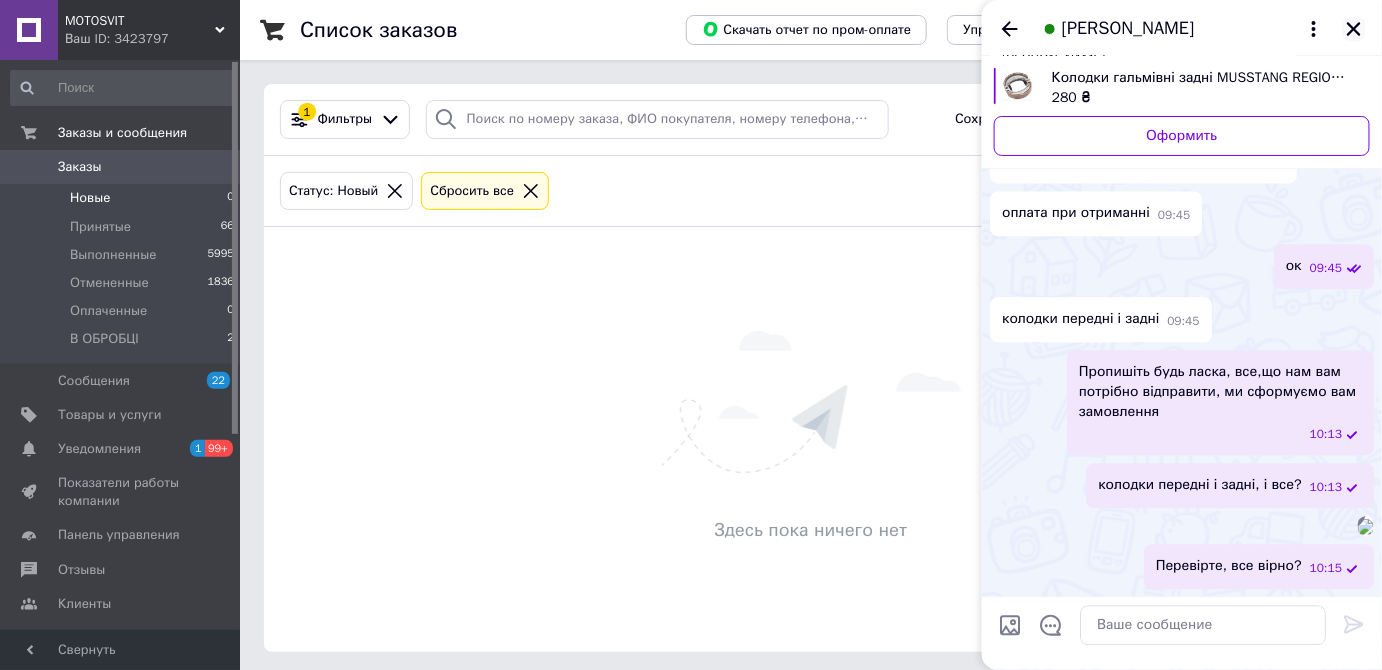 click 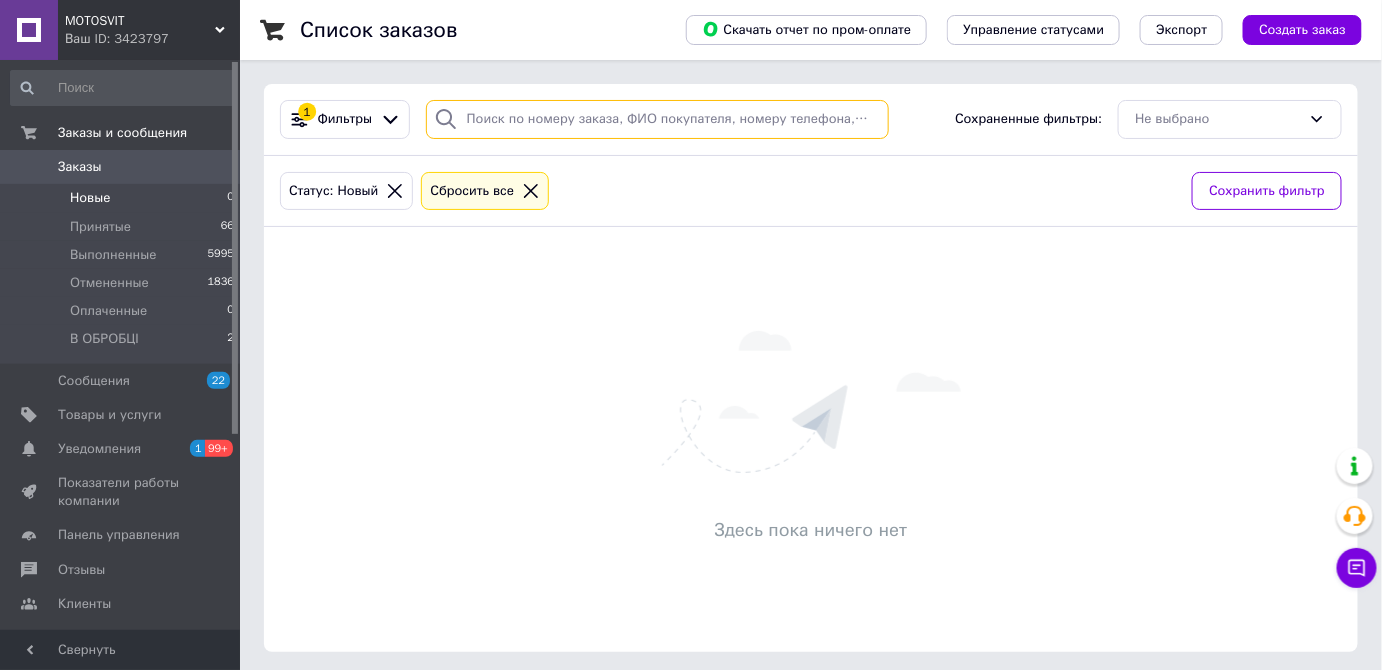 click at bounding box center [657, 119] 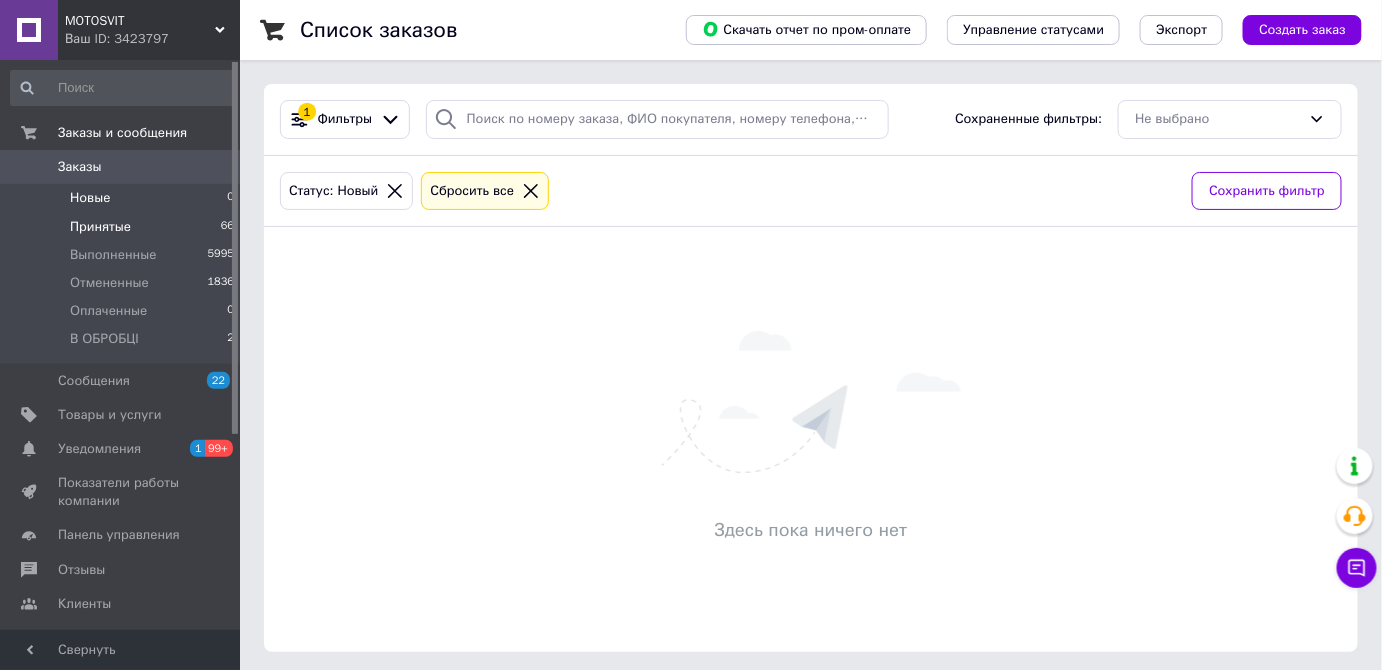 click on "Принятые 66" at bounding box center [123, 227] 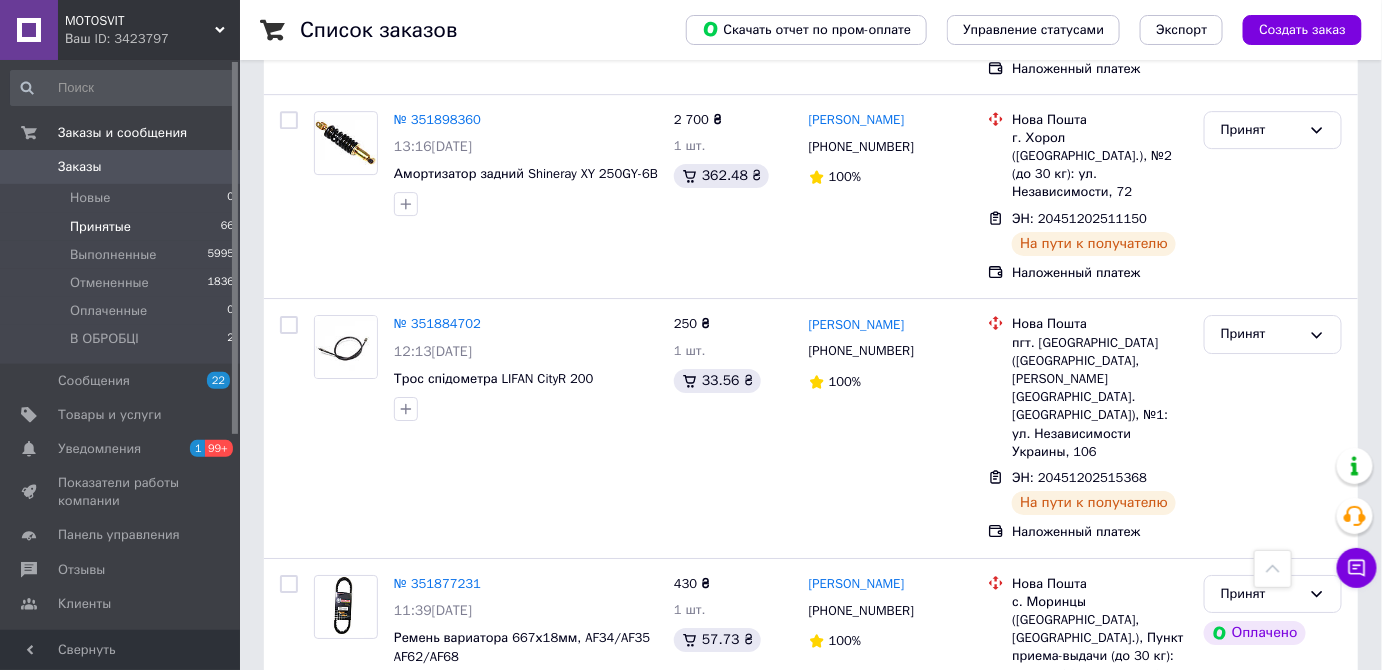 scroll, scrollTop: 2000, scrollLeft: 0, axis: vertical 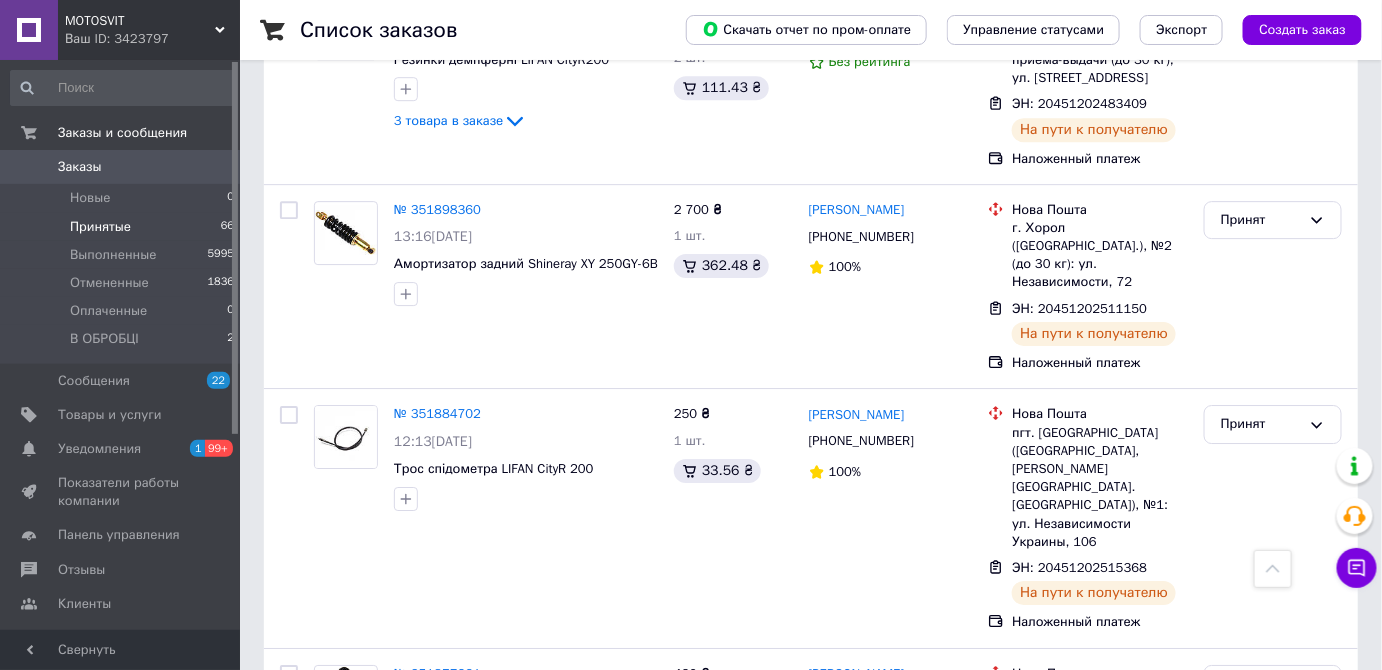 drag, startPoint x: 93, startPoint y: 162, endPoint x: 253, endPoint y: 110, distance: 168.23793 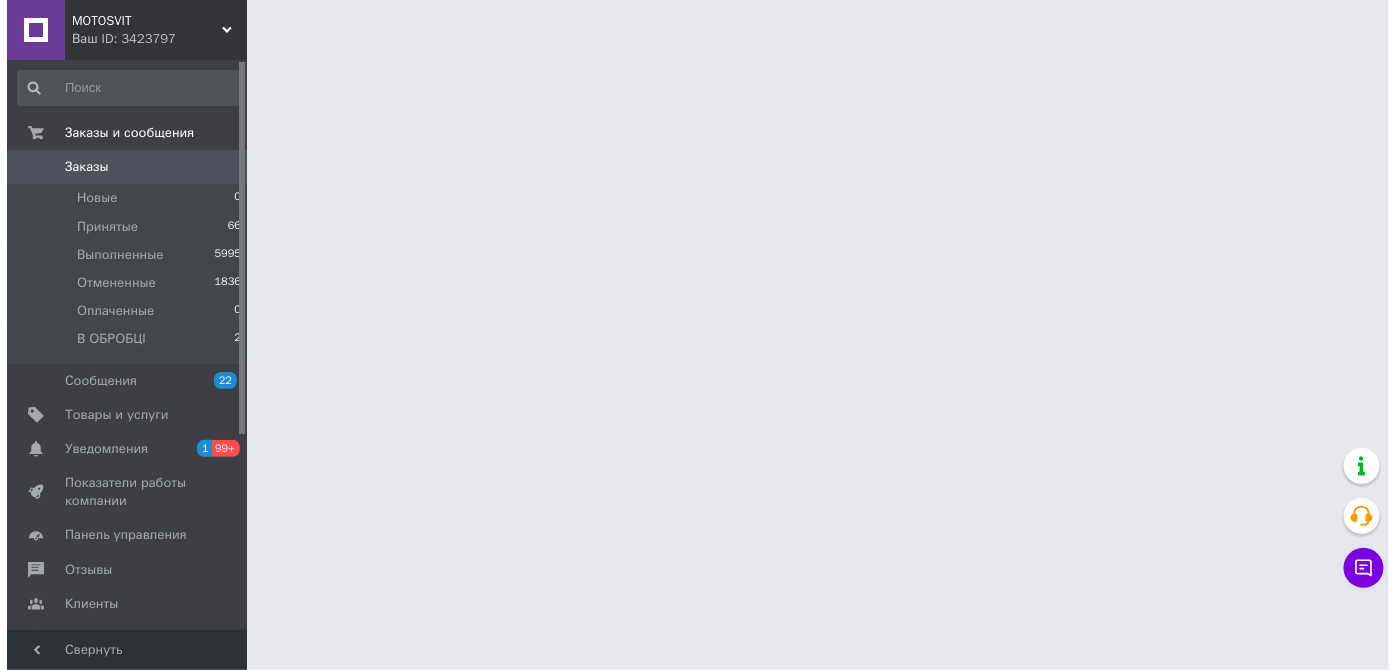 scroll, scrollTop: 0, scrollLeft: 0, axis: both 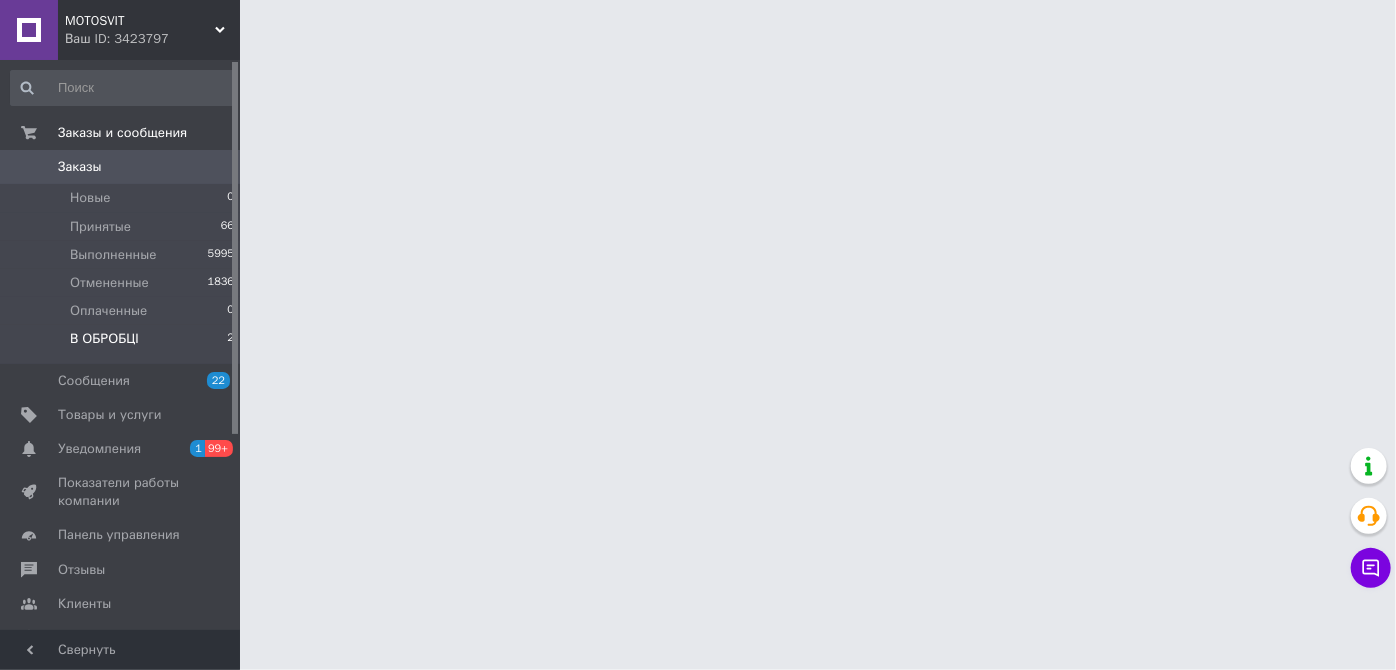 click on "В ОБРОБЦІ 2" at bounding box center [123, 344] 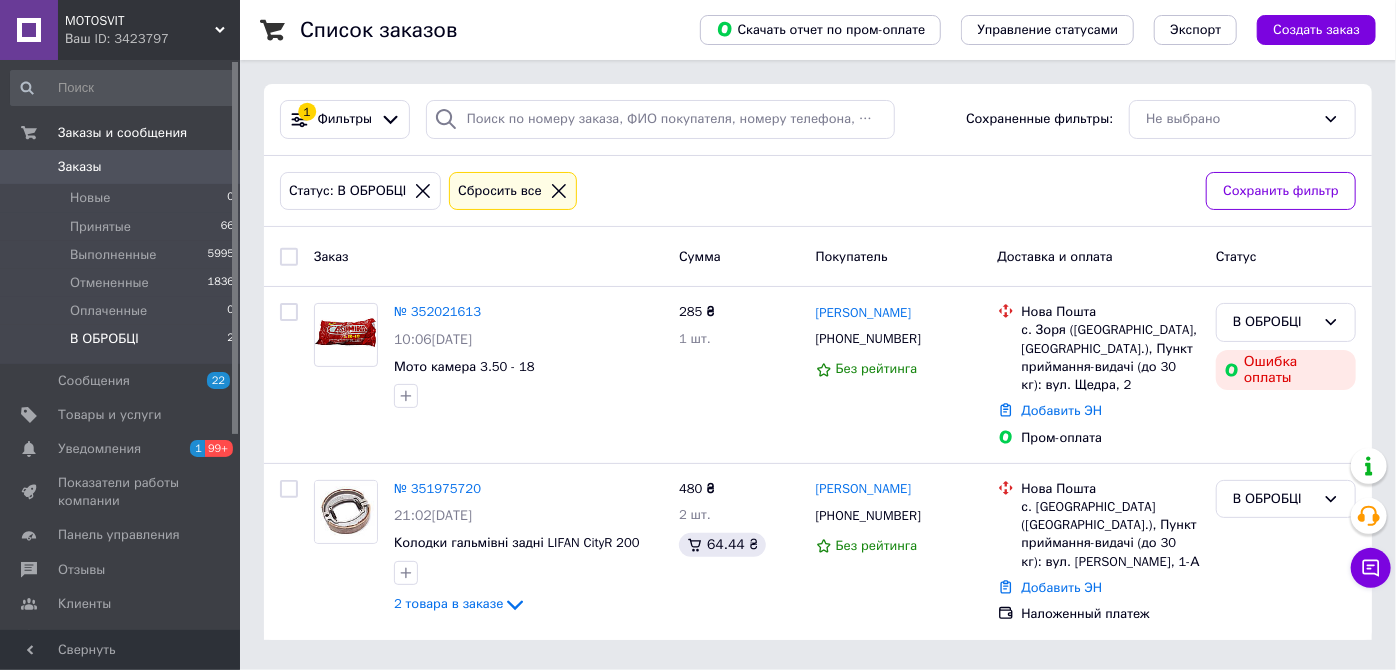 click on "Список заказов   Скачать отчет по пром-оплате Управление статусами Экспорт Создать заказ 1 Фильтры Сохраненные фильтры: Не выбрано Статус: В ОБРОБЦІ Сбросить все Сохранить фильтр Заказ Сумма Покупатель Доставка и оплата Статус № 352021613 10:06, 10.07.2025 Мото камера 3.50 - 18 285 ₴ 1 шт. Олександр Завалипіч +380930925910 Без рейтинга Нова Пошта с. Зоря (Дніпропетровська обл., Дніпровський р-н.), Пункт приймання-видачі (до 30 кг): вул. Щедра, 2 Добавить ЭН Пром-оплата В ОБРОБЦІ Ошибка оплаты № 351975720 21:02, 09.07.2025 Колодки гальмівні задні LIFAN CityR 200 2 товара в заказе 480 ₴ 2 шт. 64.44 ₴ +380681614653" at bounding box center [818, 332] 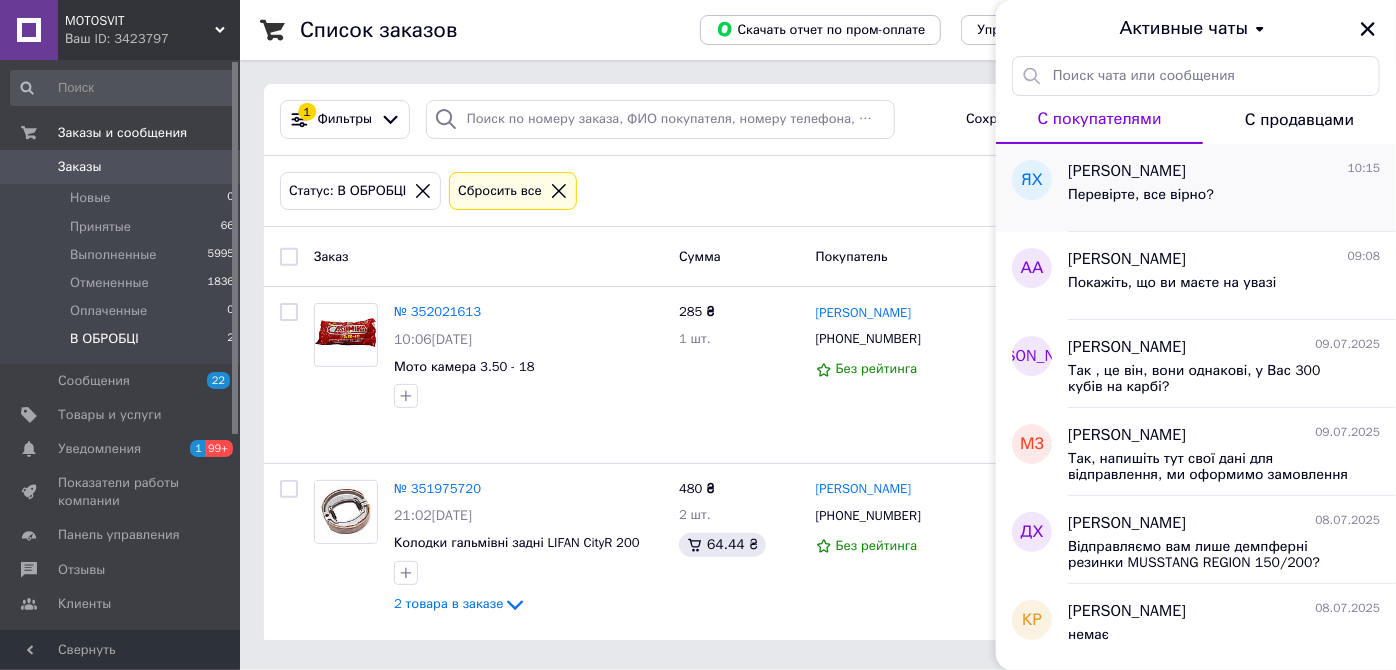 click on "Перевірте, все вірно?" at bounding box center (1141, 195) 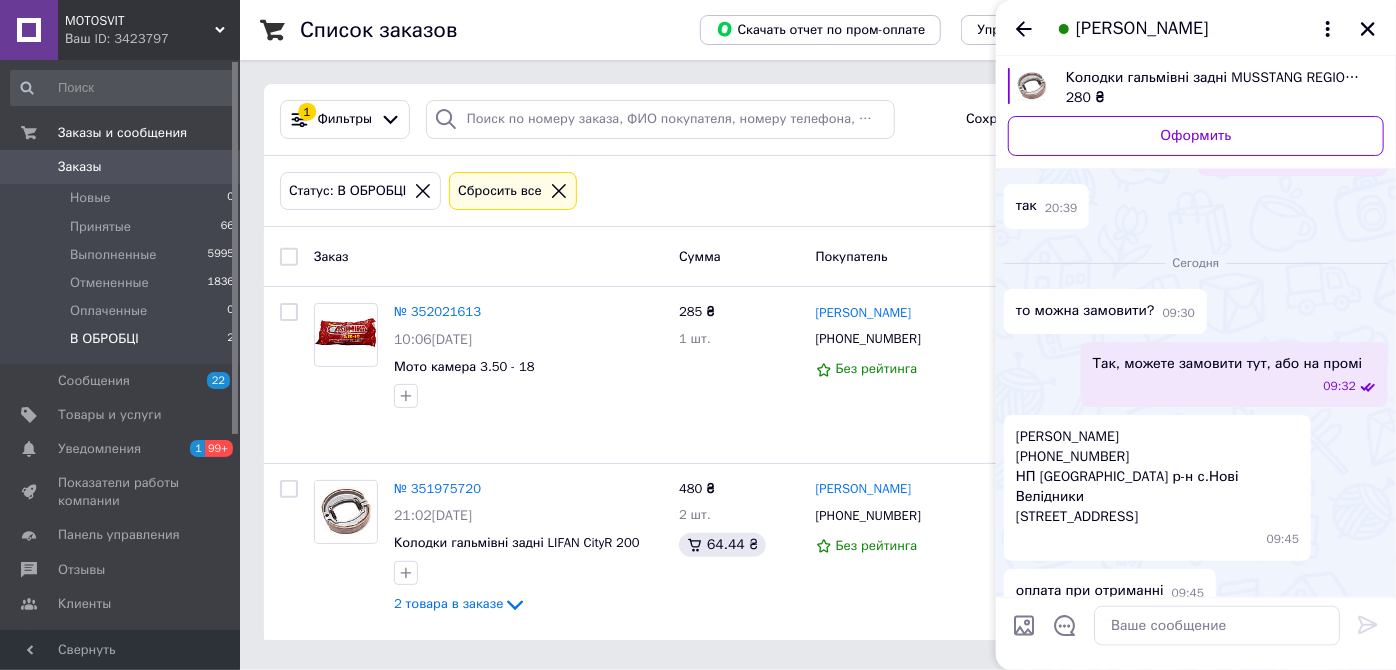 scroll, scrollTop: 1312, scrollLeft: 0, axis: vertical 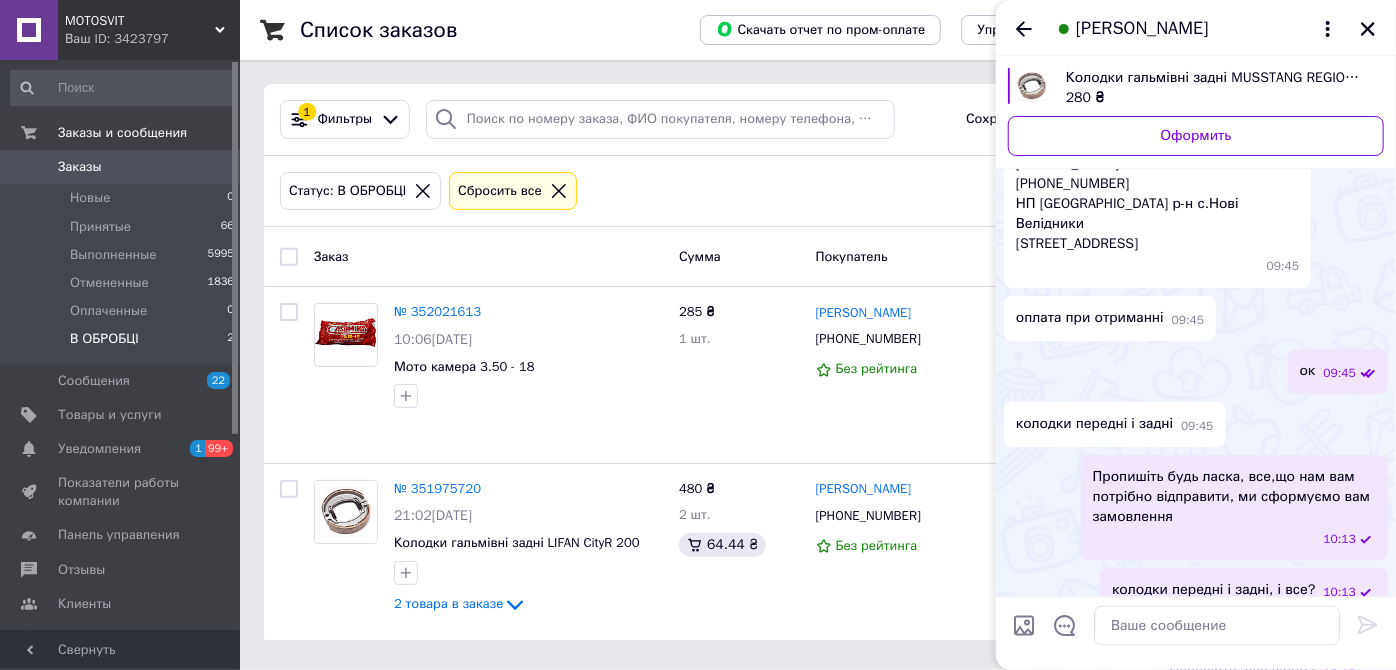 click on "16:21" at bounding box center (1196, -506) 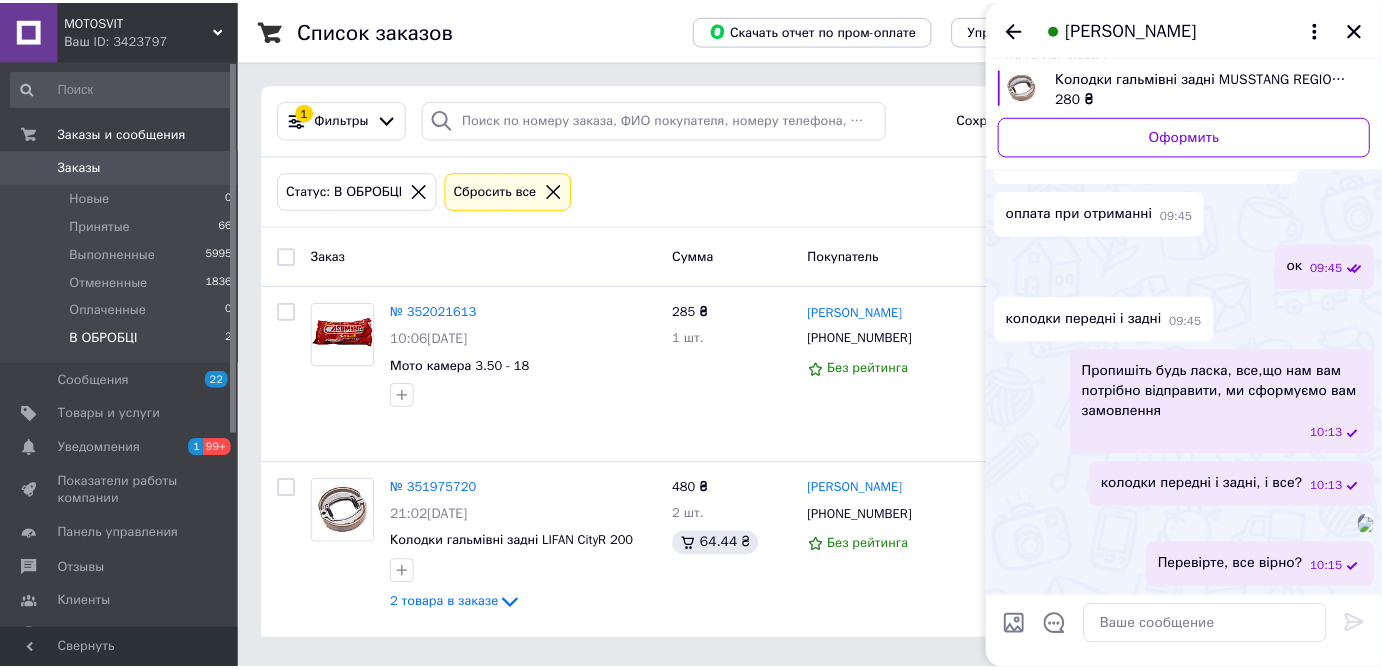 scroll, scrollTop: 2243, scrollLeft: 0, axis: vertical 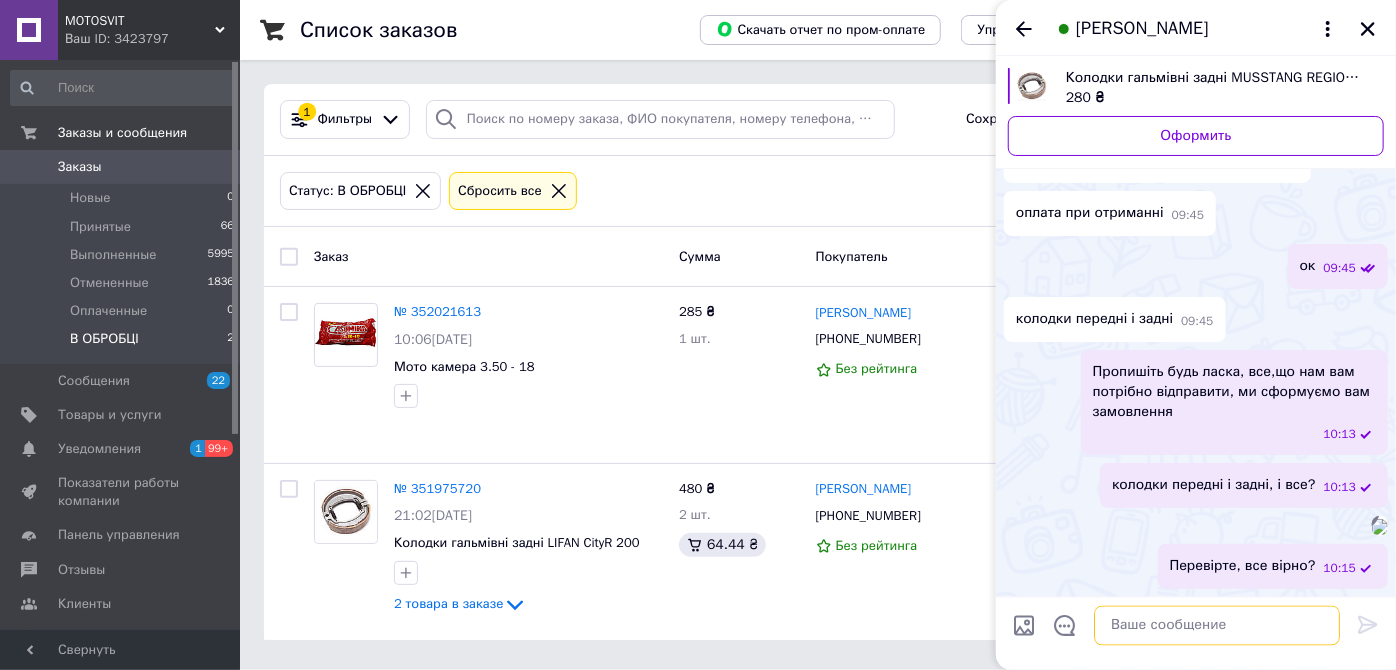 click at bounding box center (1217, 626) 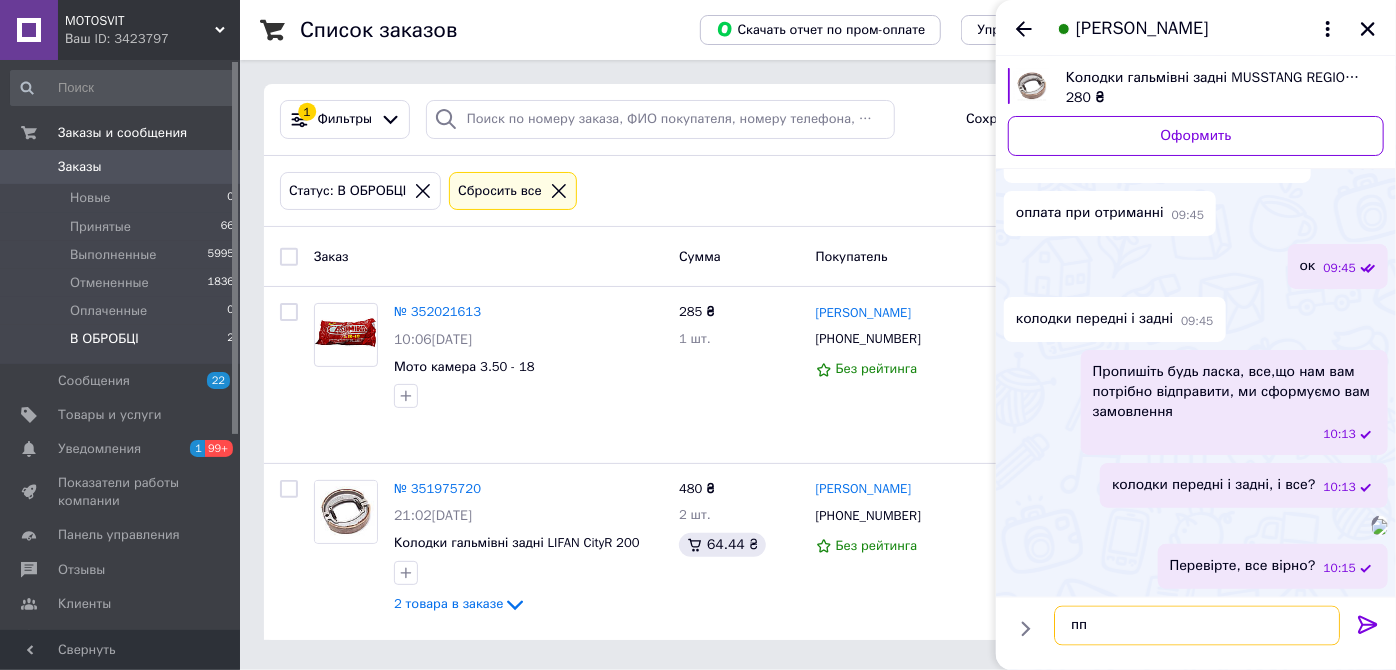 type on "п" 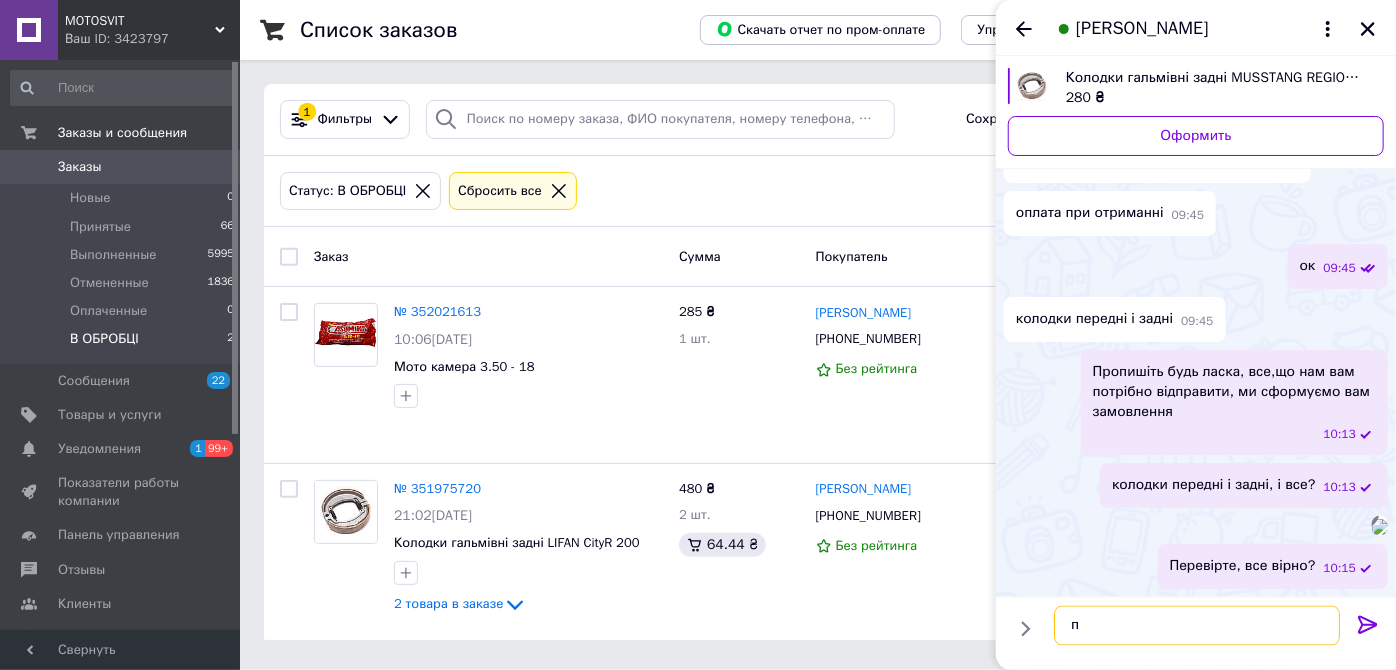 type 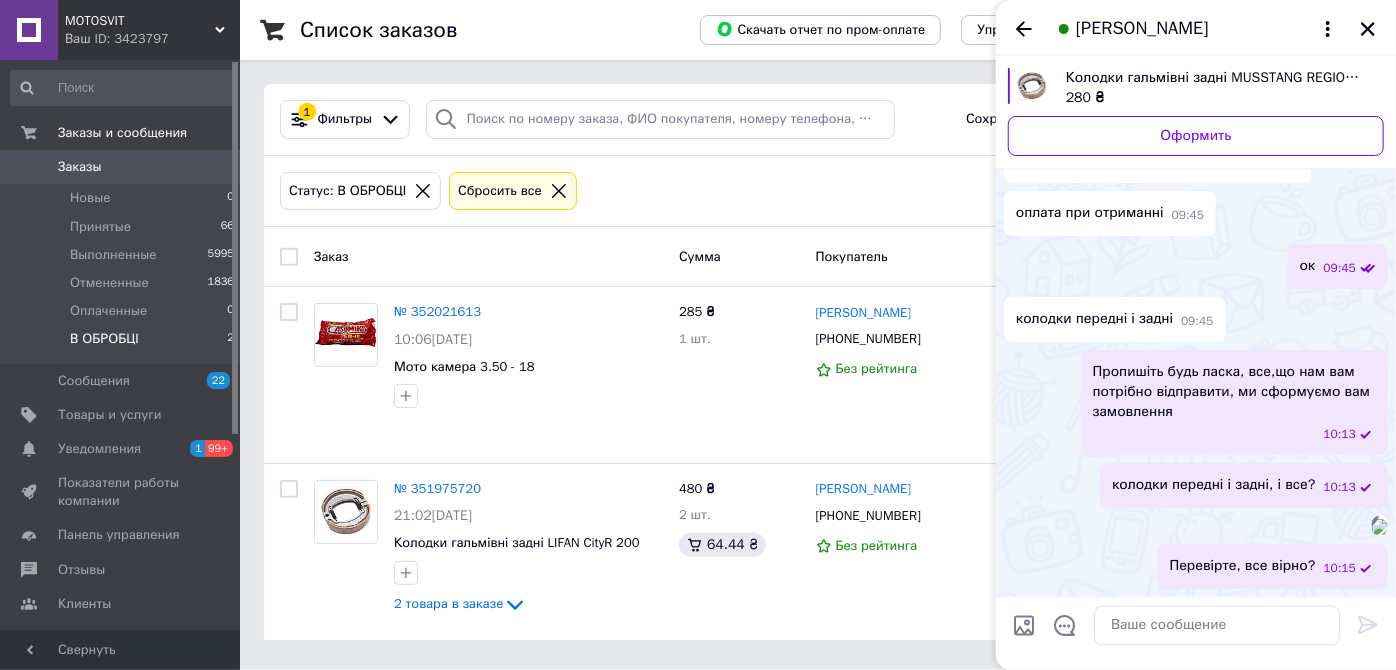 click at bounding box center (1380, 527) 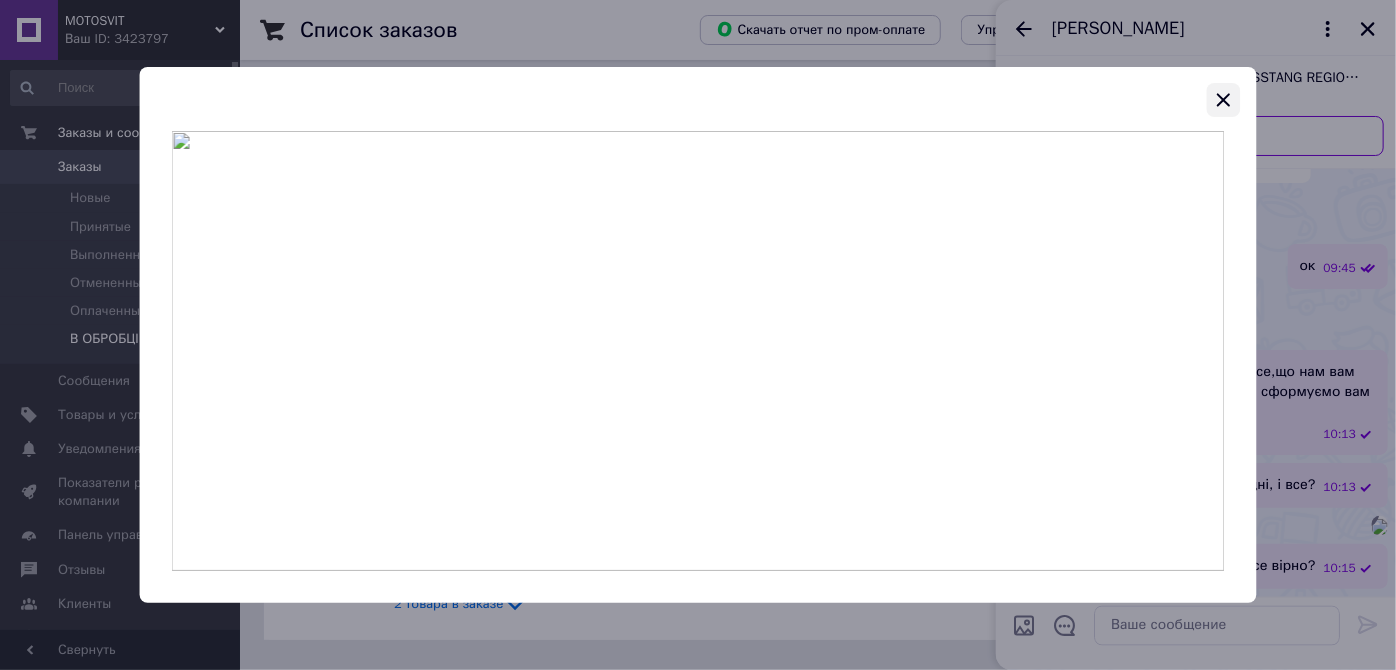 click 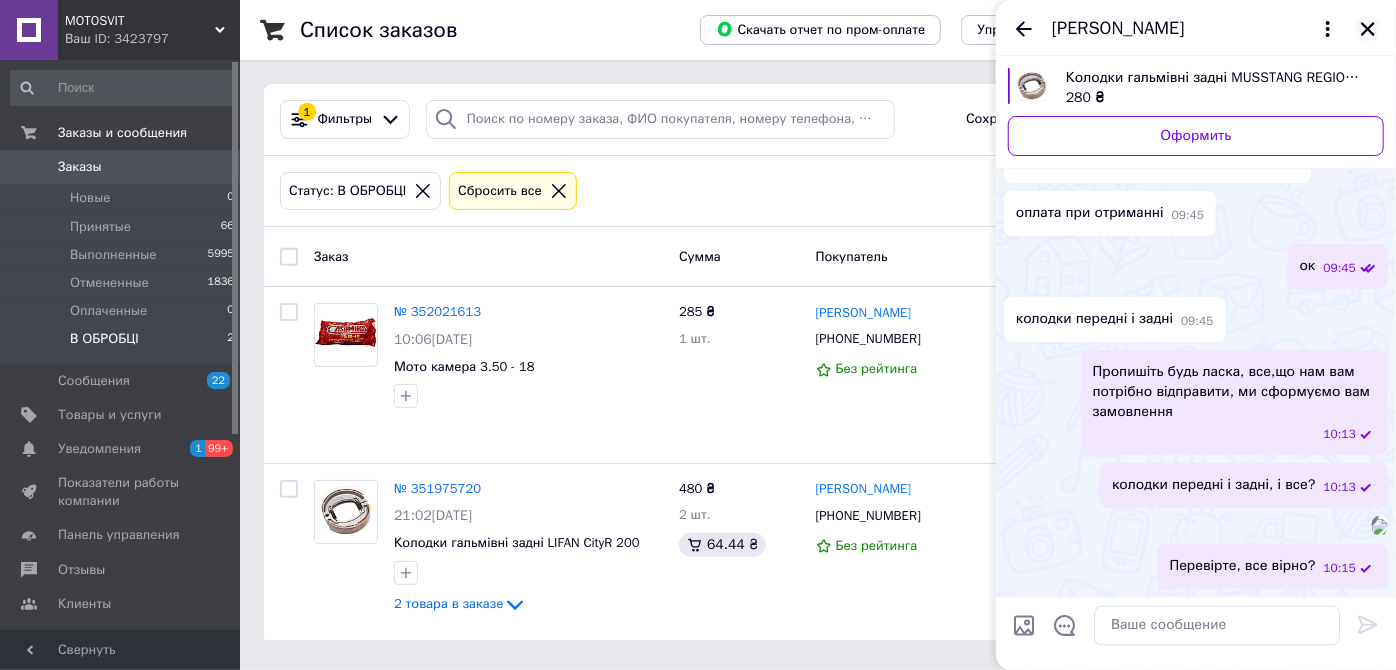 click 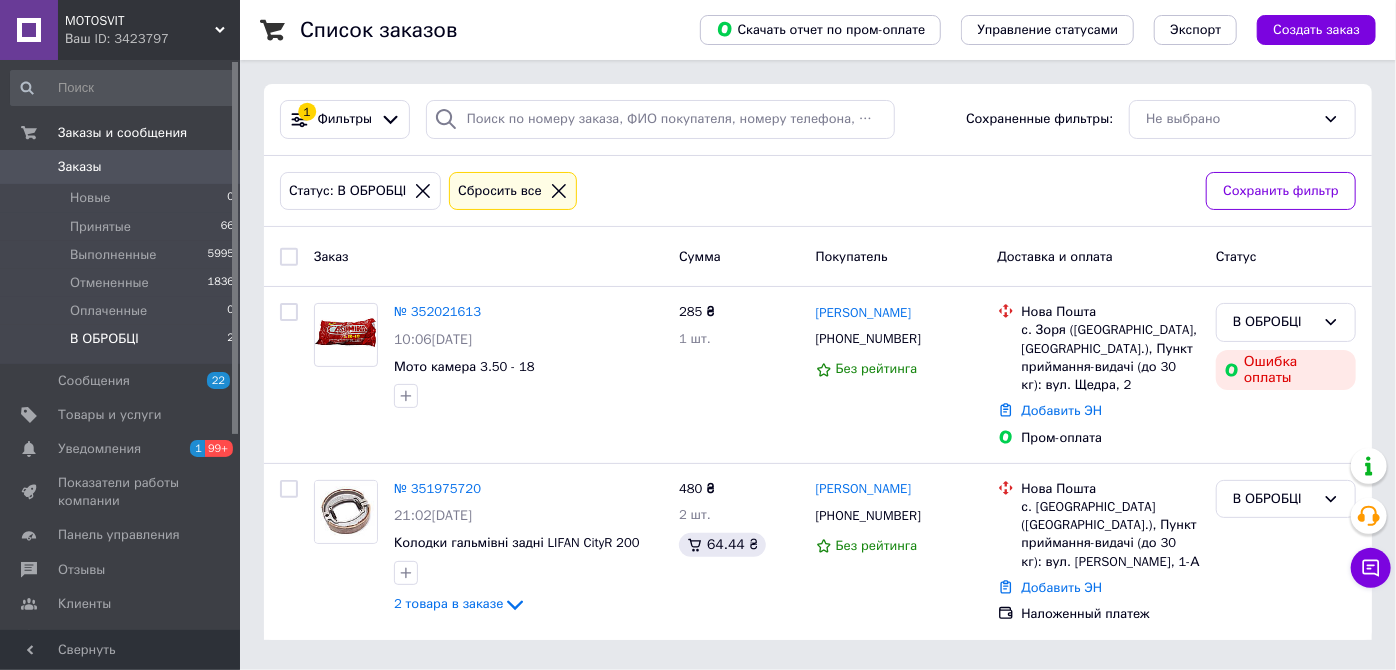 click on "В ОБРОБЦІ" at bounding box center (104, 339) 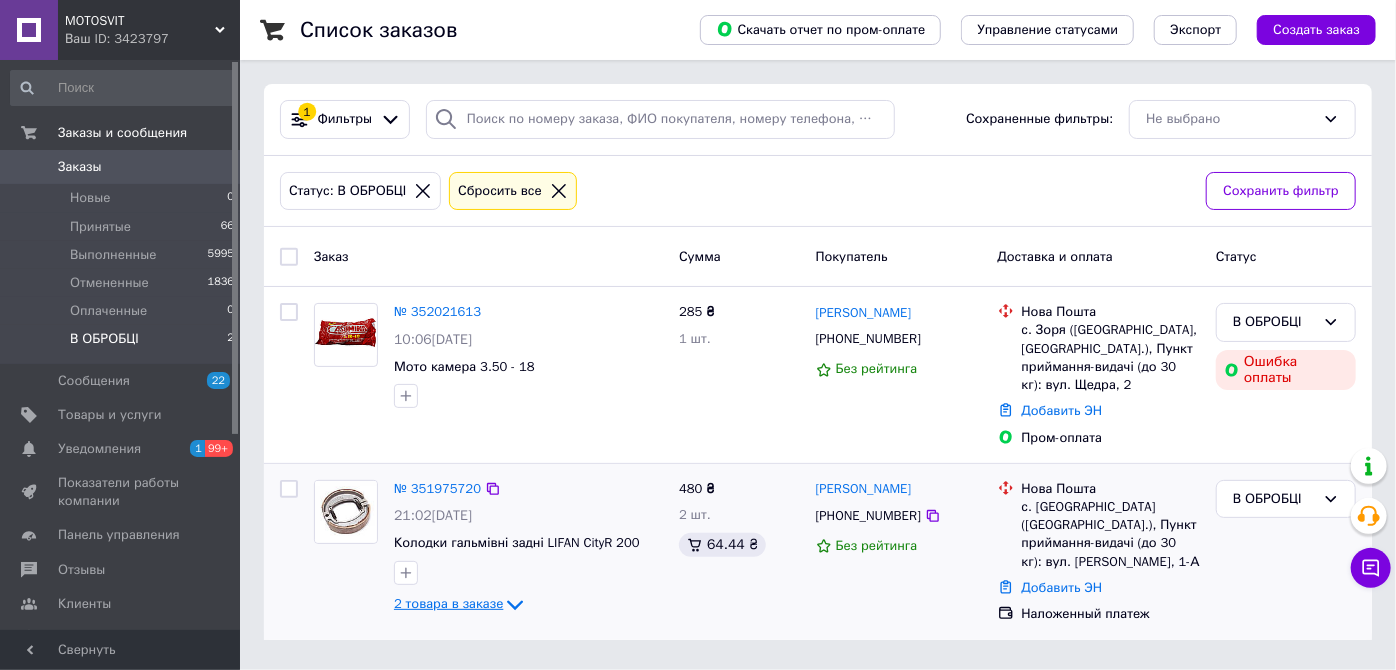 click on "2 товара в заказе" at bounding box center [448, 604] 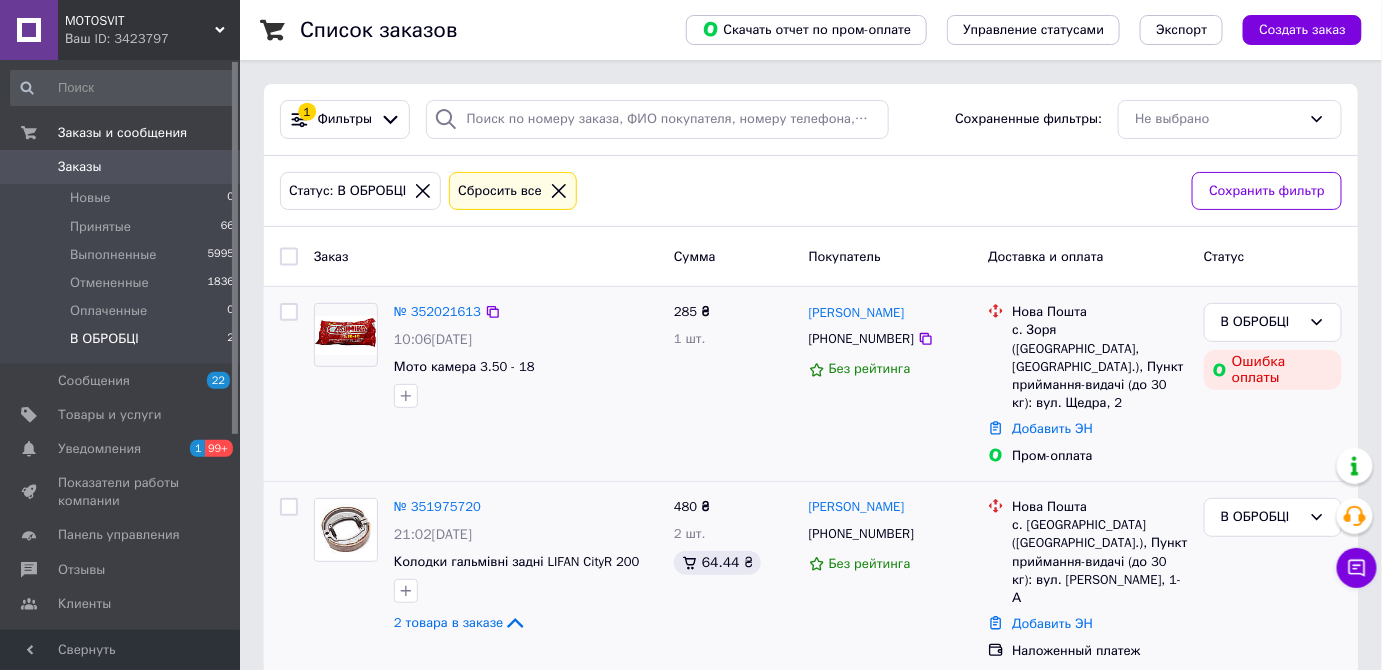 scroll, scrollTop: 152, scrollLeft: 0, axis: vertical 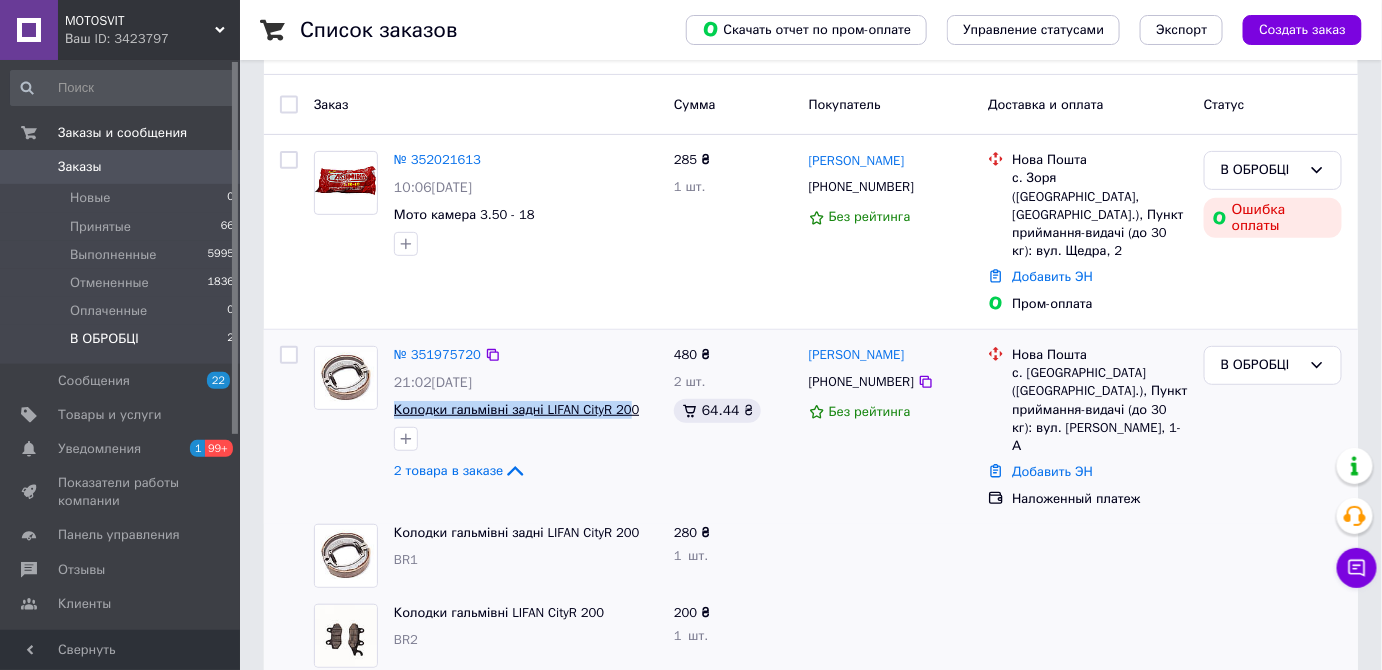 drag, startPoint x: 389, startPoint y: 387, endPoint x: 621, endPoint y: 393, distance: 232.07758 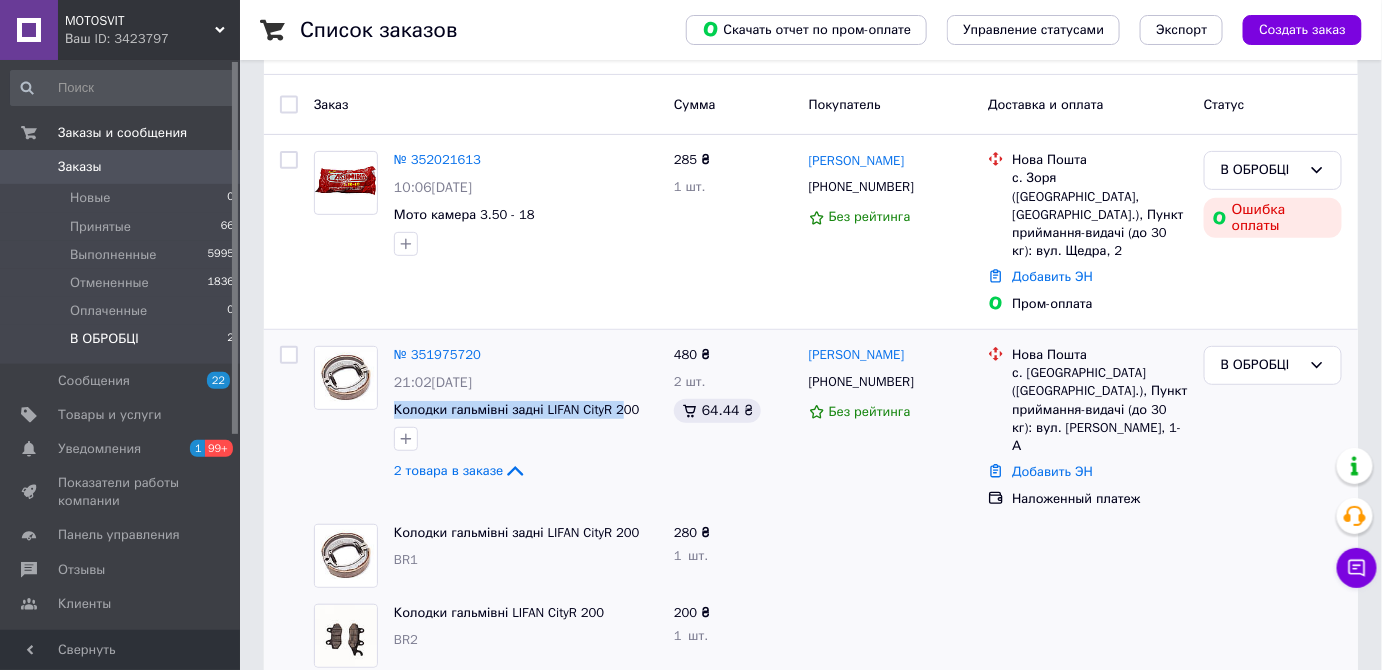 copy on "Колодки гальмівні задні LIFAN CityR 2" 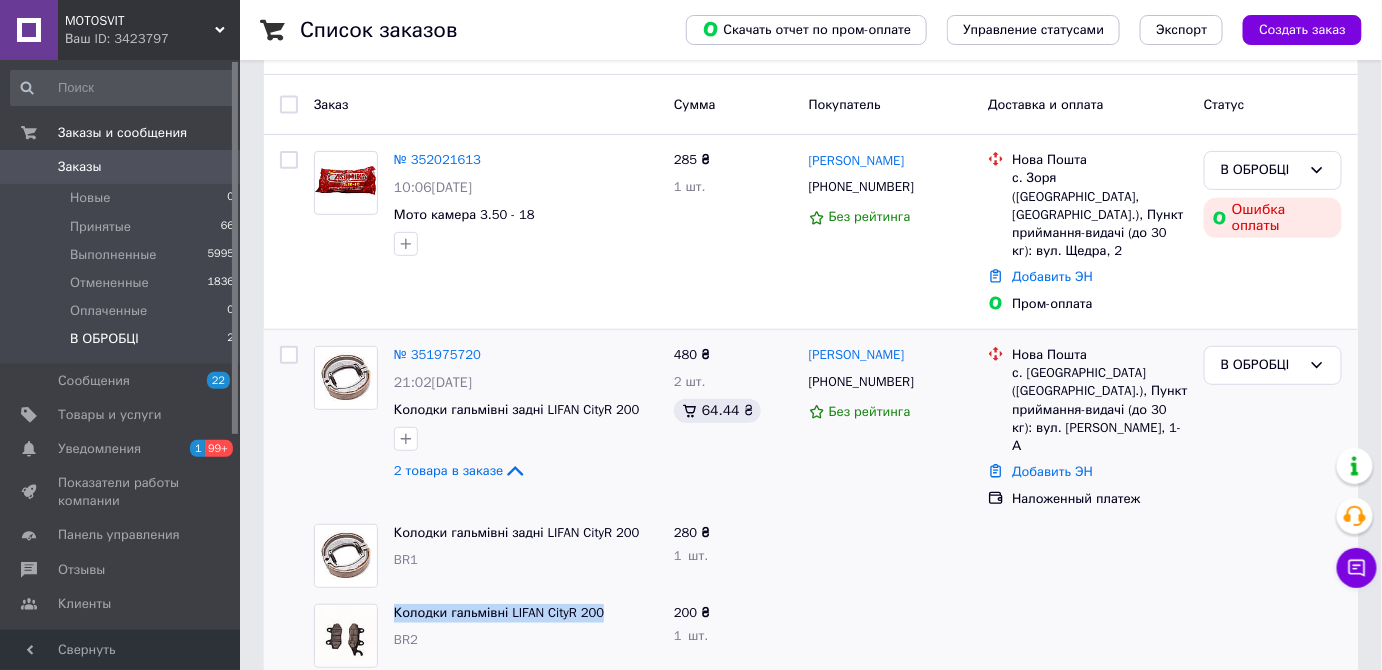 drag, startPoint x: 390, startPoint y: 572, endPoint x: 606, endPoint y: 577, distance: 216.05786 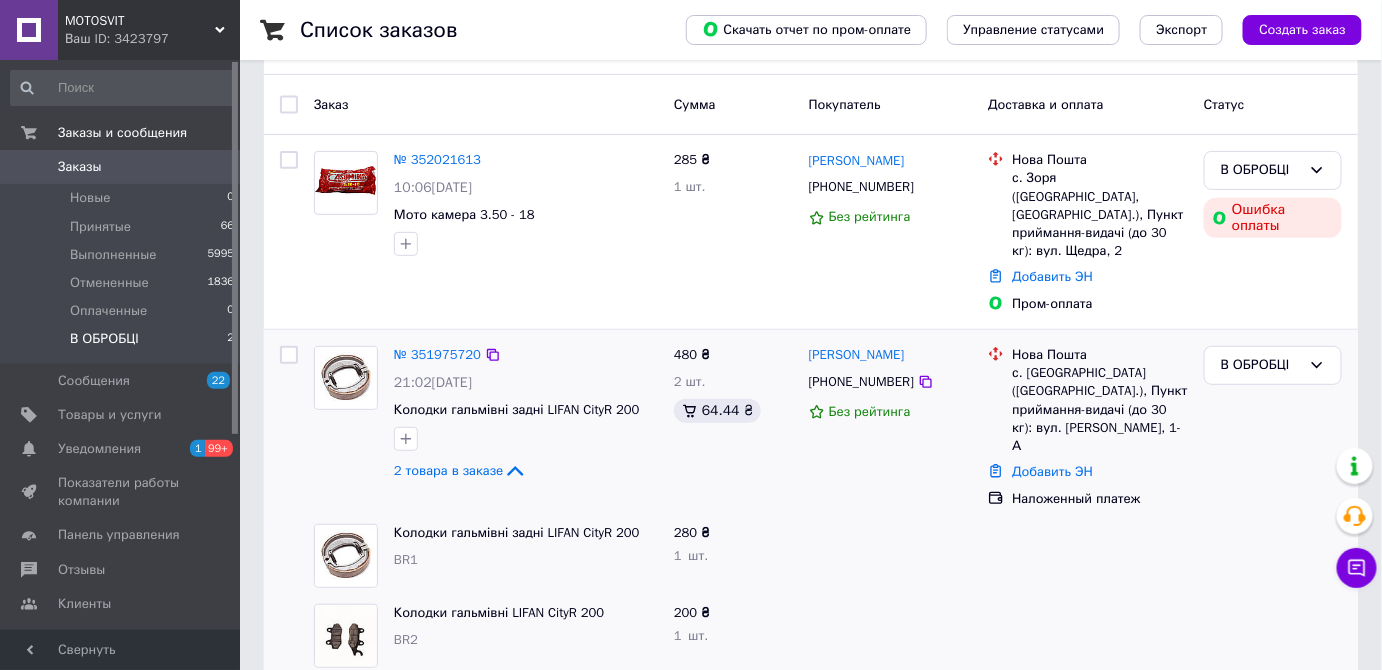 click on "с. [GEOGRAPHIC_DATA] ([GEOGRAPHIC_DATA].), Пункт приймання-видачі (до 30 кг): вул. [PERSON_NAME], 1-А" at bounding box center (1100, 409) 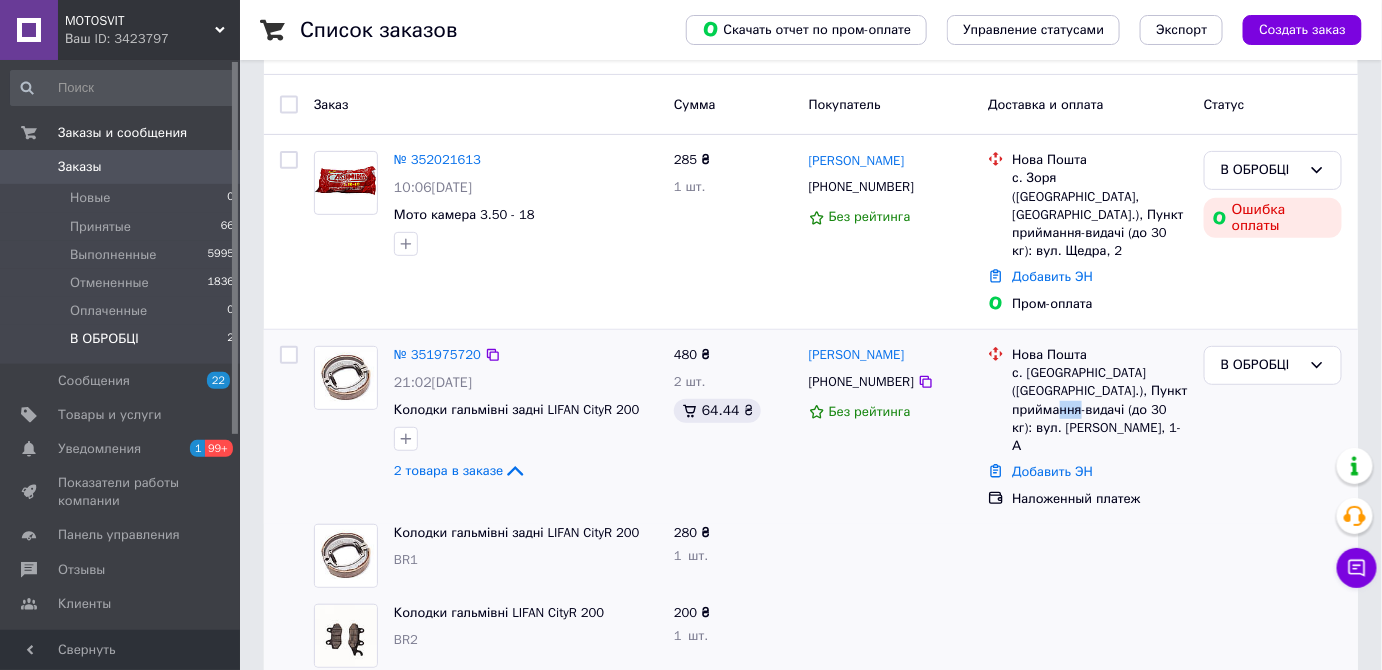 click on "с. [GEOGRAPHIC_DATA] ([GEOGRAPHIC_DATA].), Пункт приймання-видачі (до 30 кг): вул. [PERSON_NAME], 1-А" at bounding box center [1100, 409] 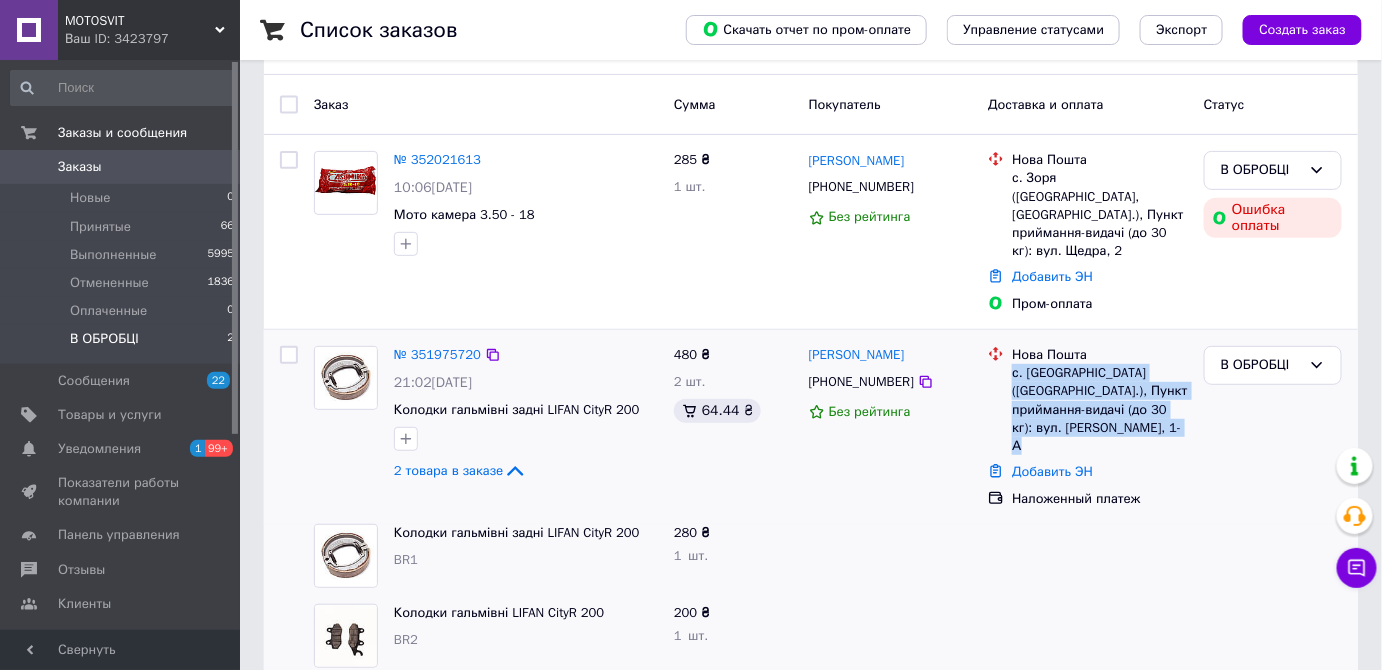 click on "с. [GEOGRAPHIC_DATA] ([GEOGRAPHIC_DATA].), Пункт приймання-видачі (до 30 кг): вул. [PERSON_NAME], 1-А" at bounding box center (1100, 409) 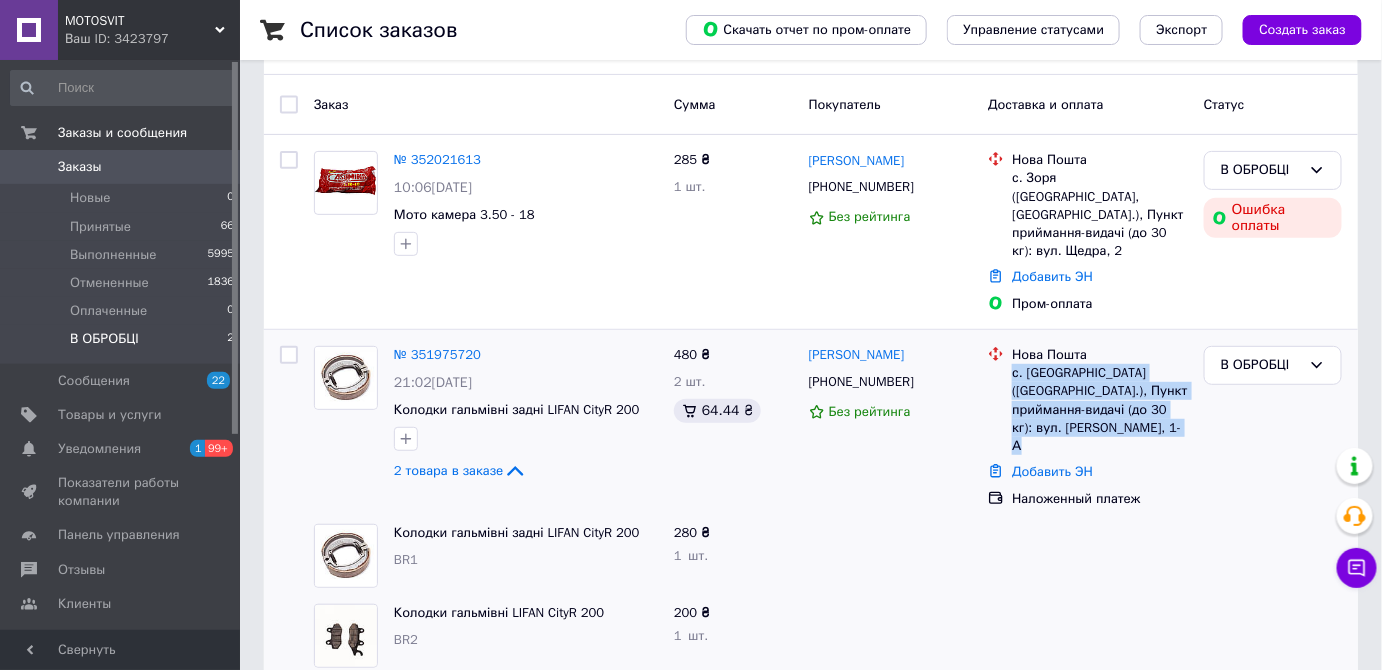 copy on "с. [GEOGRAPHIC_DATA] ([GEOGRAPHIC_DATA].), Пункт приймання-видачі (до 30 кг): вул. [PERSON_NAME], 1-А" 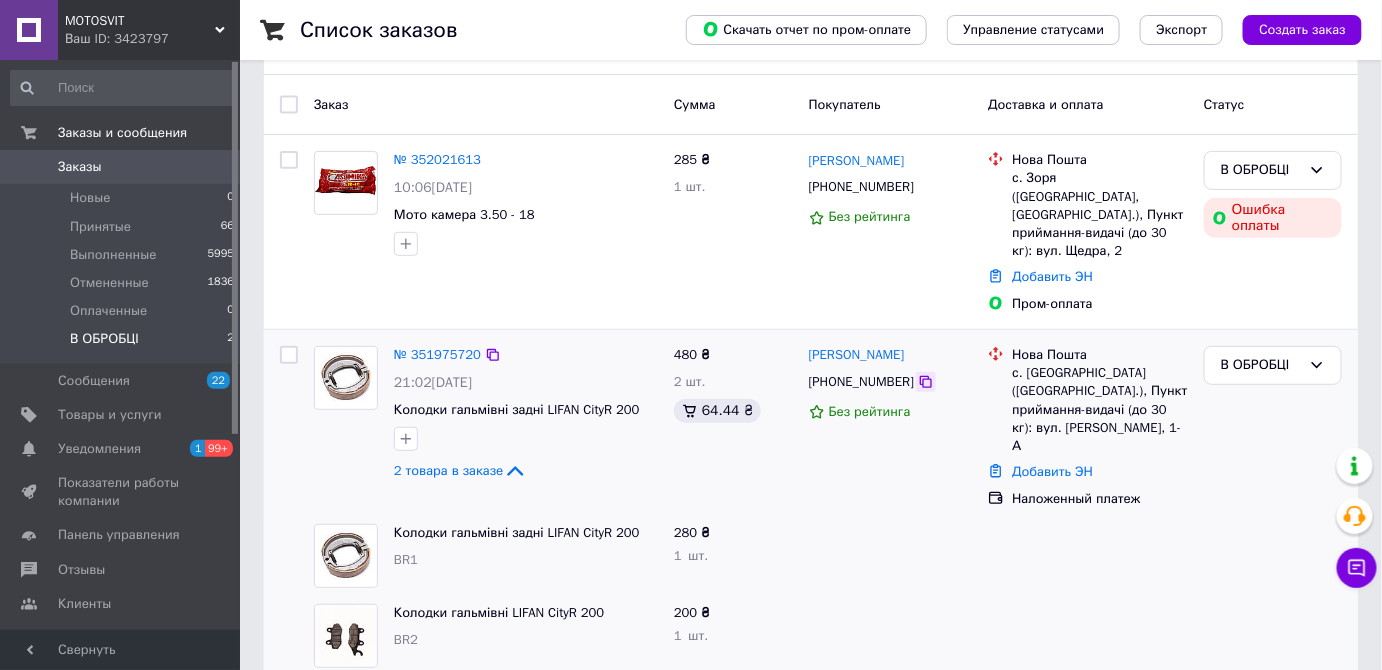 click 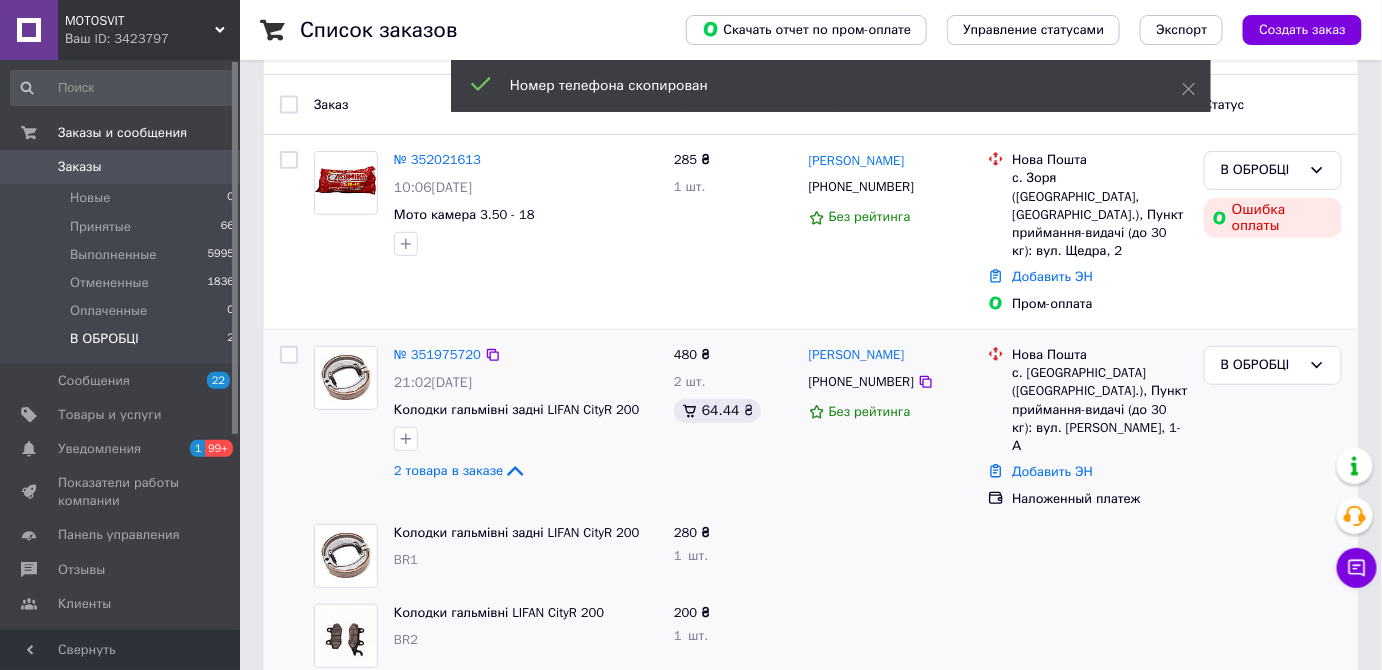 drag, startPoint x: 938, startPoint y: 339, endPoint x: 800, endPoint y: 334, distance: 138.09055 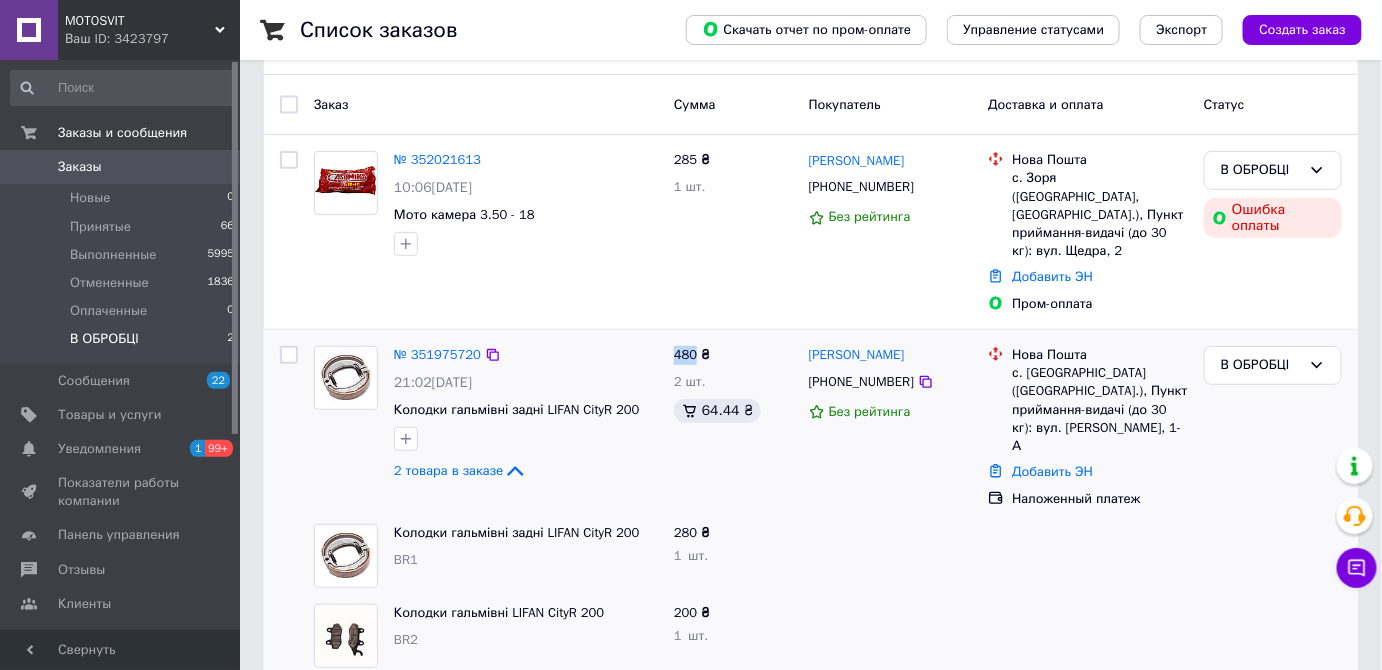 drag, startPoint x: 693, startPoint y: 331, endPoint x: 676, endPoint y: 331, distance: 17 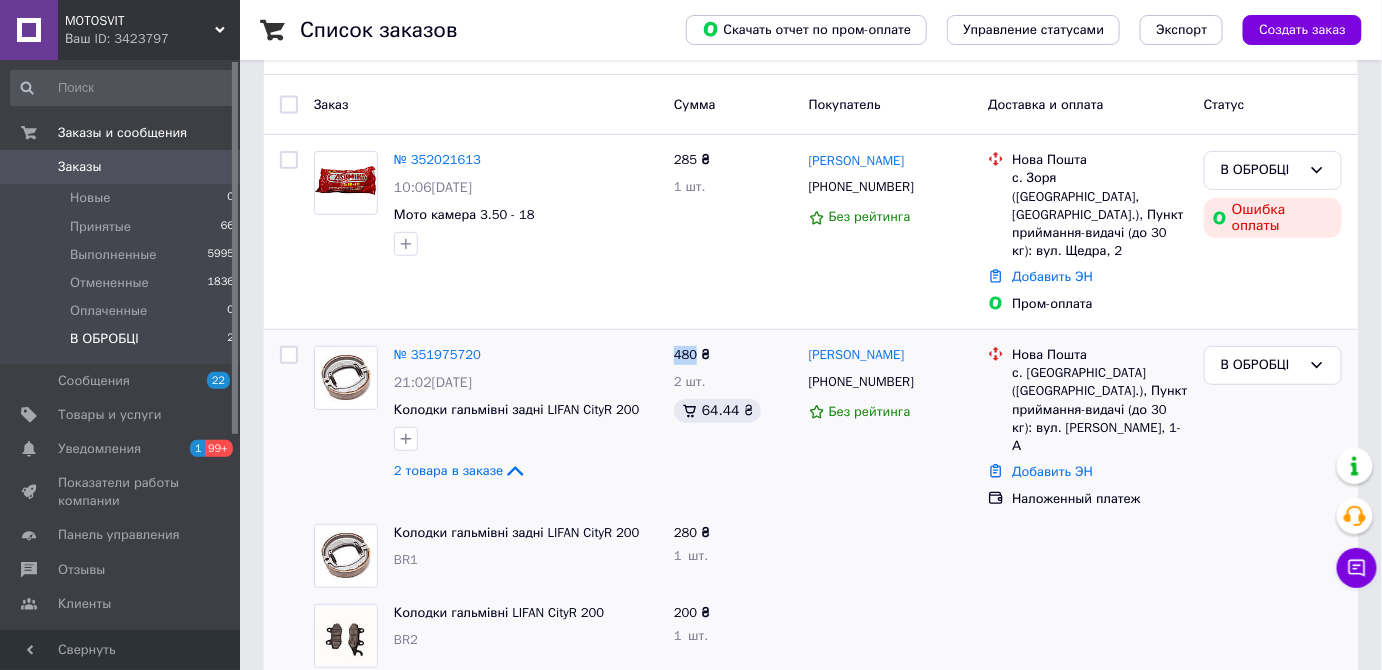 copy on "480" 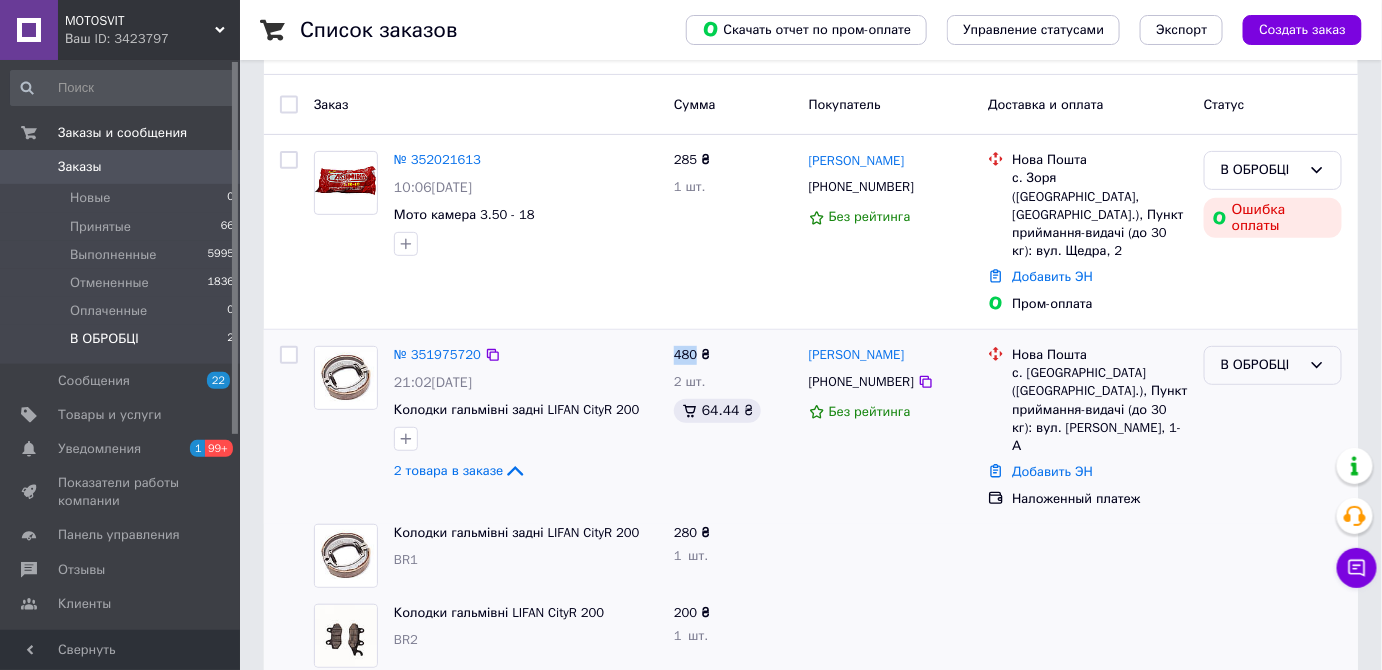 click on "В ОБРОБЦІ" at bounding box center [1261, 365] 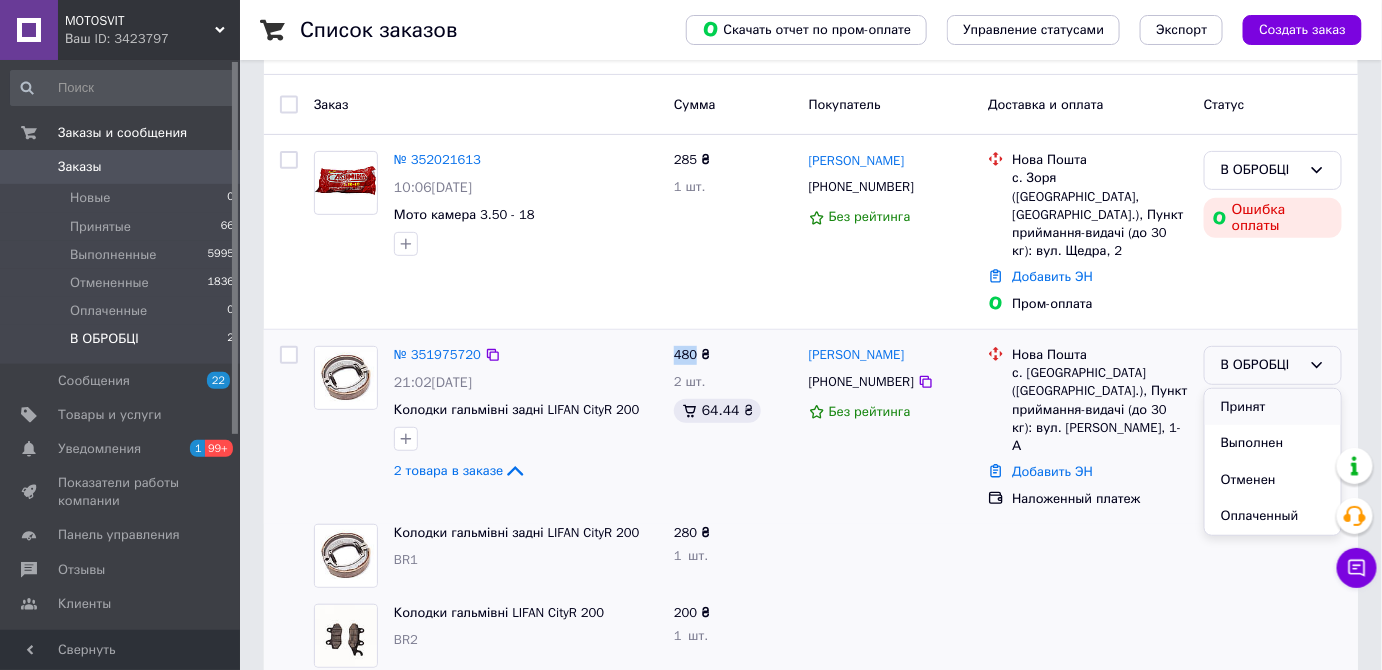 click on "Принят" at bounding box center [1273, 407] 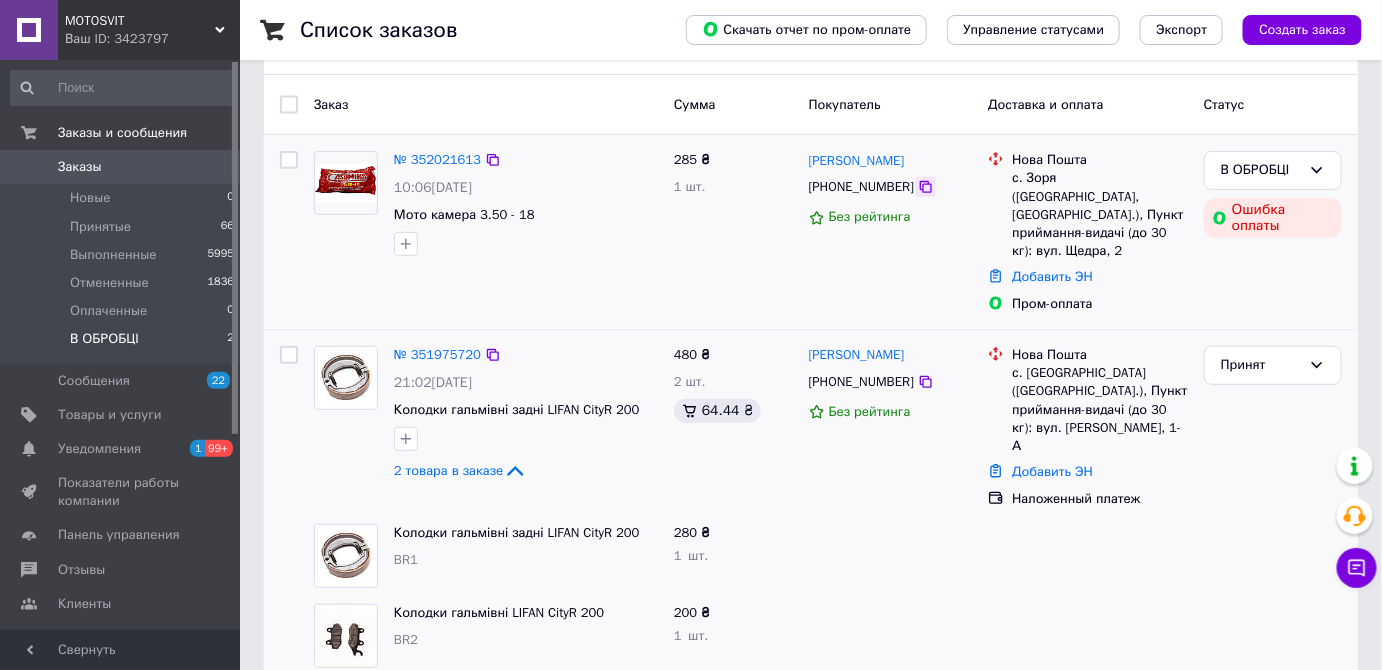 click 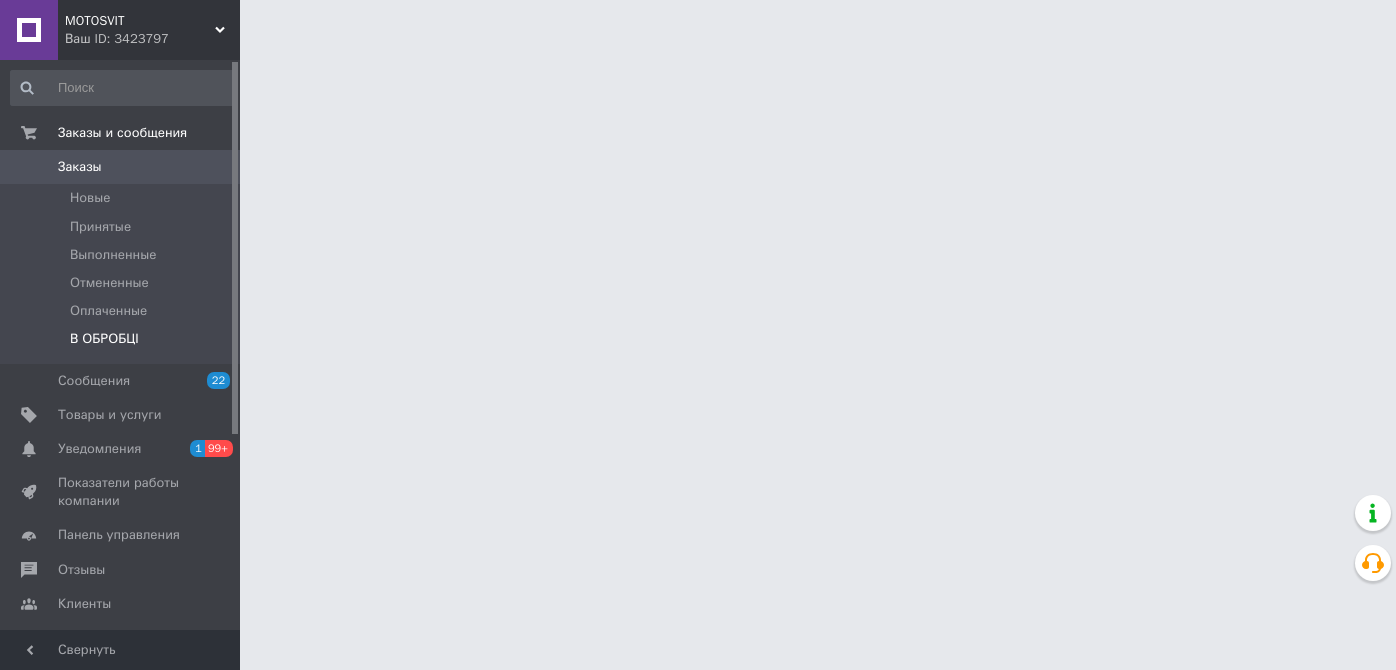 scroll, scrollTop: 0, scrollLeft: 0, axis: both 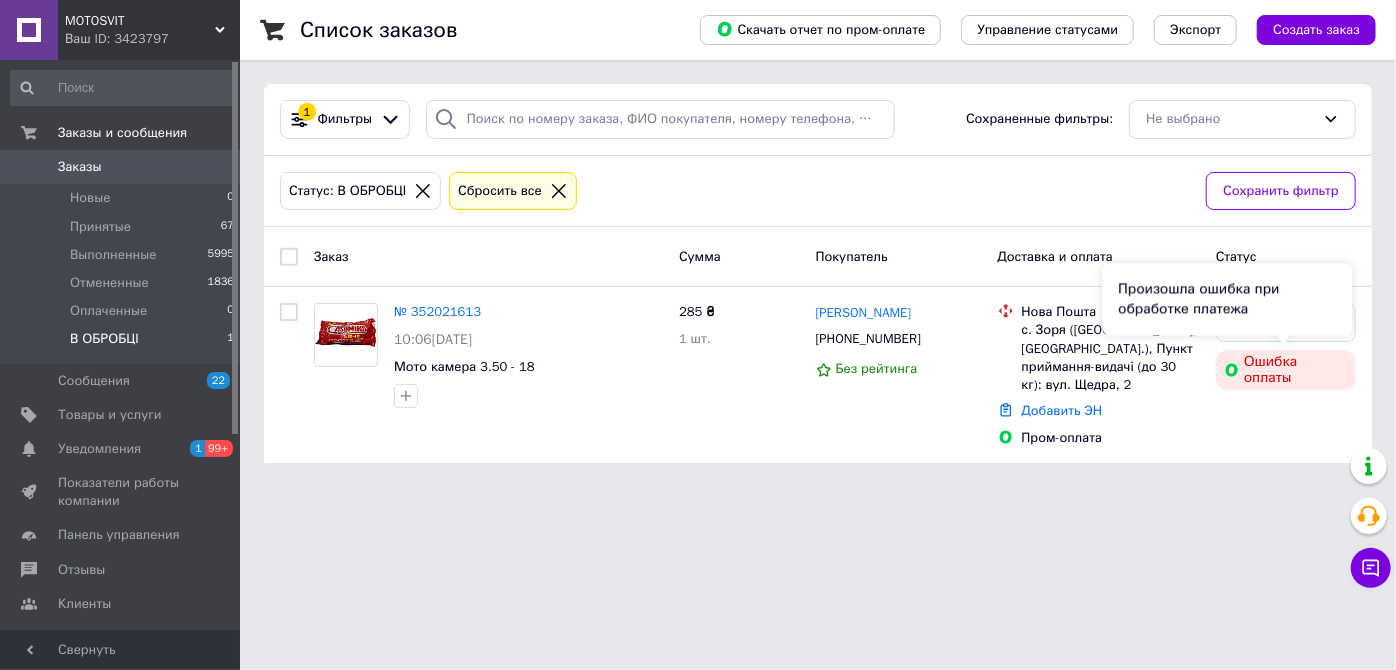 click on "Произошла ошибка при обработке платежа" at bounding box center (1227, 299) 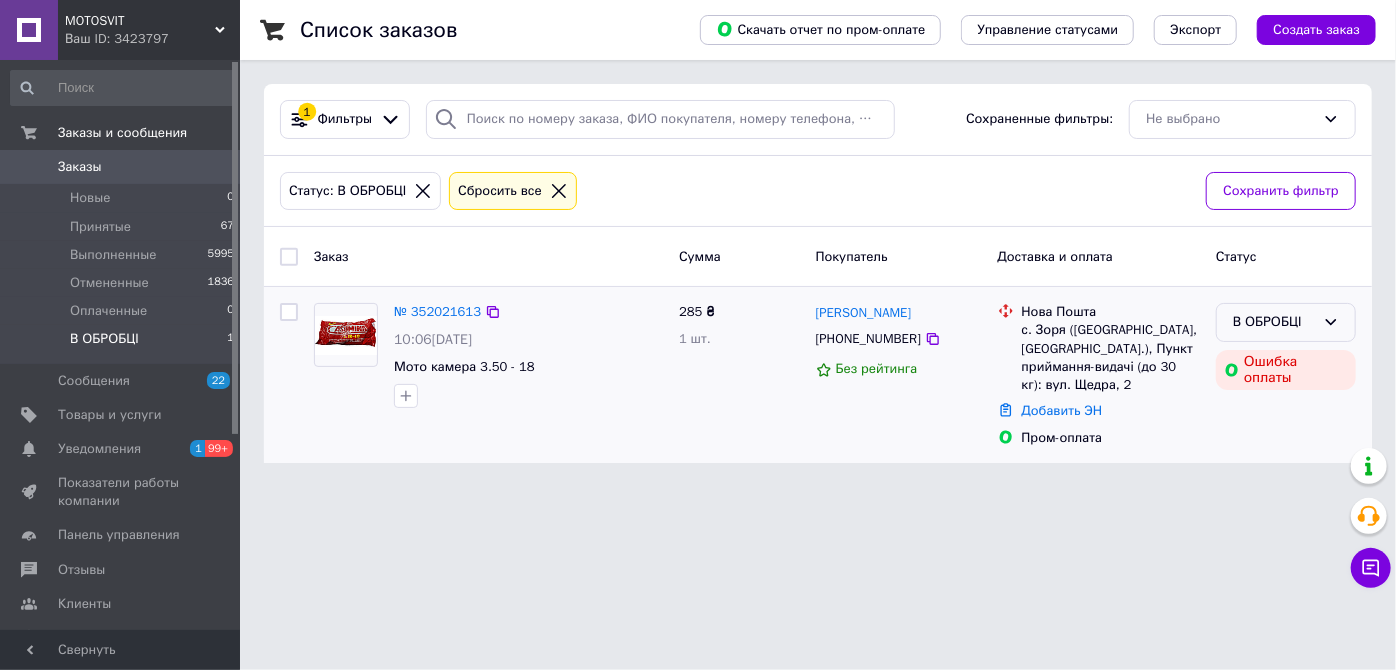 click on "В ОБРОБЦІ" at bounding box center (1286, 322) 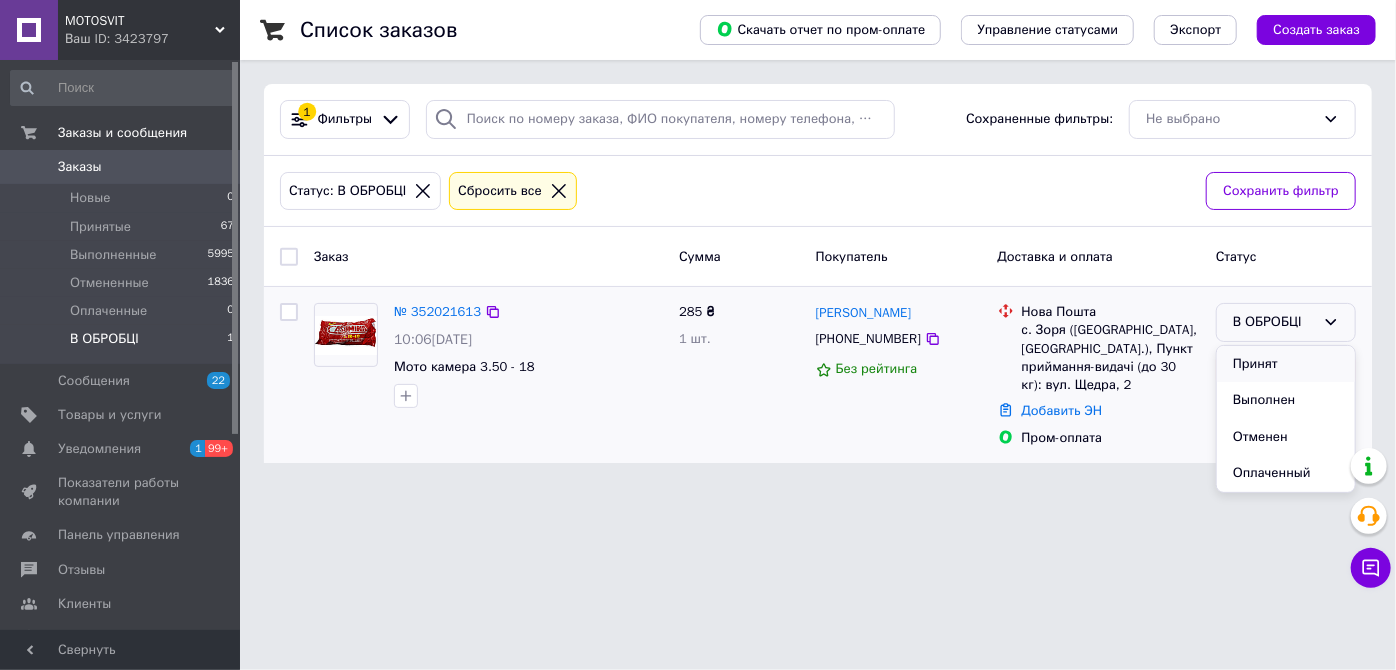 click on "Принят" at bounding box center [1286, 364] 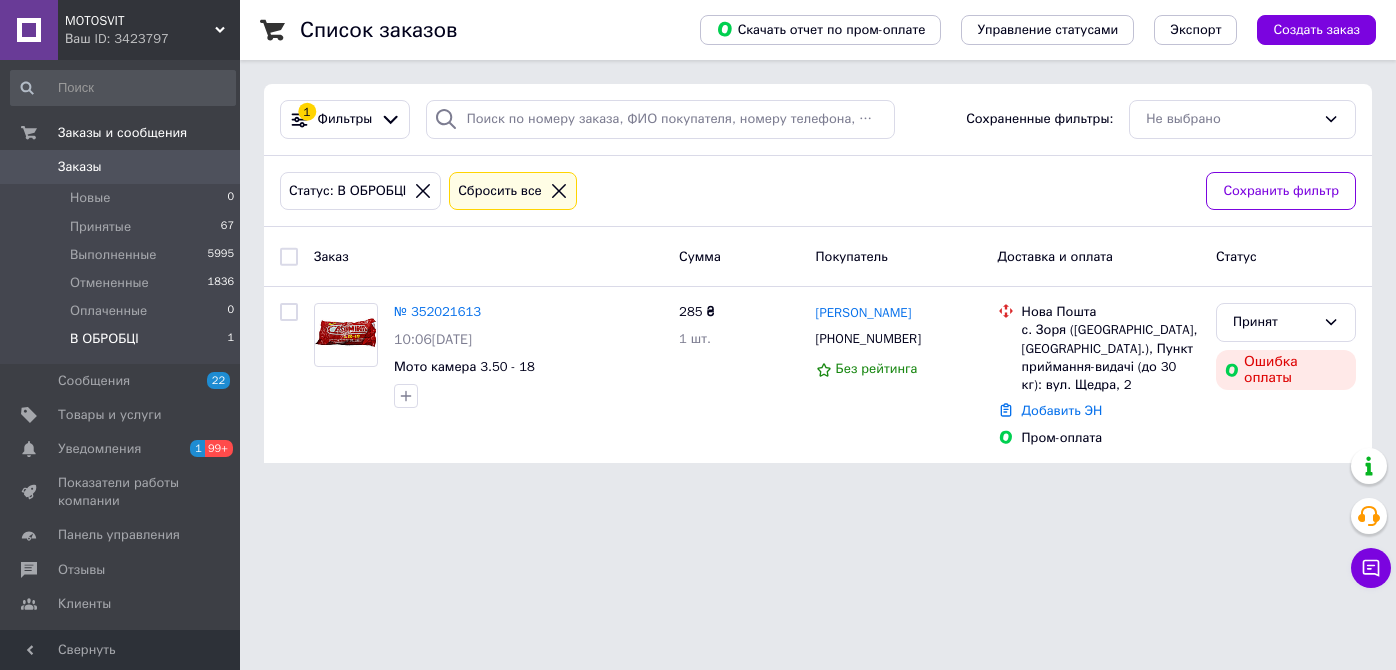 scroll, scrollTop: 0, scrollLeft: 0, axis: both 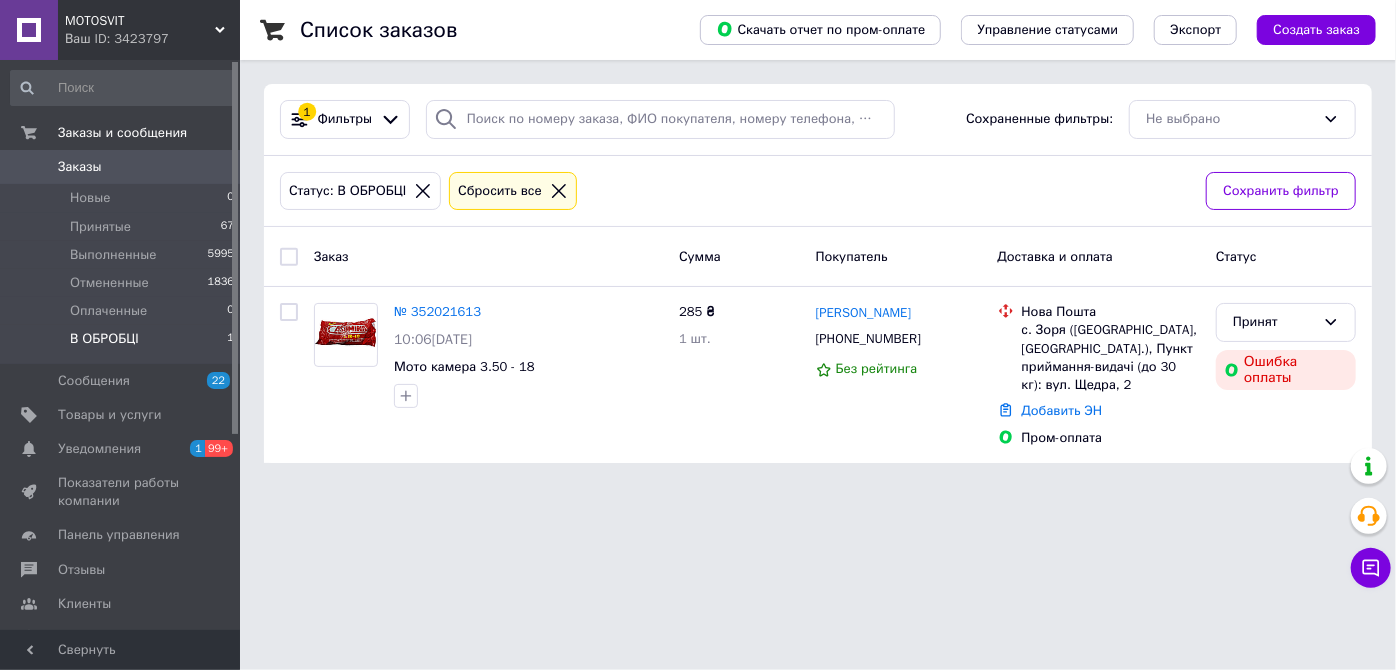 click on "Заказы" at bounding box center (121, 167) 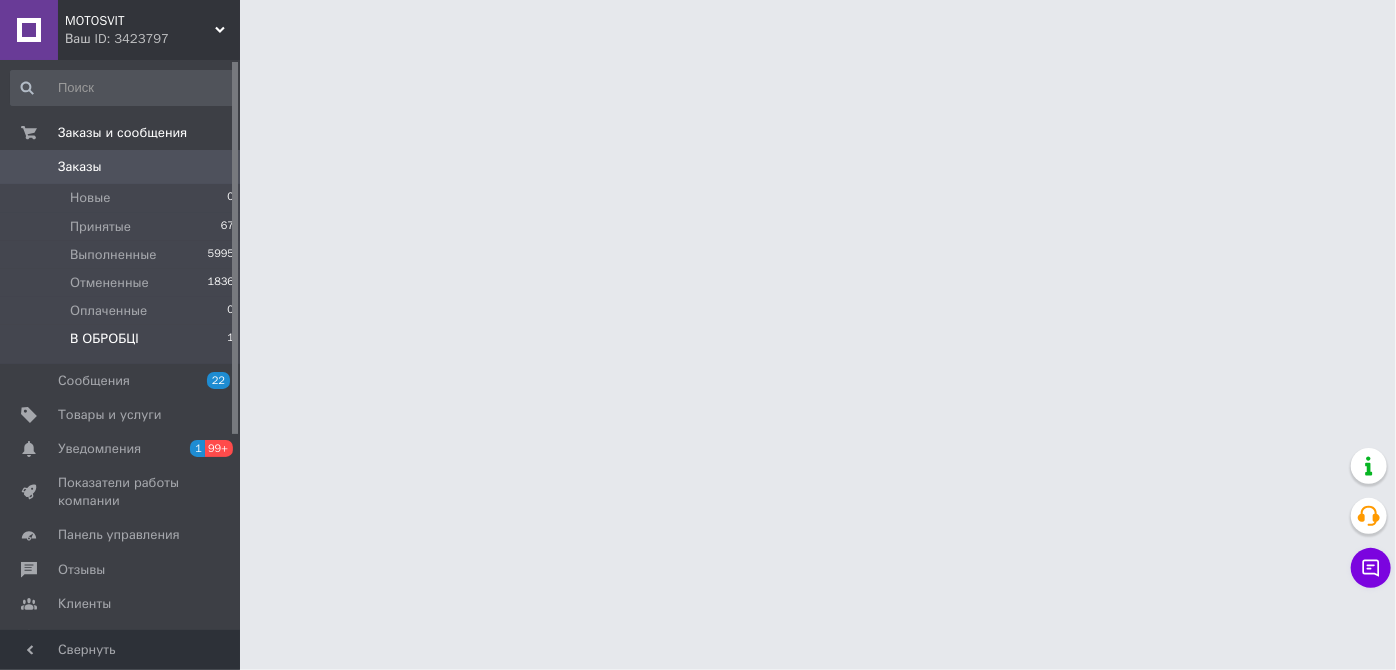 click on "В ОБРОБЦІ 1" at bounding box center (123, 344) 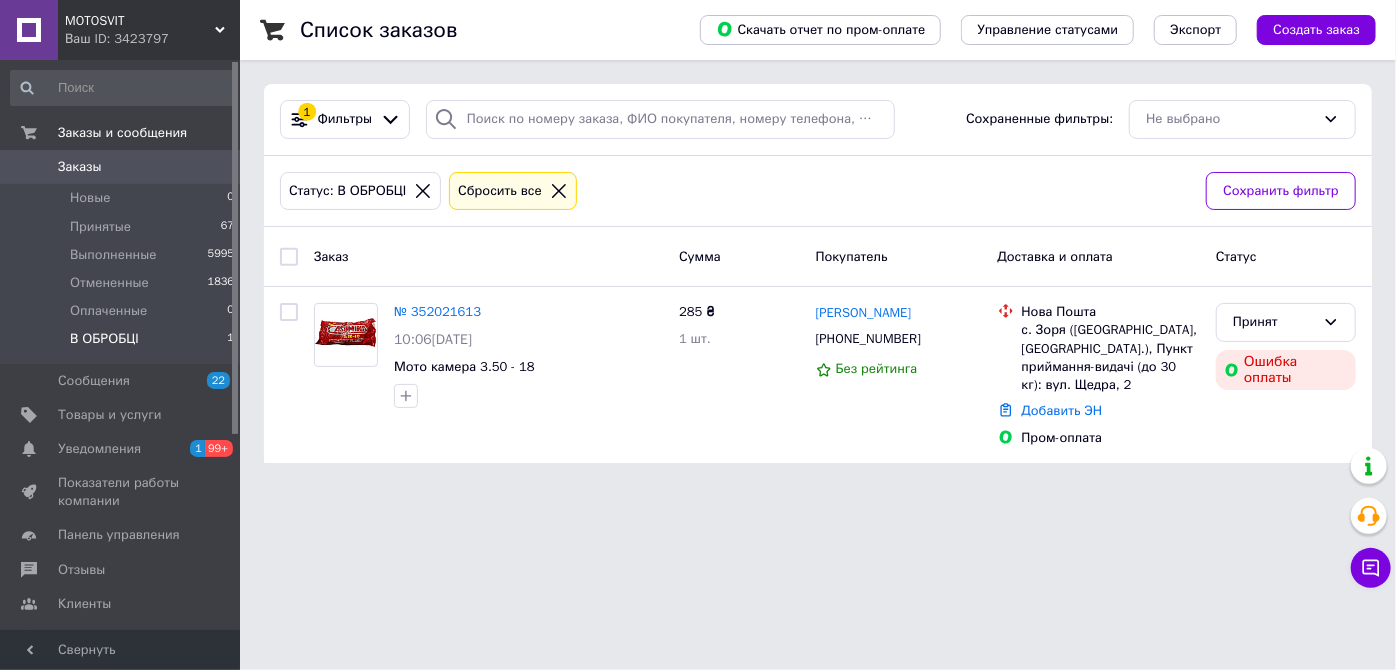 click on "Заказы" at bounding box center [121, 167] 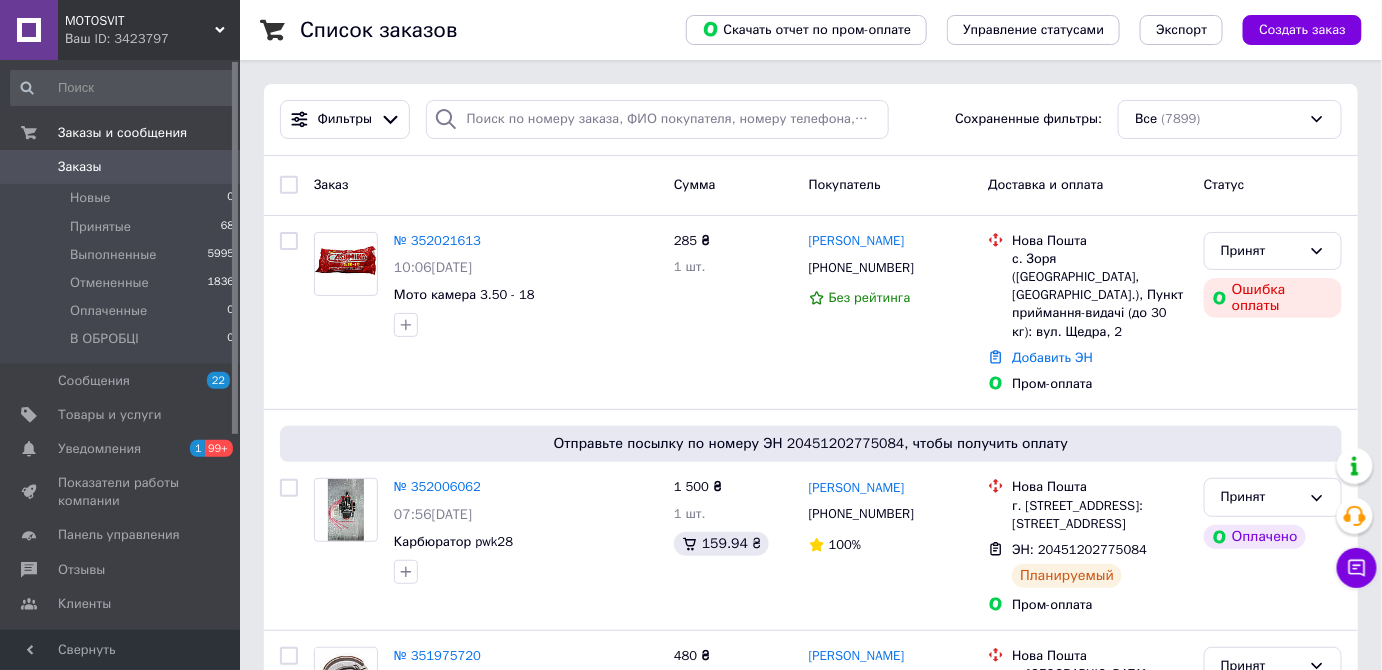 click on "Заказы" at bounding box center (121, 167) 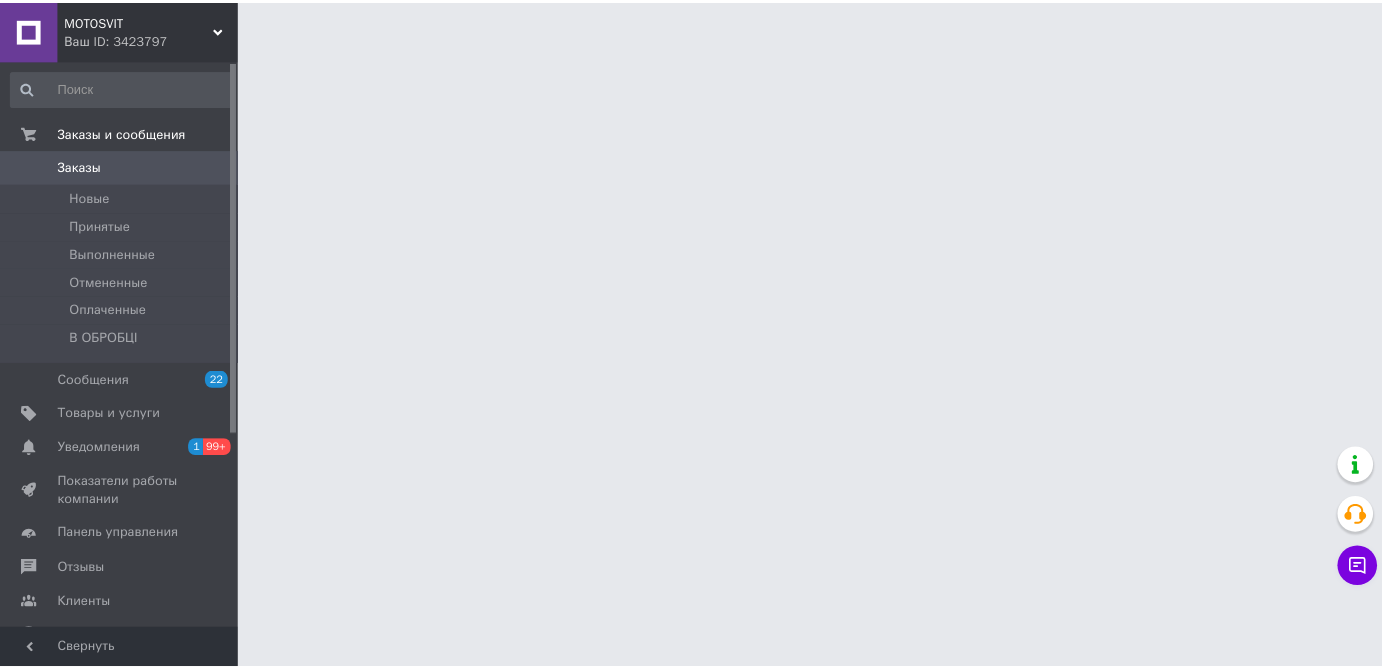 scroll, scrollTop: 0, scrollLeft: 0, axis: both 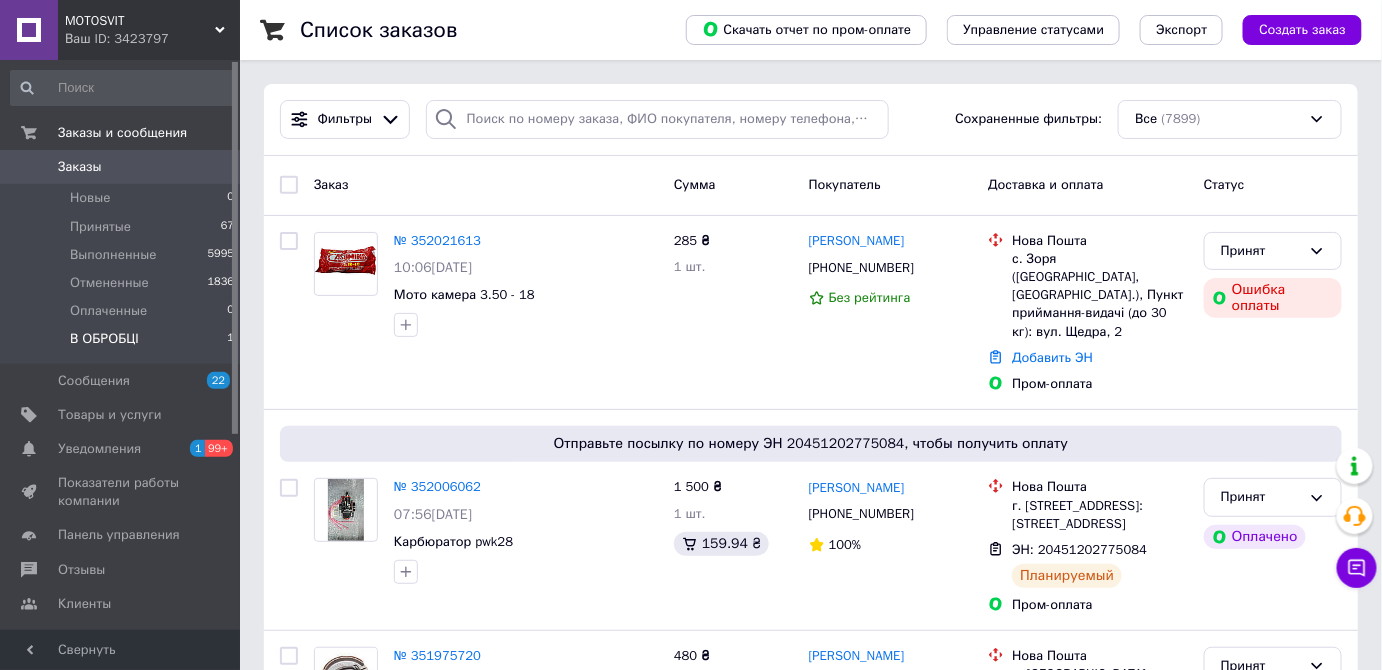 click on "В ОБРОБЦІ 1" at bounding box center [123, 344] 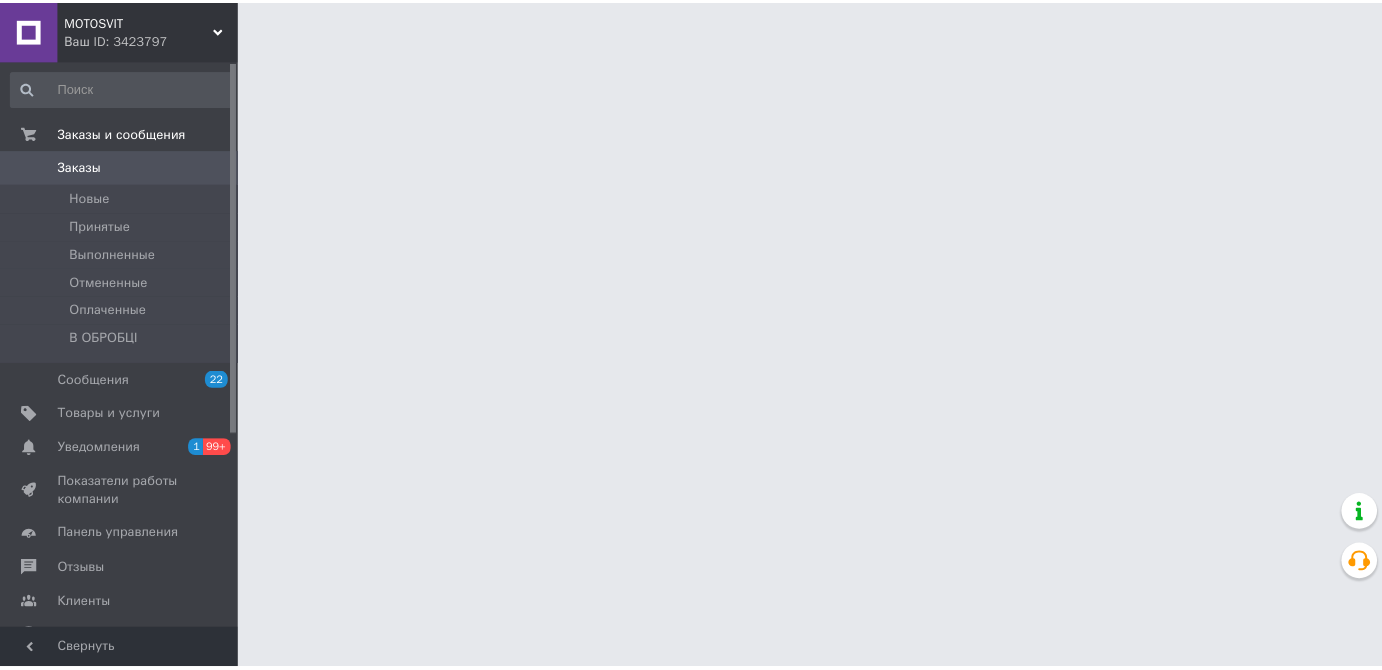 scroll, scrollTop: 0, scrollLeft: 0, axis: both 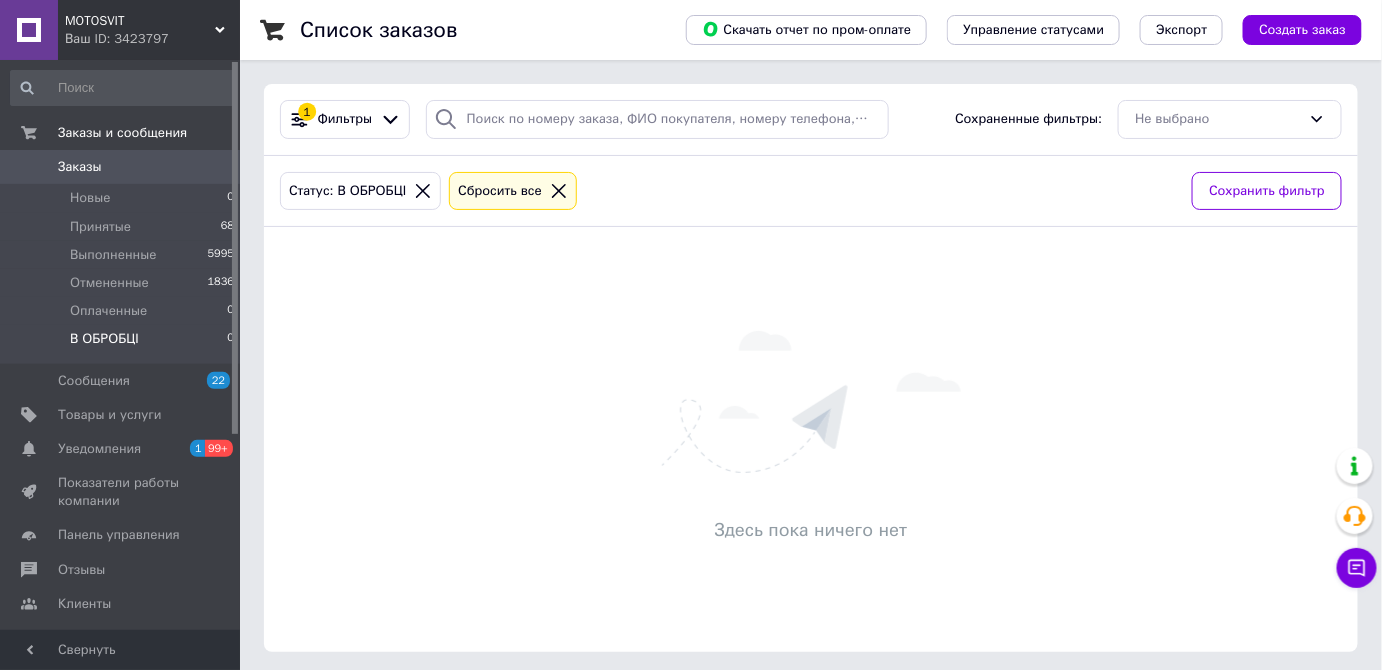 click on "Заказы" at bounding box center (121, 167) 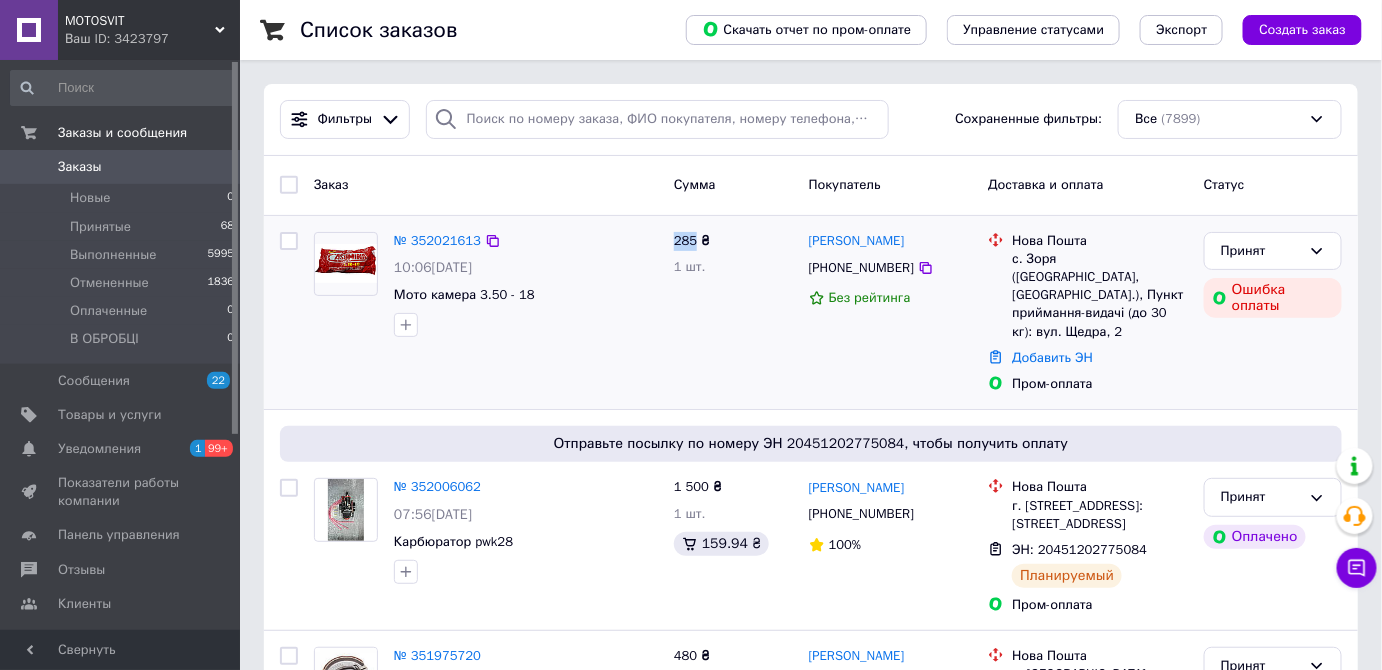 drag, startPoint x: 693, startPoint y: 243, endPoint x: 674, endPoint y: 243, distance: 19 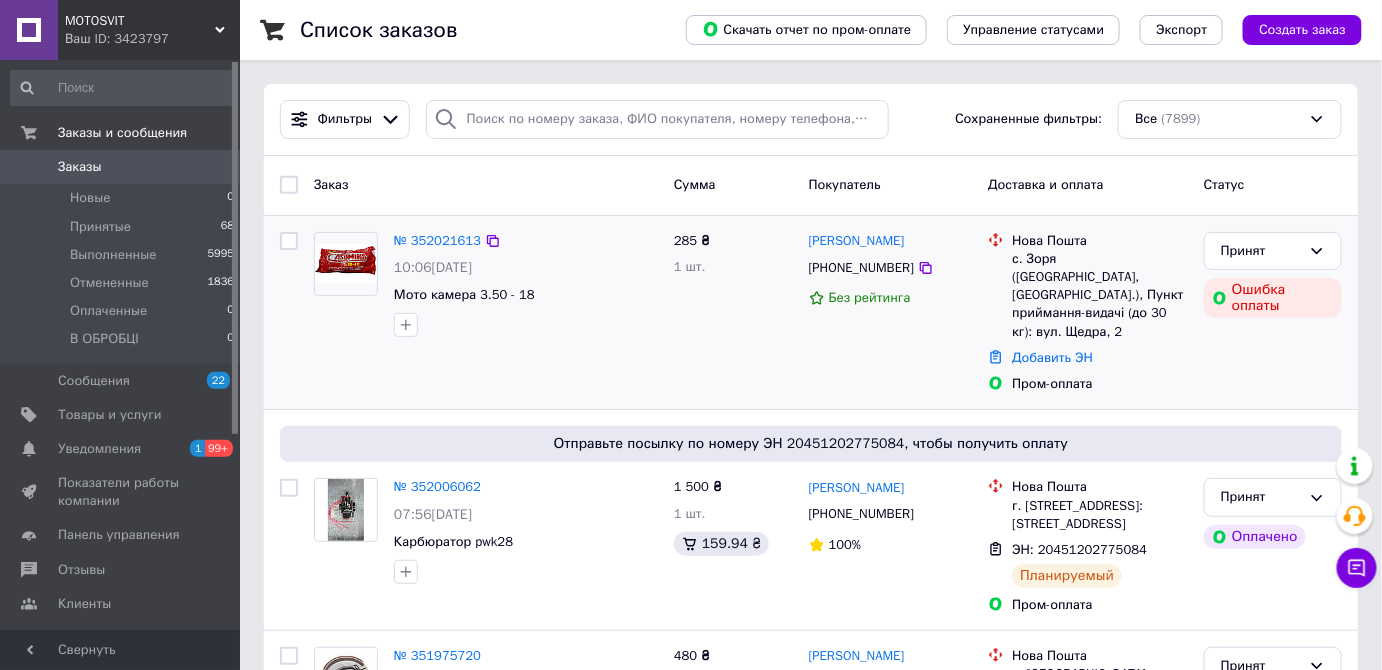 click on "285 ₴ 1 шт." at bounding box center [733, 313] 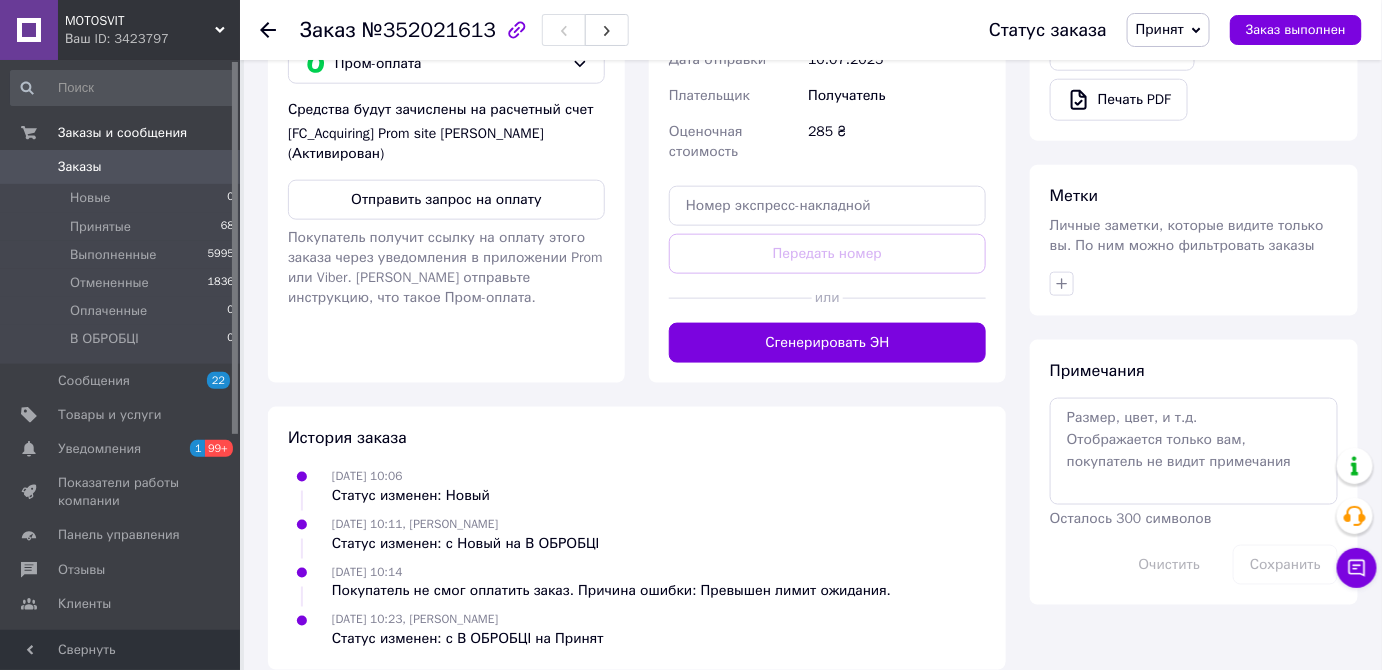scroll, scrollTop: 402, scrollLeft: 0, axis: vertical 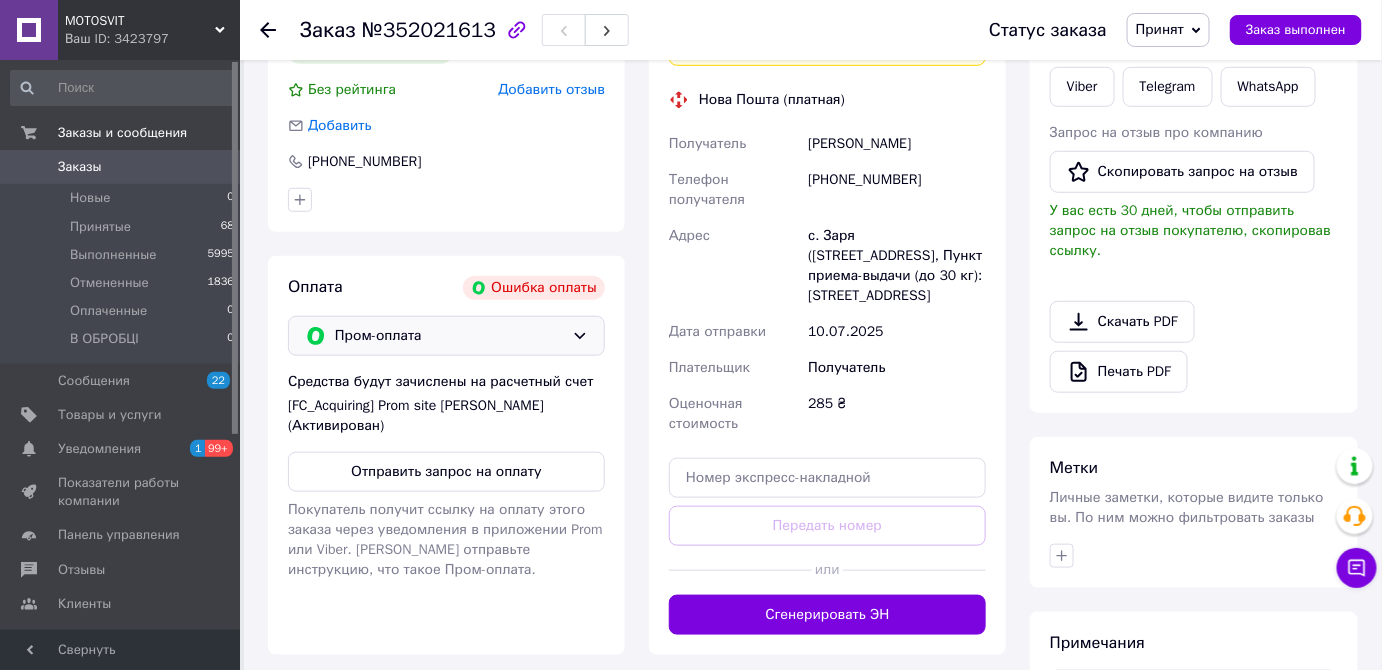 click on "Пром-оплата" at bounding box center (449, 336) 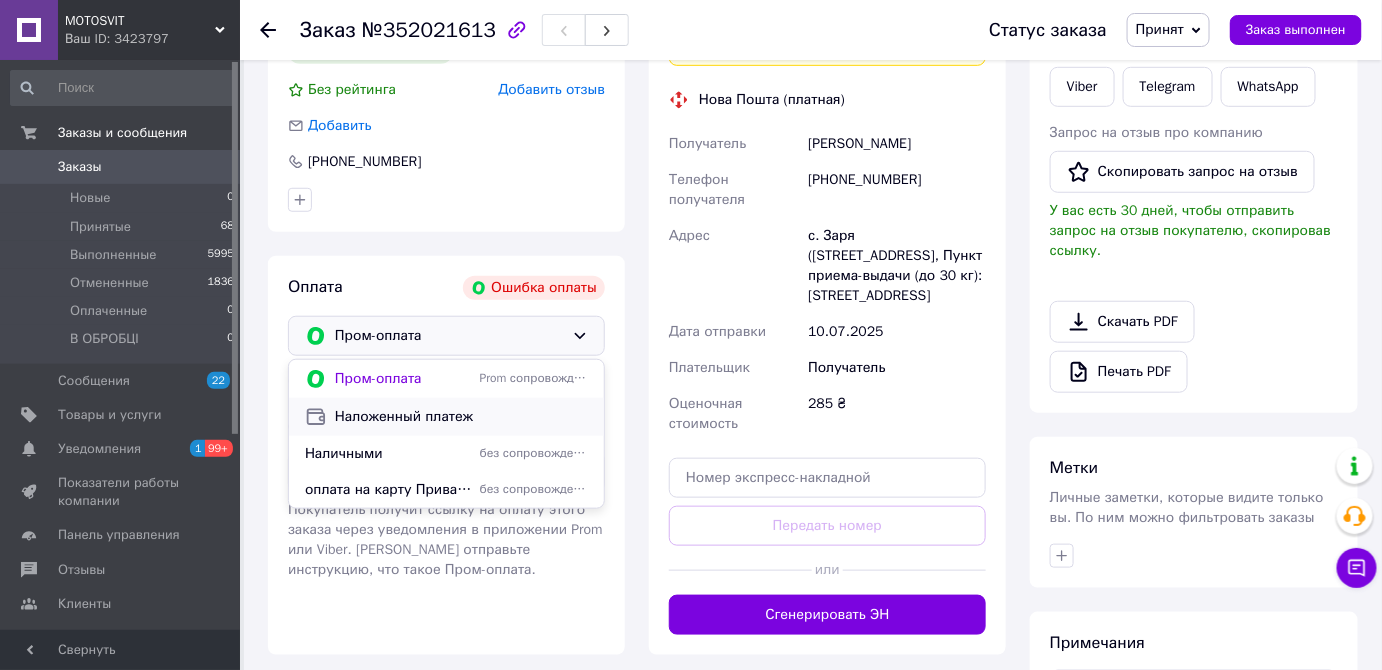 click on "Наложенный платеж" at bounding box center [461, 417] 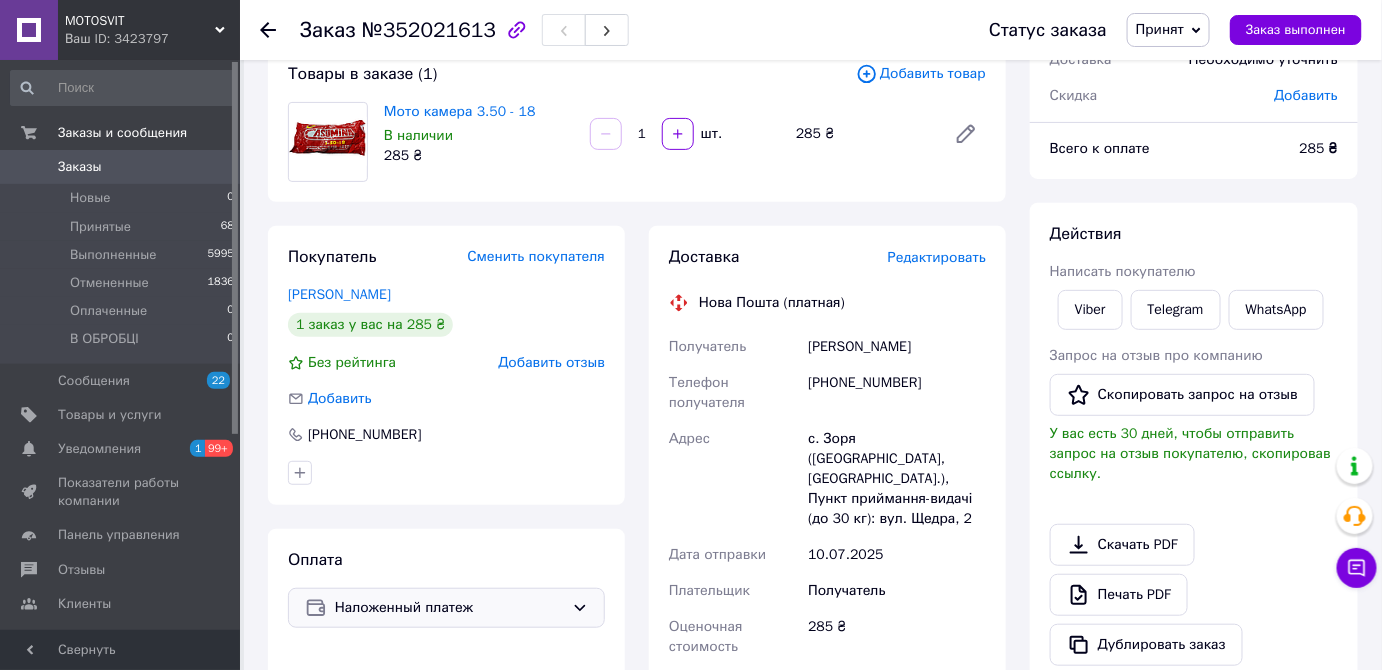 scroll, scrollTop: 0, scrollLeft: 0, axis: both 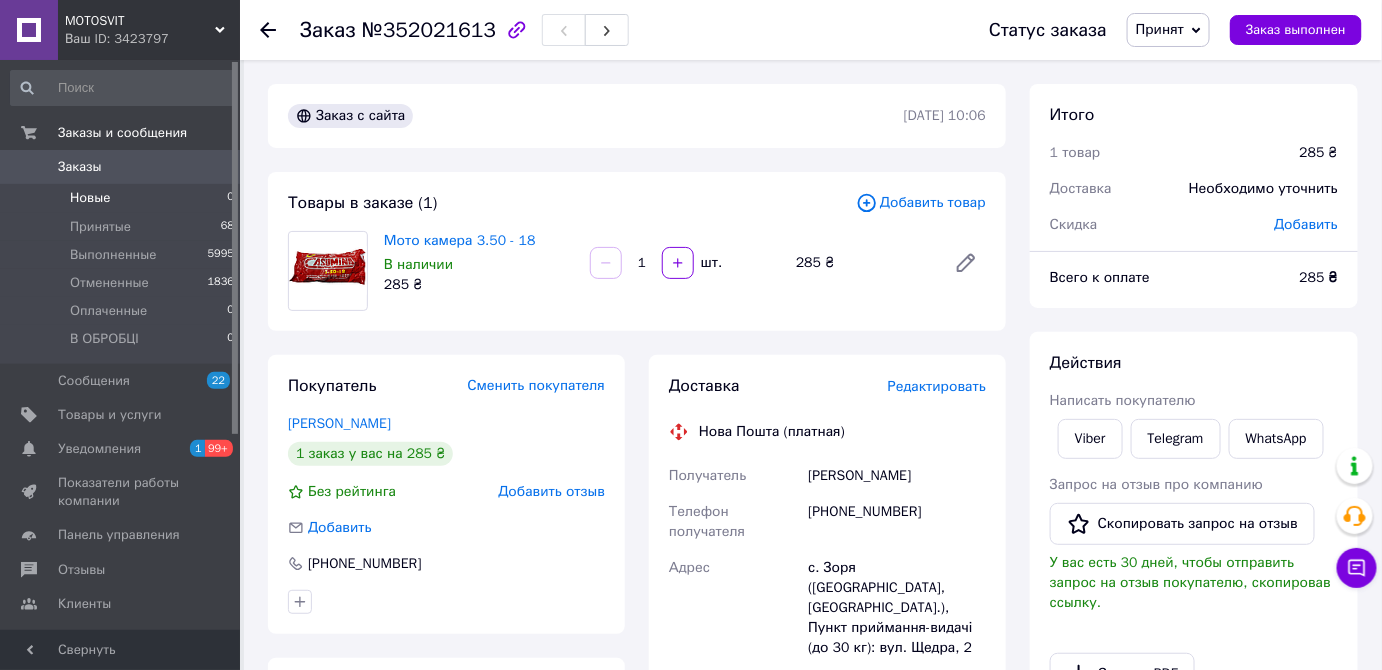 click on "Новые" at bounding box center [90, 198] 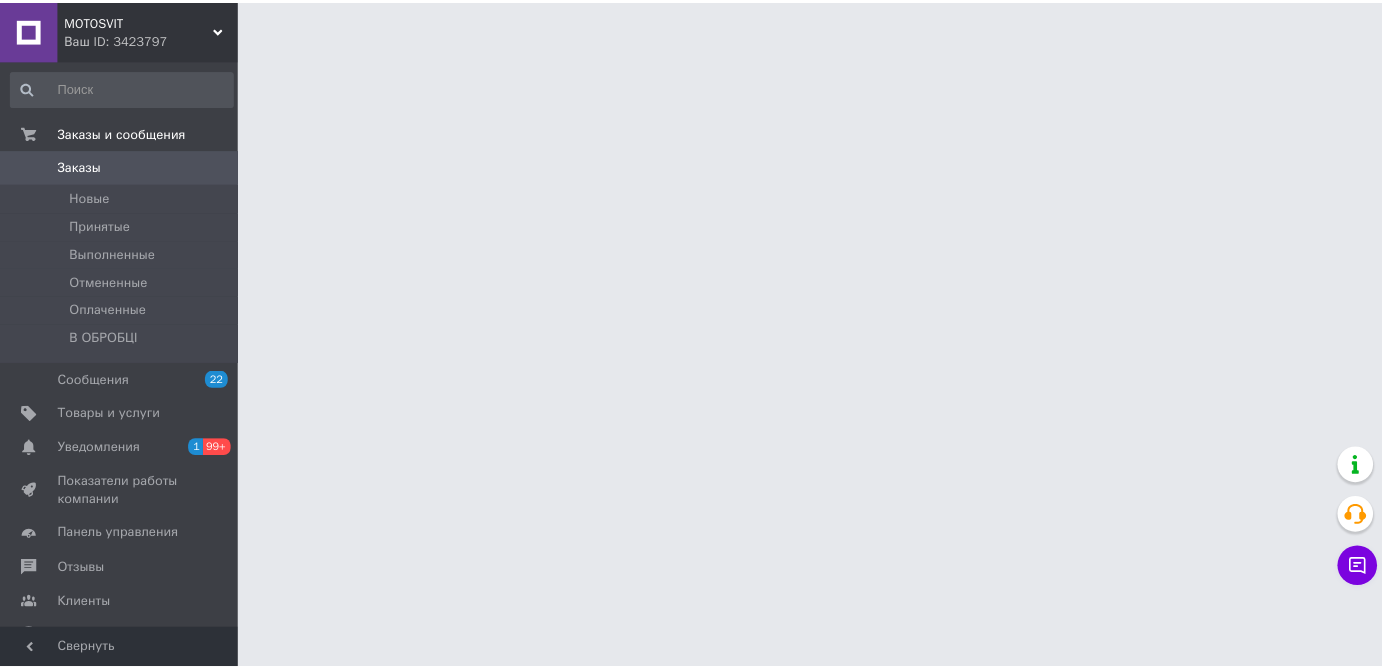 scroll, scrollTop: 0, scrollLeft: 0, axis: both 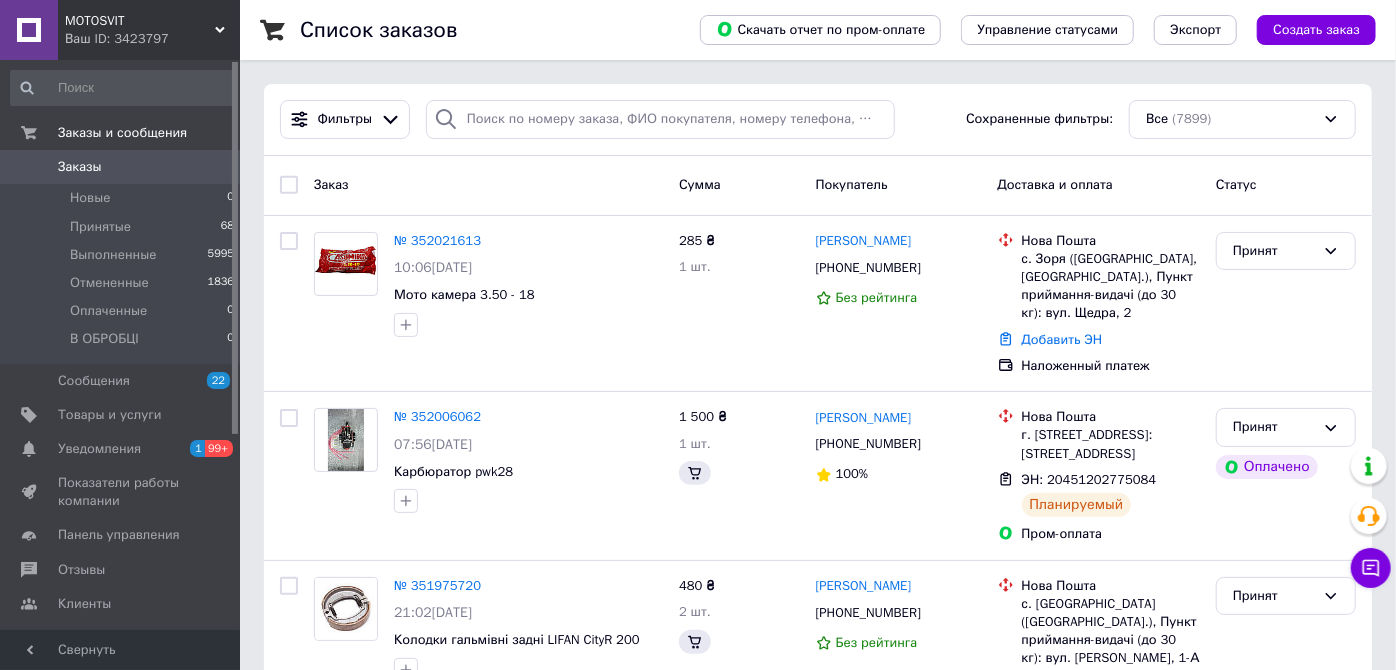 click on "Заказы" at bounding box center (80, 167) 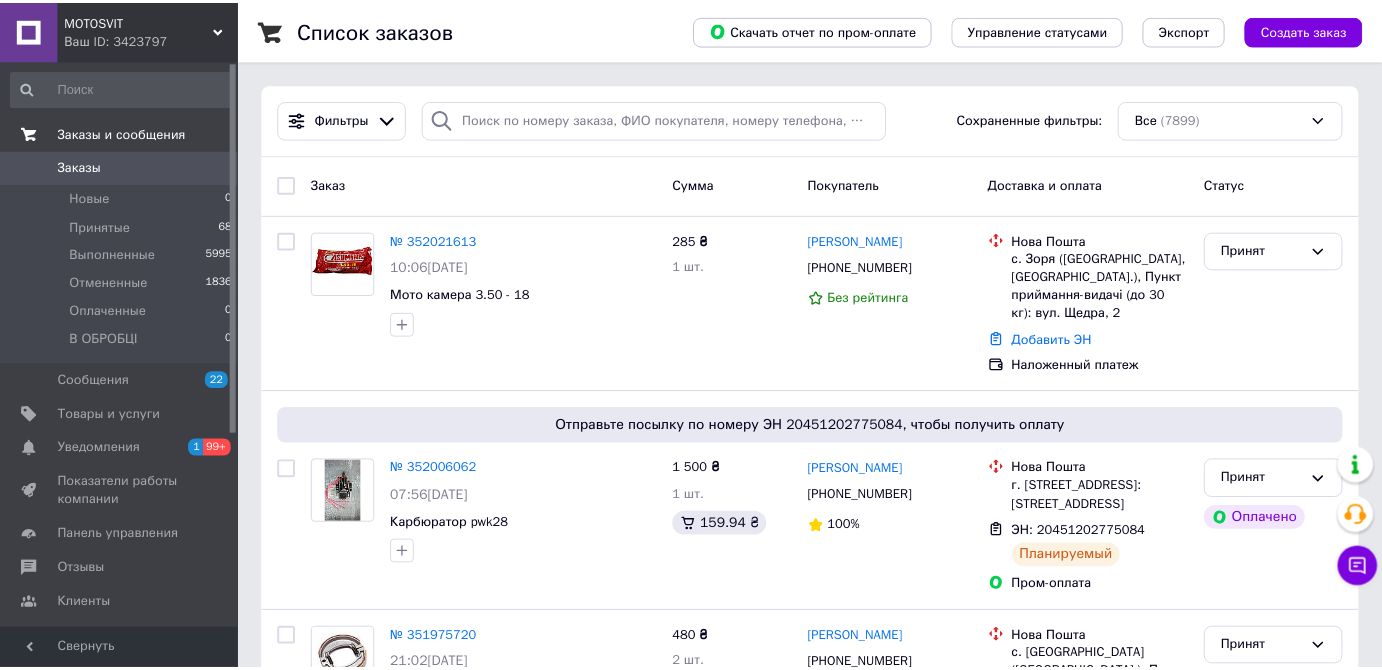scroll, scrollTop: 0, scrollLeft: 0, axis: both 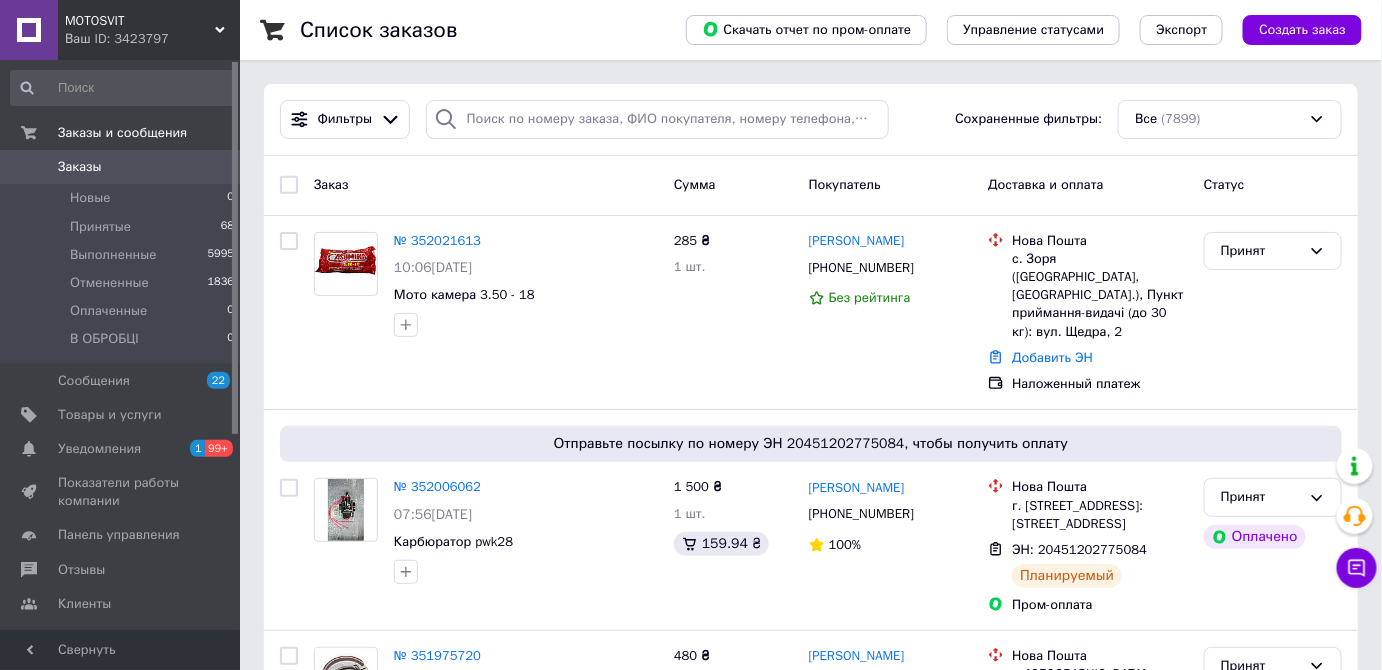 click on "Заказы" at bounding box center (121, 167) 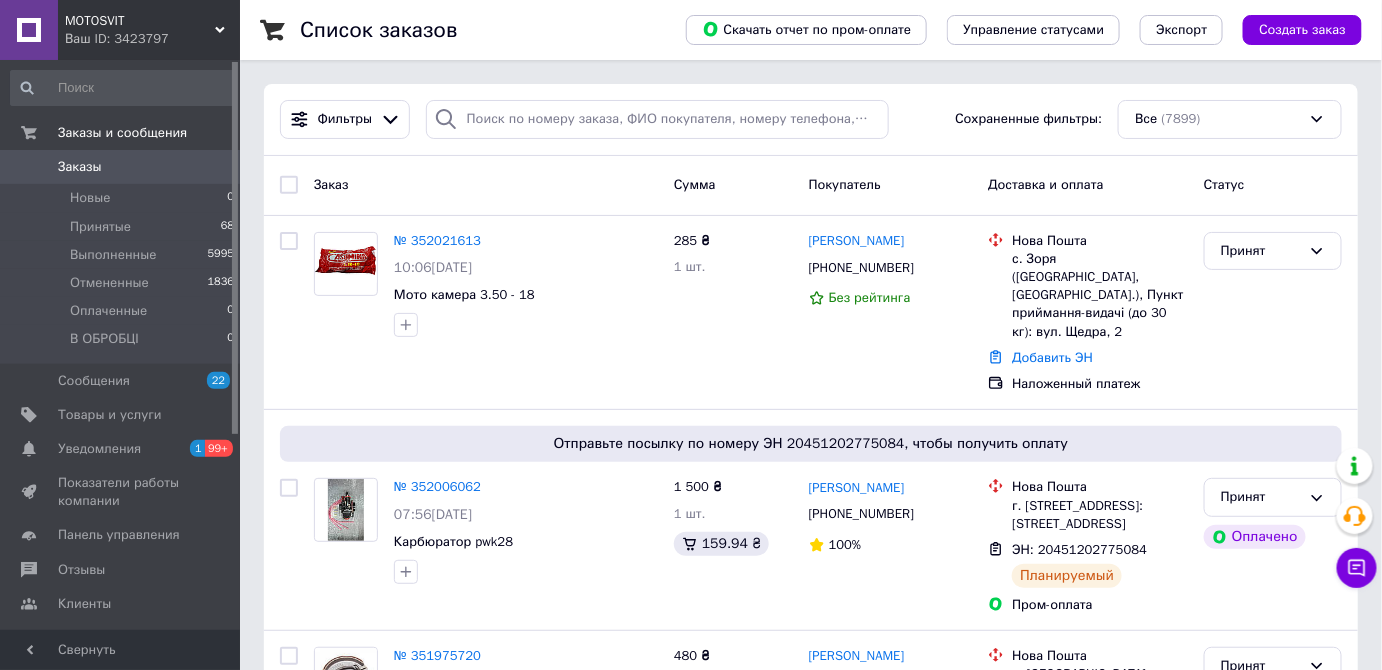 drag, startPoint x: 98, startPoint y: 232, endPoint x: 170, endPoint y: 181, distance: 88.23265 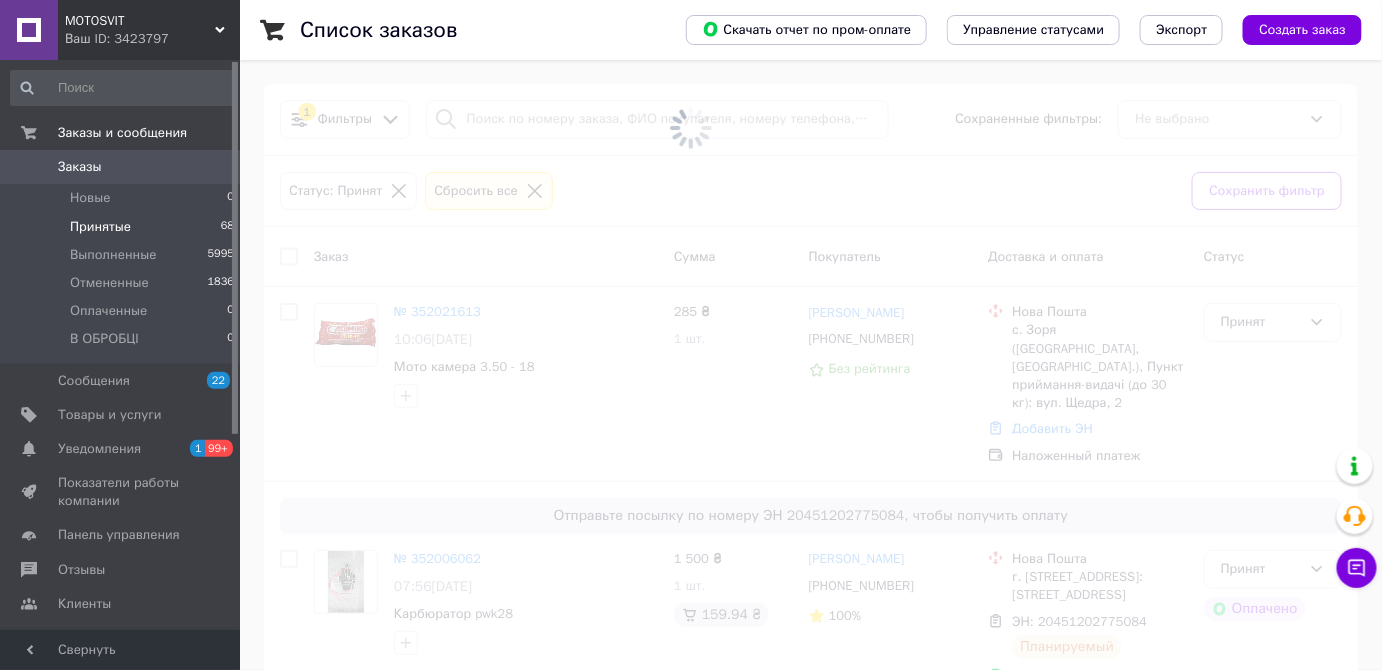 click on "Принятые 68" at bounding box center [123, 227] 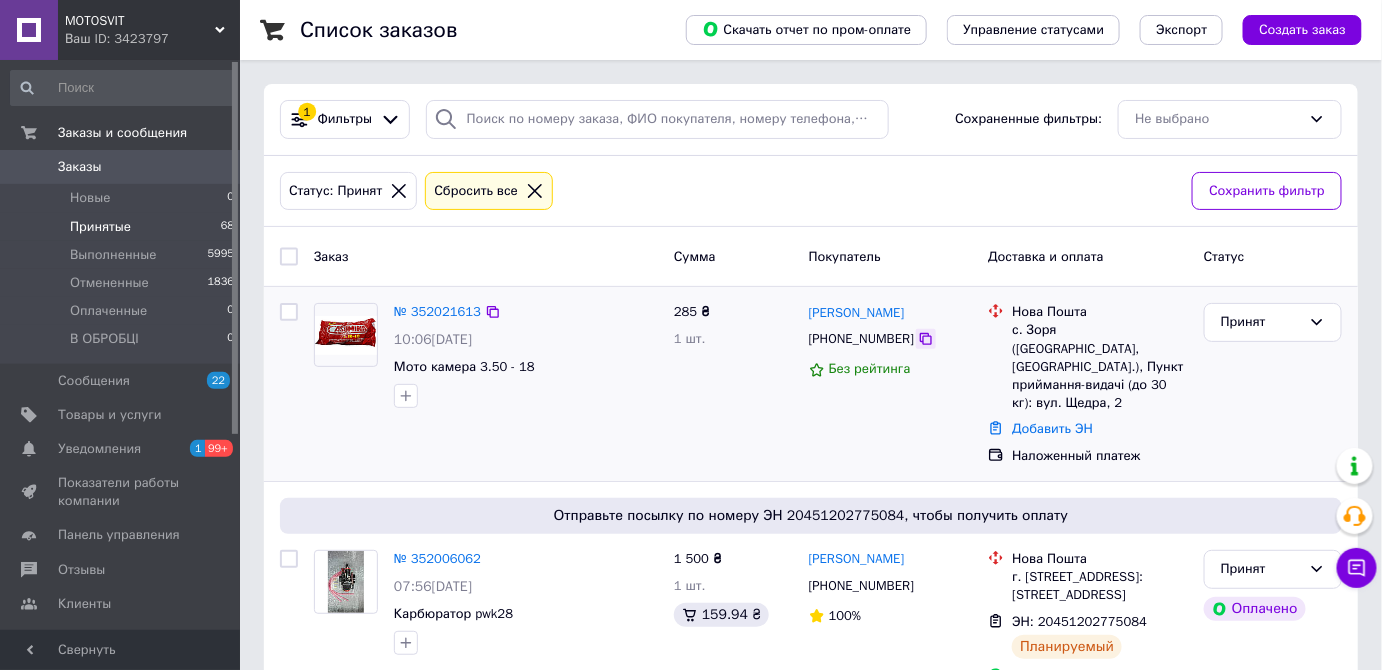 click 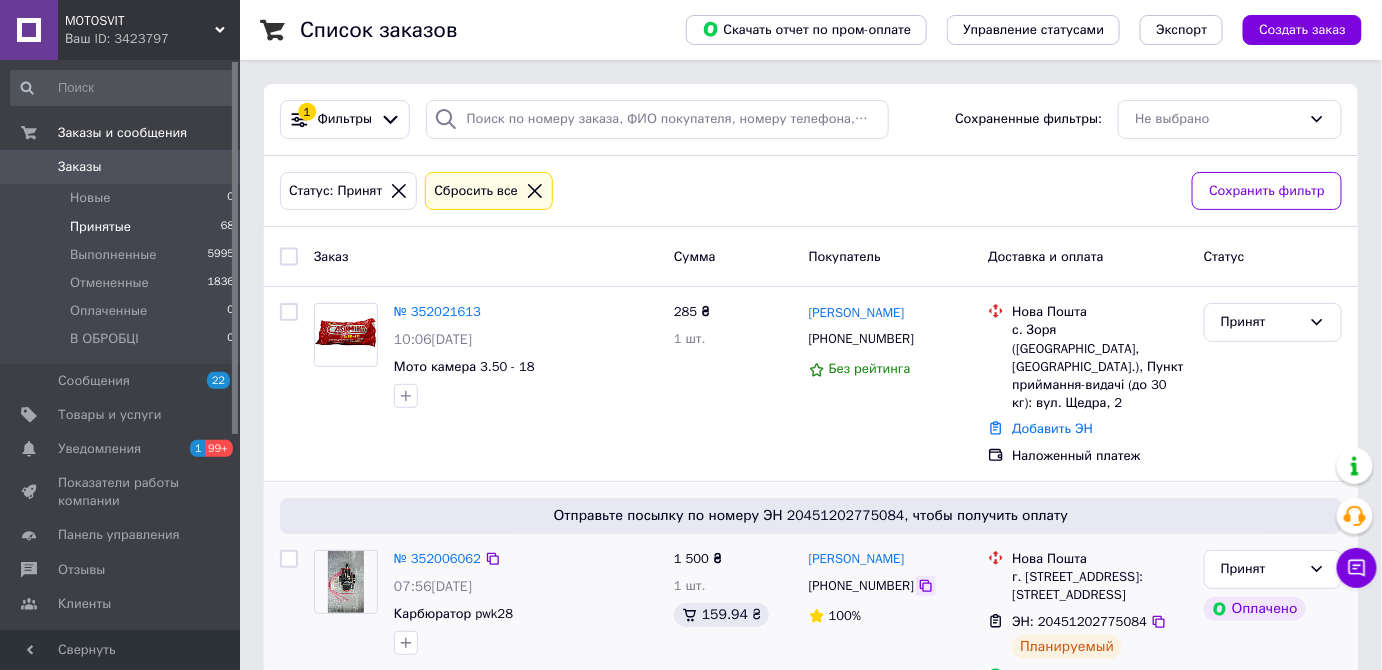 click 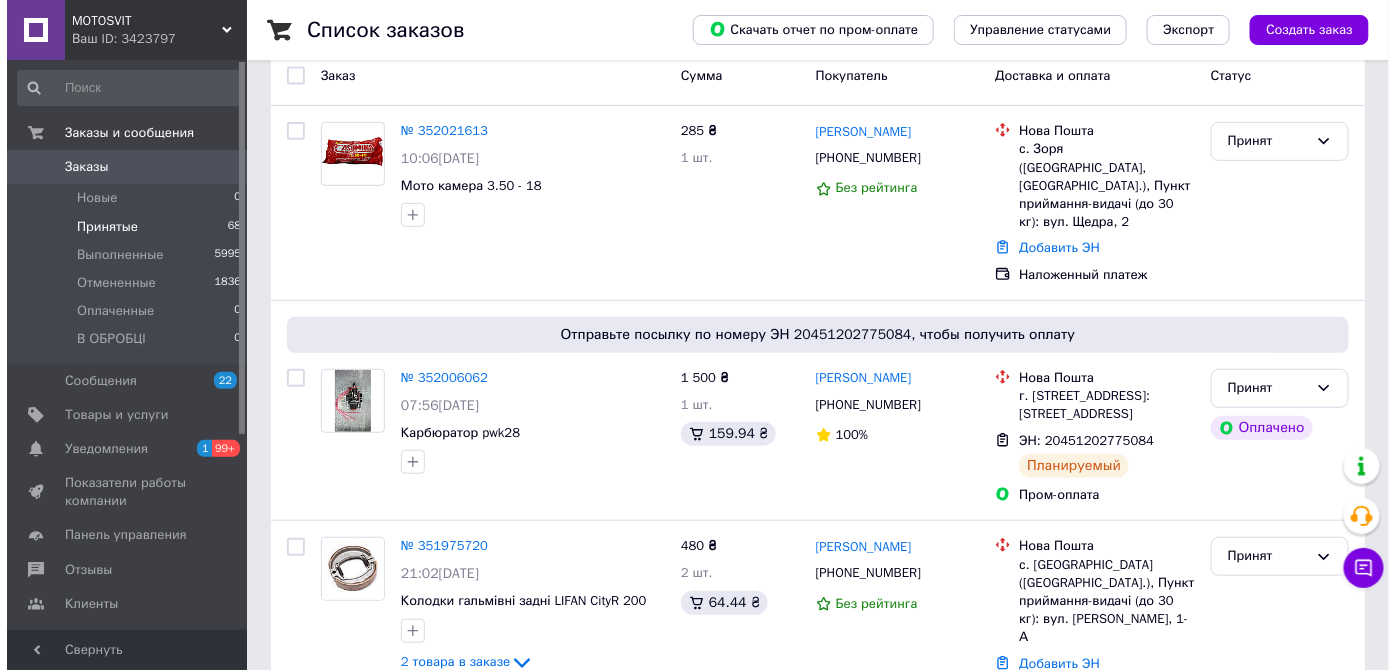 scroll, scrollTop: 0, scrollLeft: 0, axis: both 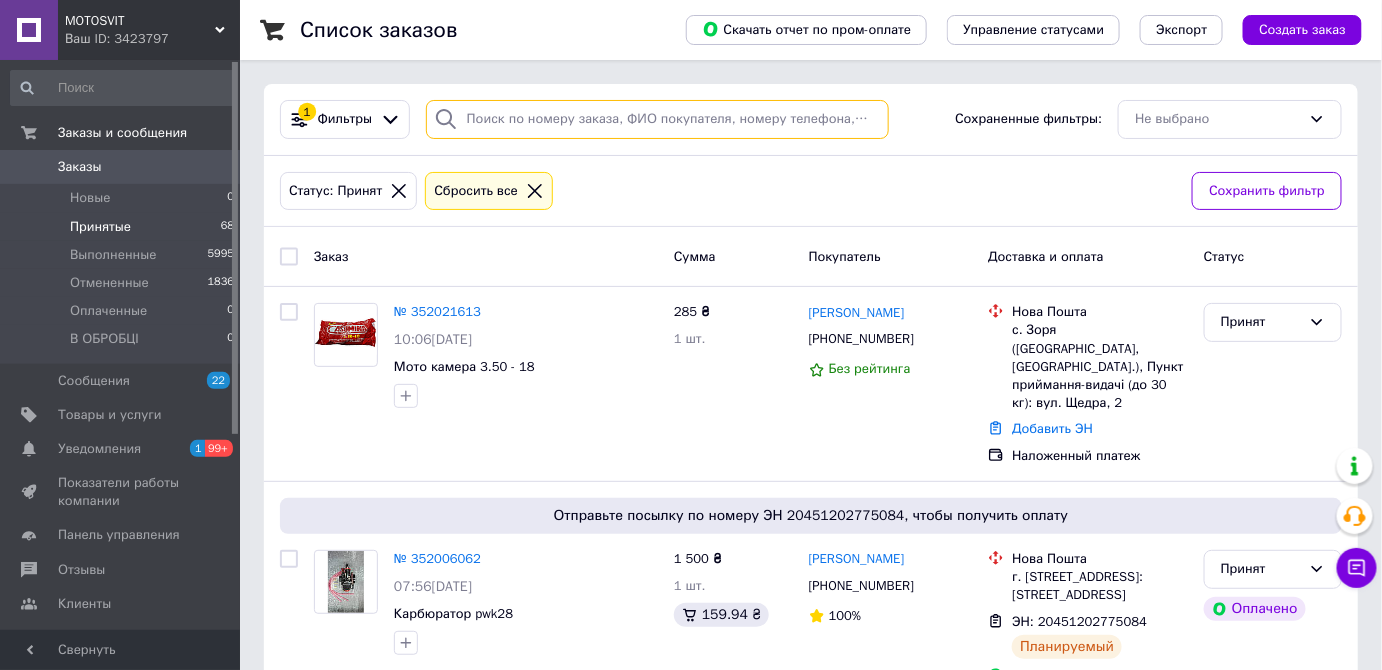 click at bounding box center (657, 119) 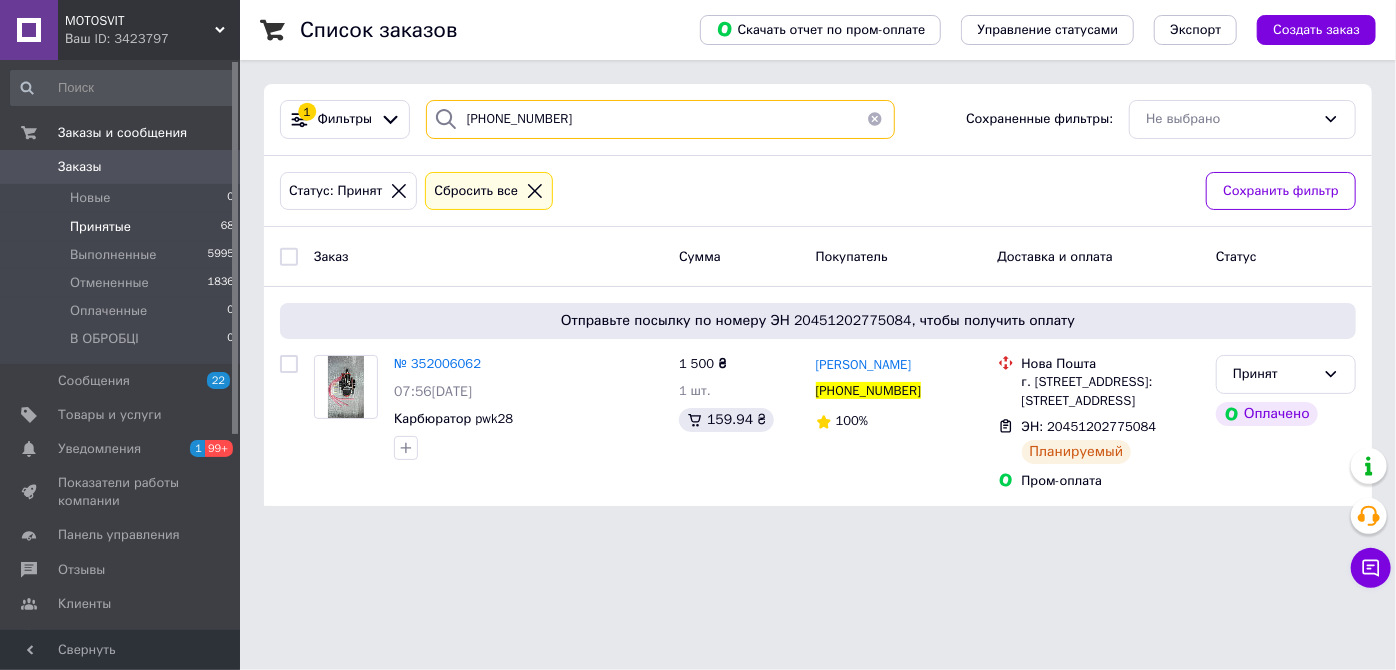 click on "[PHONE_NUMBER]" at bounding box center (660, 119) 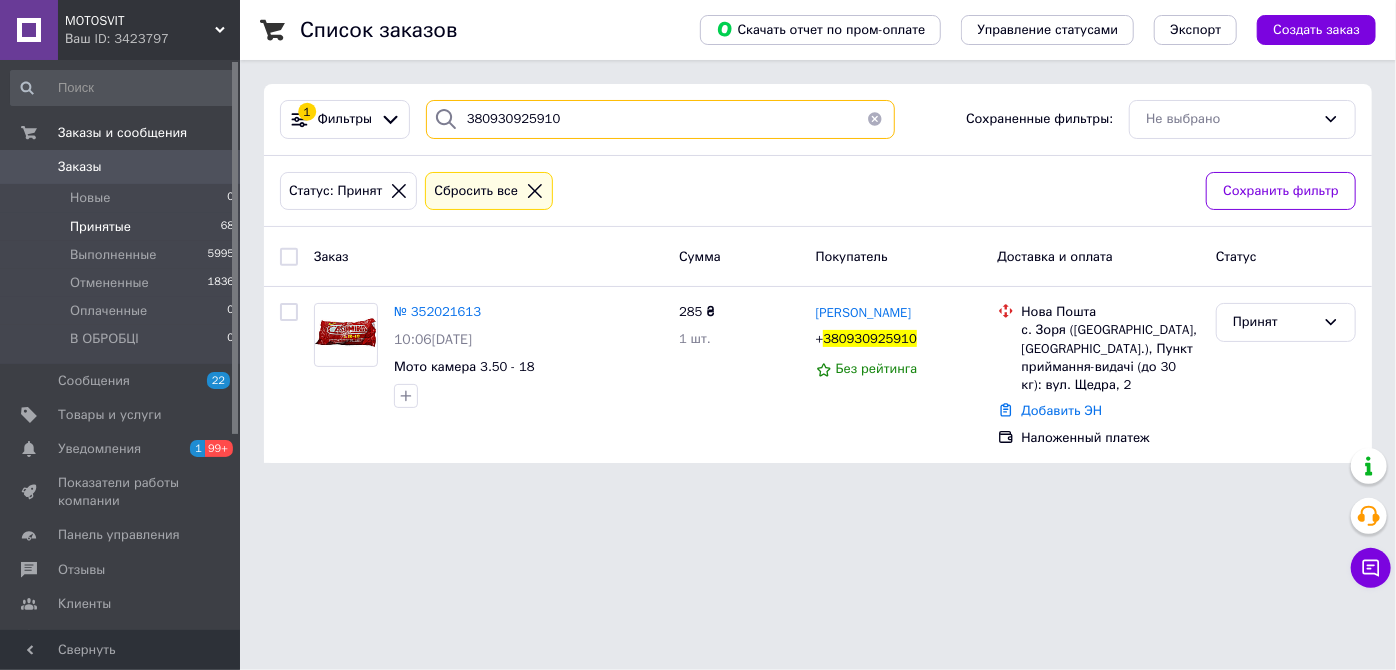 click on "380930925910" at bounding box center (660, 119) 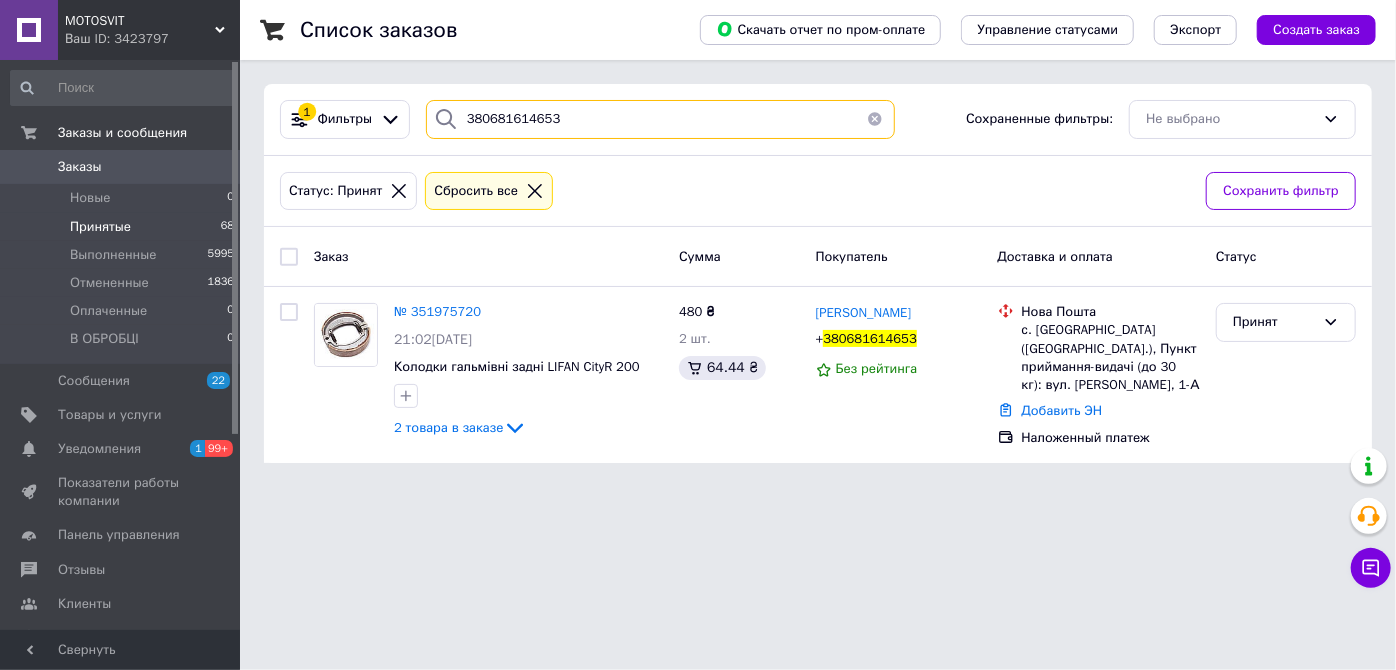type on "380681614653" 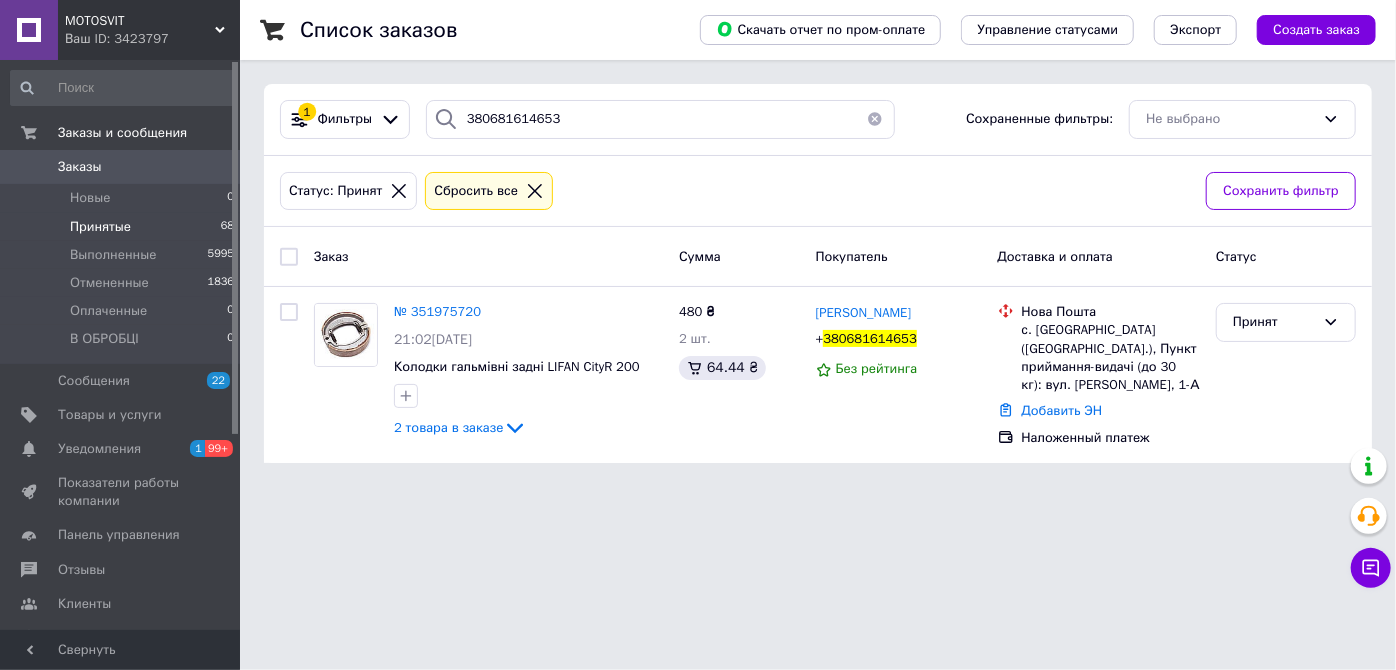 click on "Заказы" at bounding box center [121, 167] 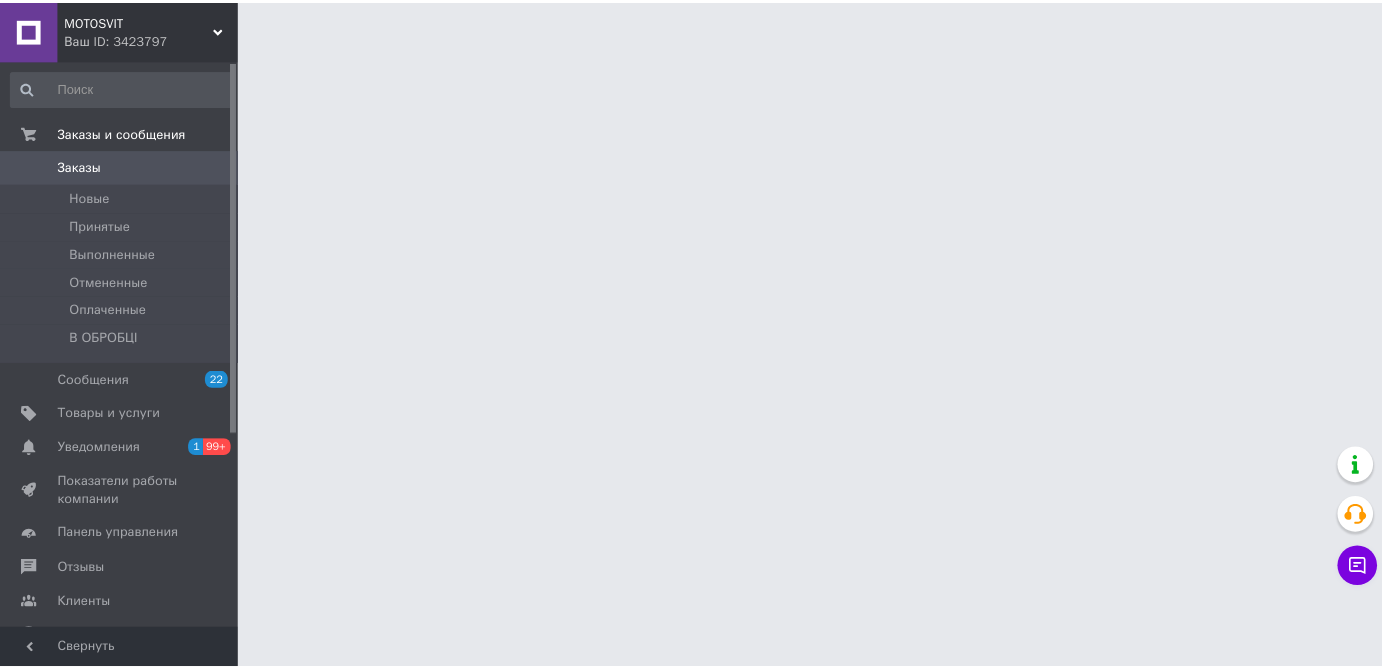 scroll, scrollTop: 0, scrollLeft: 0, axis: both 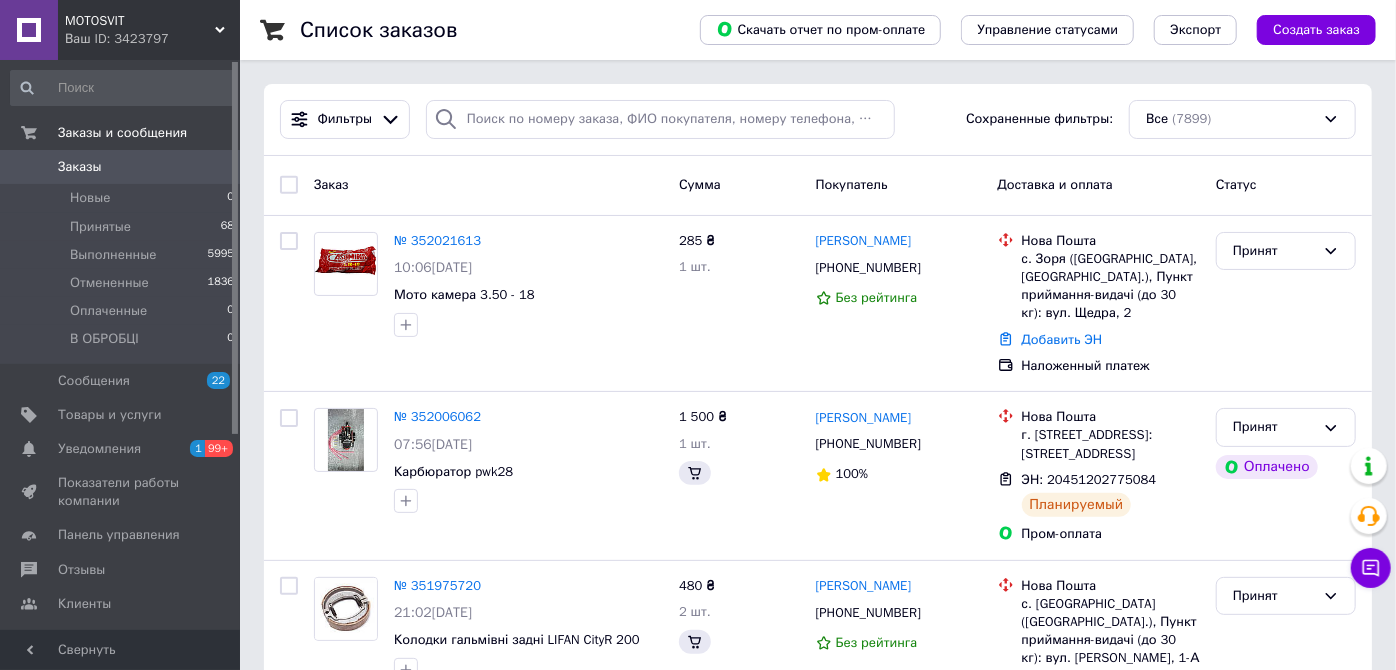 drag, startPoint x: 162, startPoint y: 161, endPoint x: 310, endPoint y: 96, distance: 161.64467 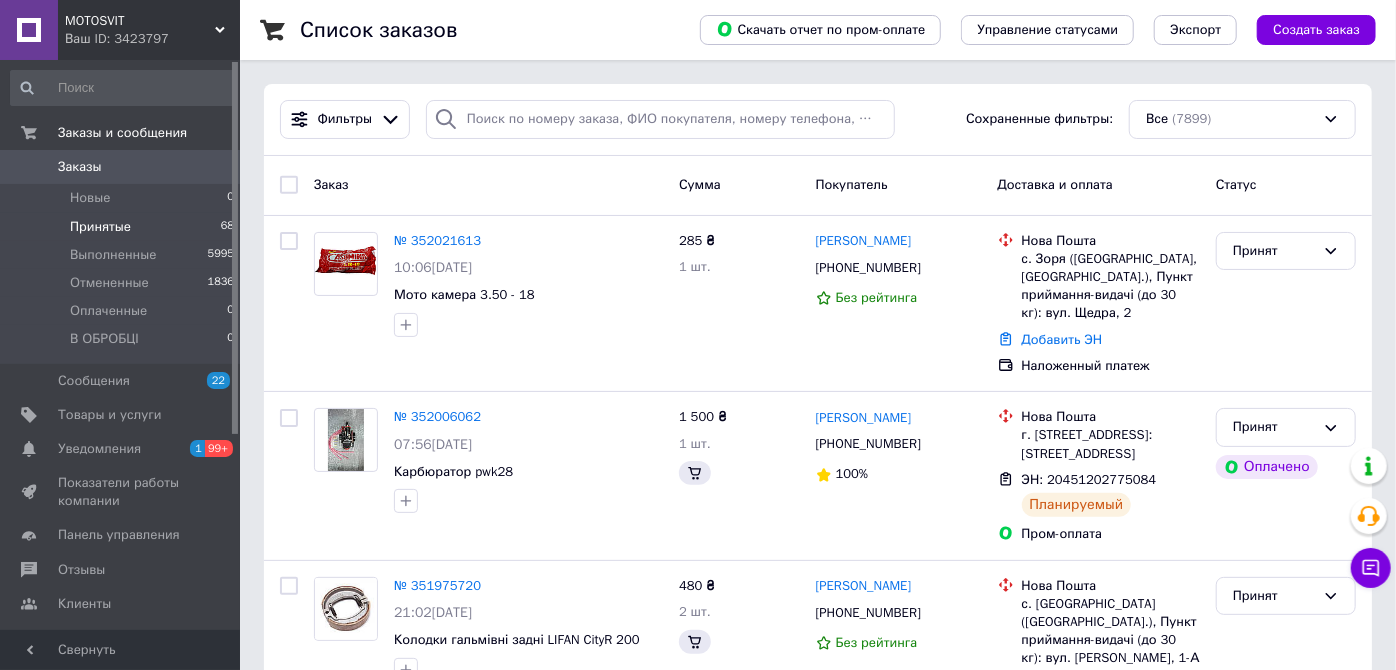 click on "Принятые" at bounding box center [100, 227] 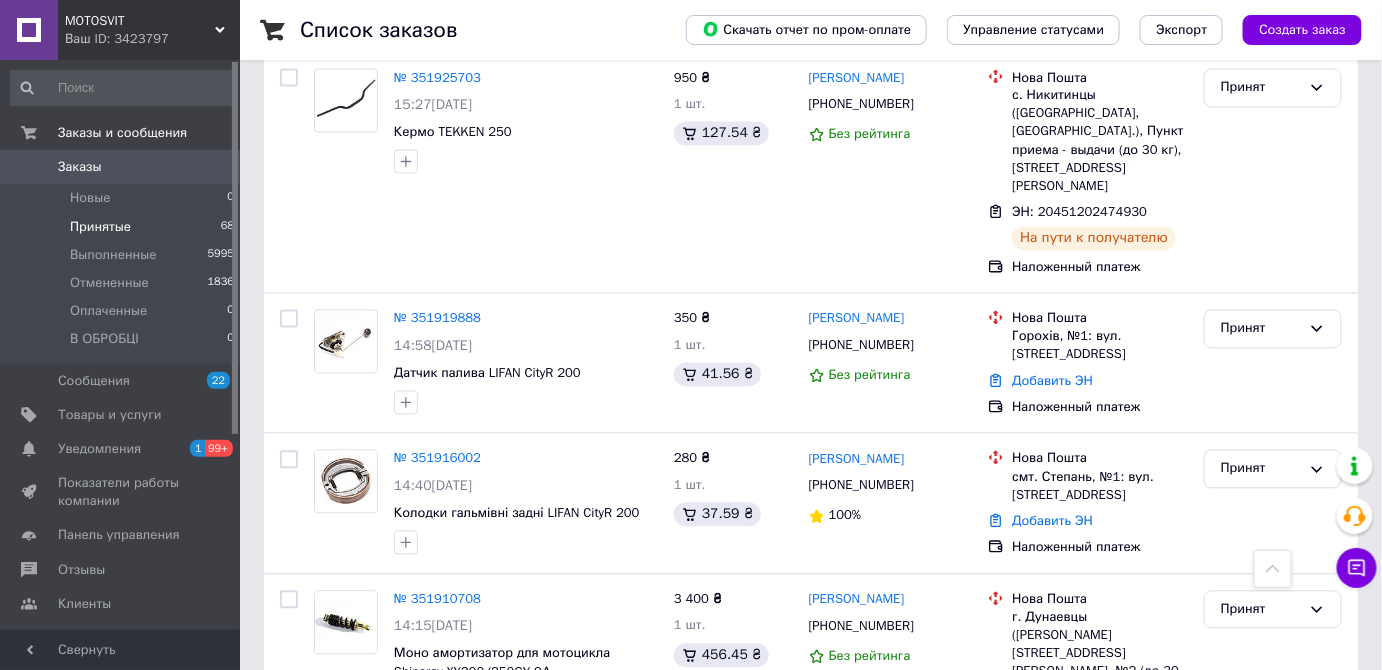 click on "№ 351919888 14:58, 09.07.2025 Датчик палива LIFAN CityR 200" at bounding box center [526, 362] 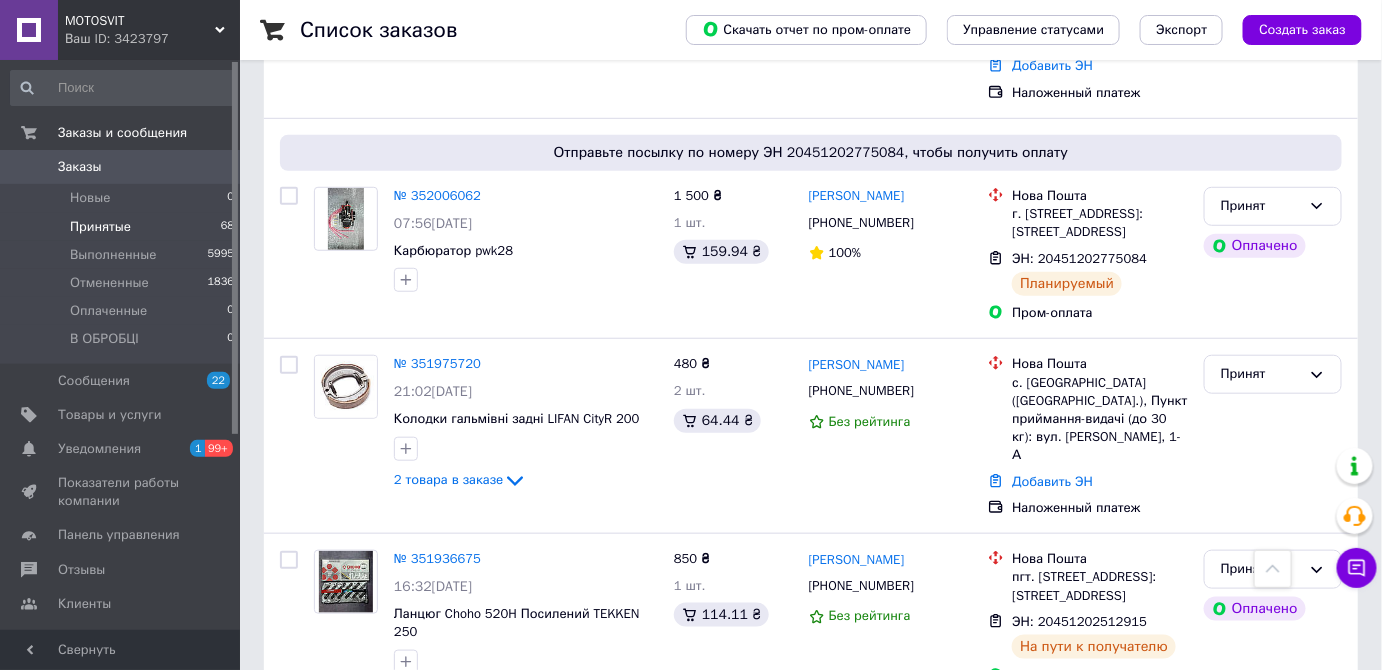 scroll, scrollTop: 0, scrollLeft: 0, axis: both 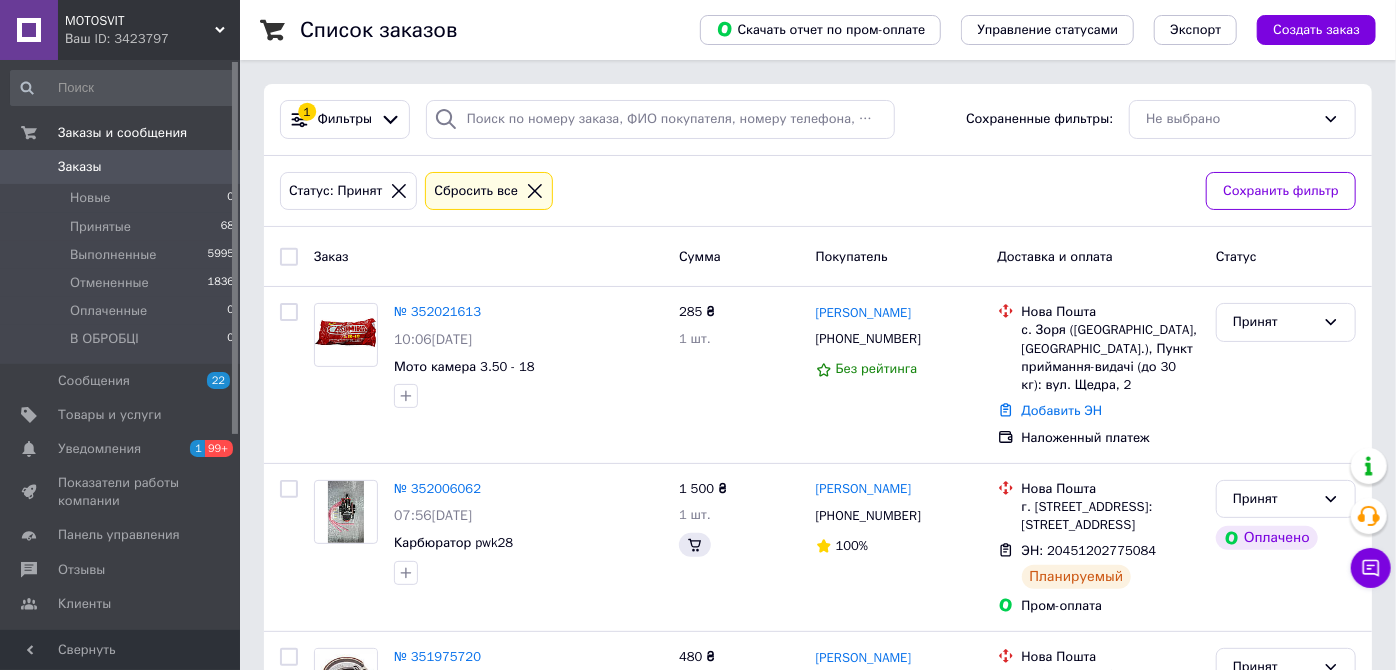click on "Заказы" at bounding box center [80, 167] 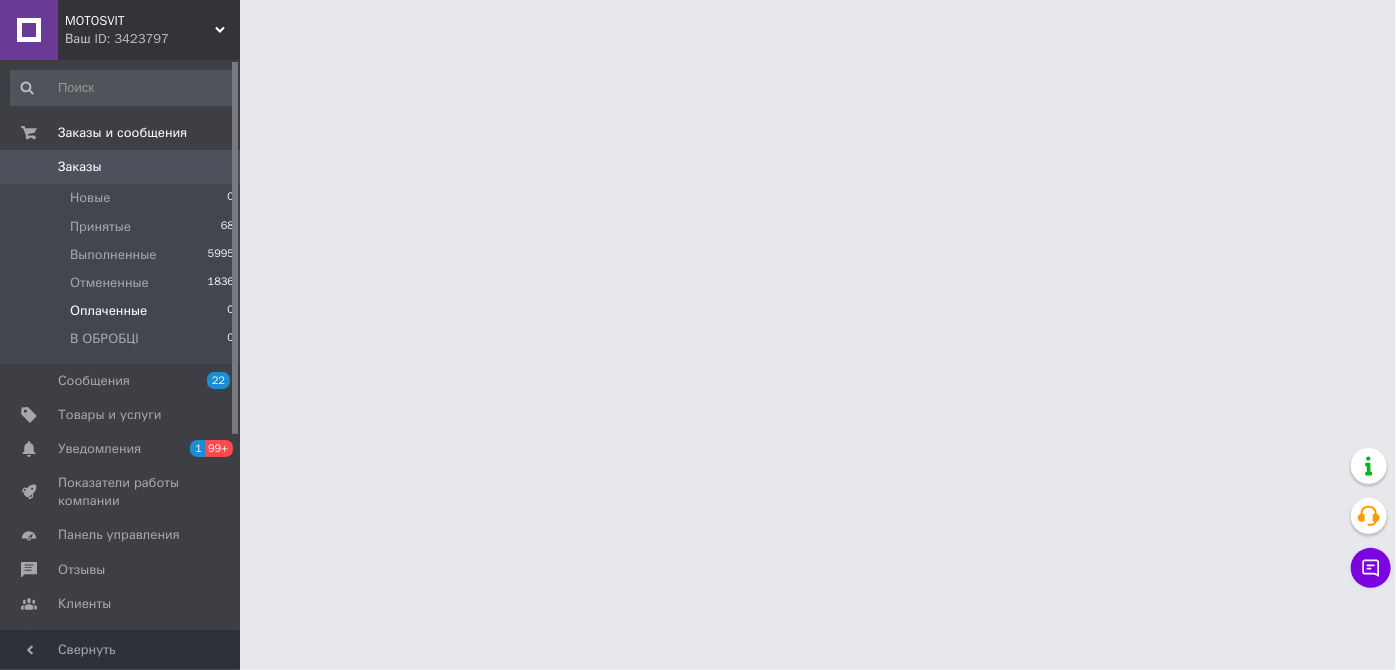 click on "Оплаченные" at bounding box center [108, 311] 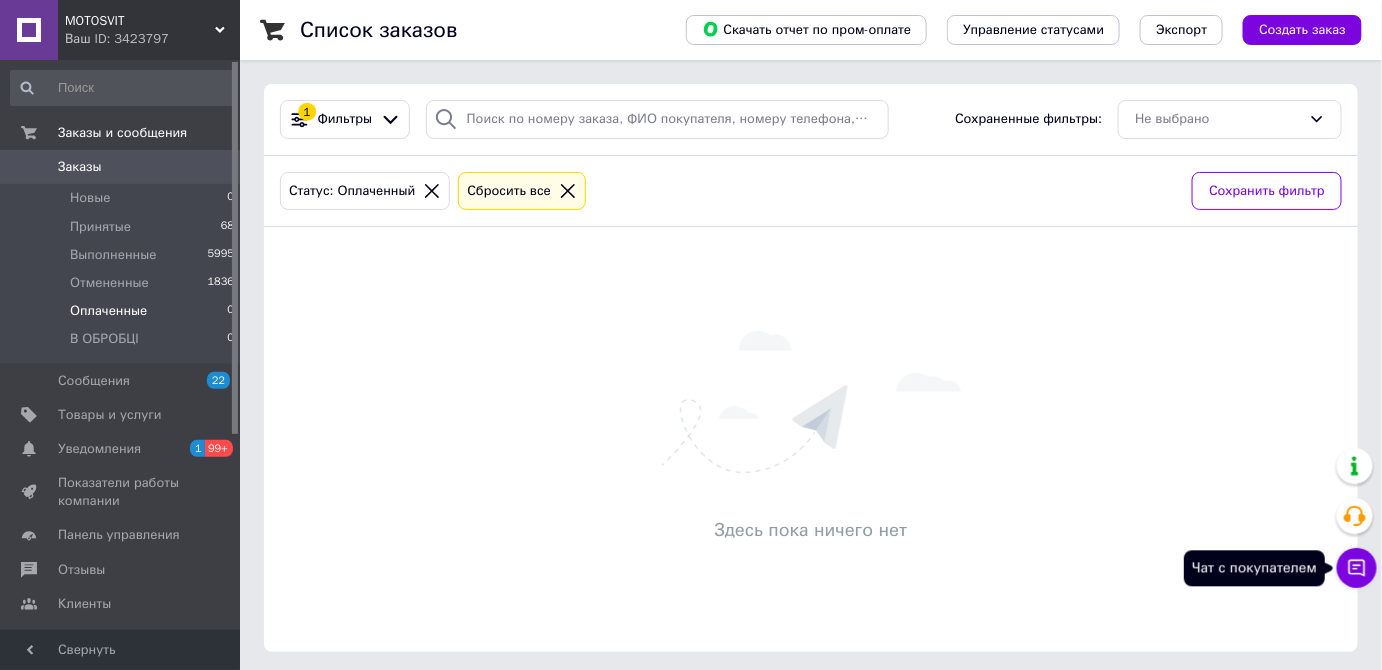 click 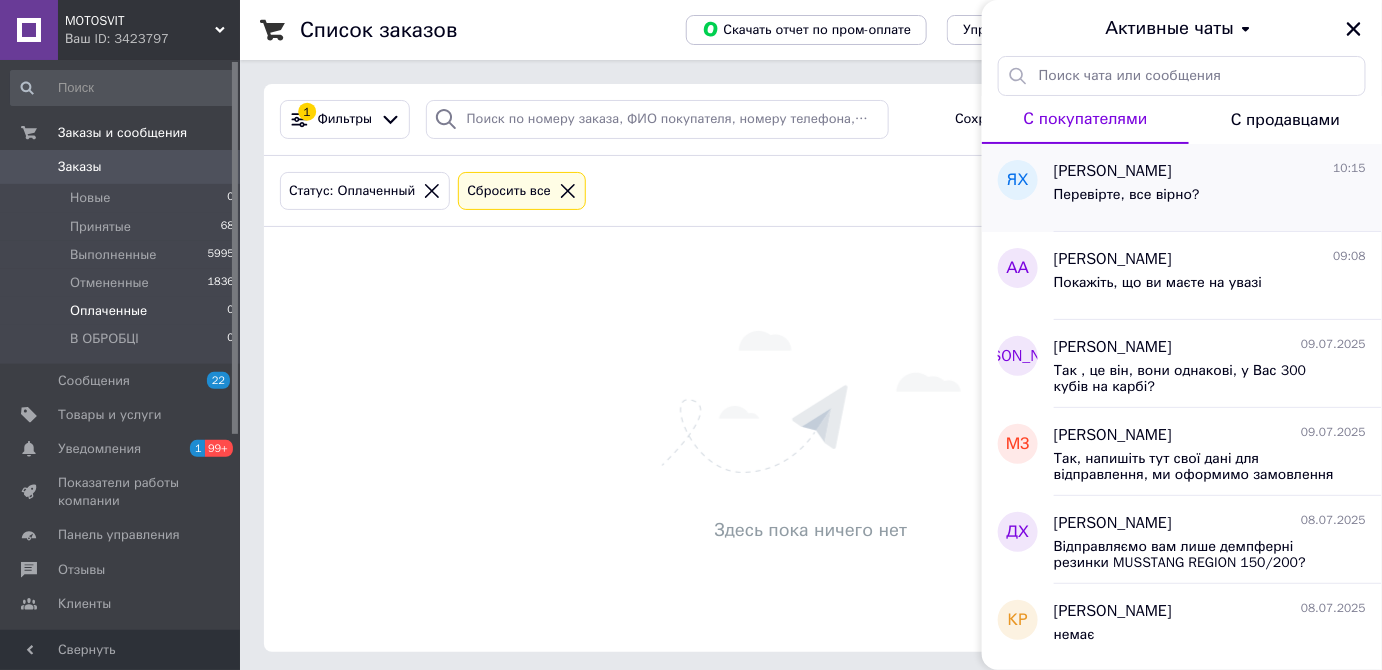 click on "Перевірте, все вірно?" at bounding box center [1127, 195] 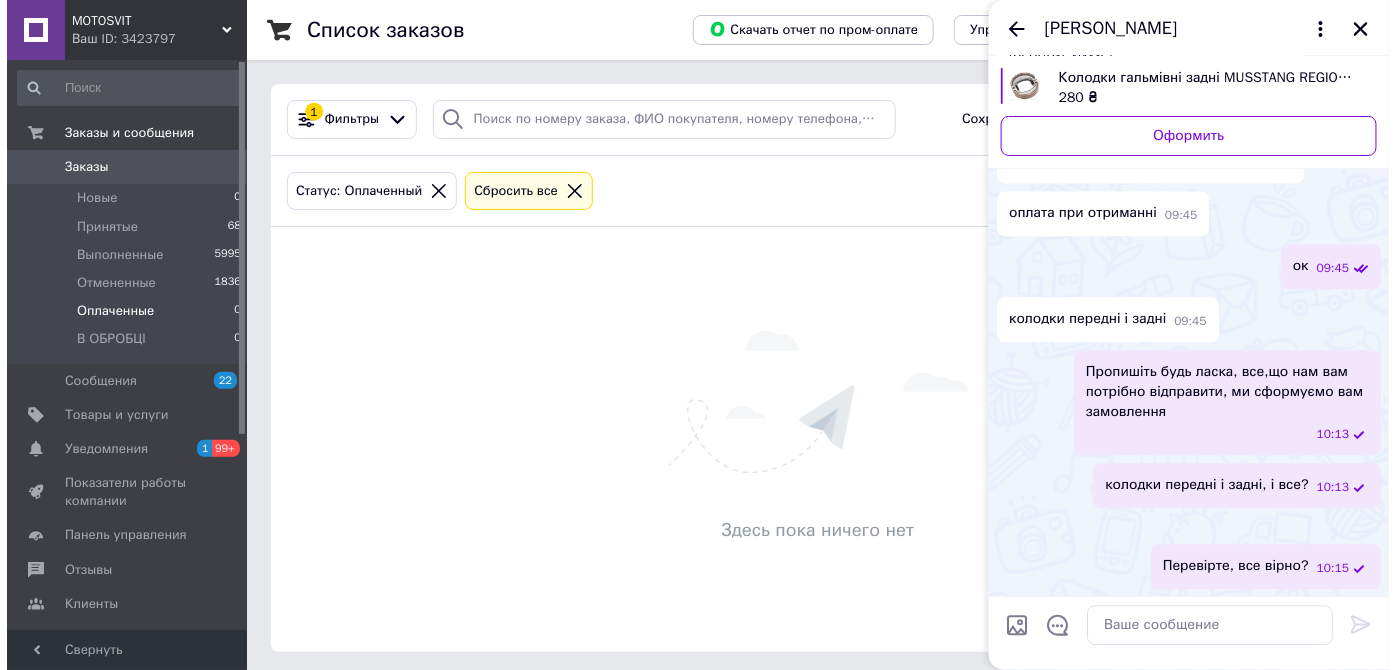 scroll, scrollTop: 1516, scrollLeft: 0, axis: vertical 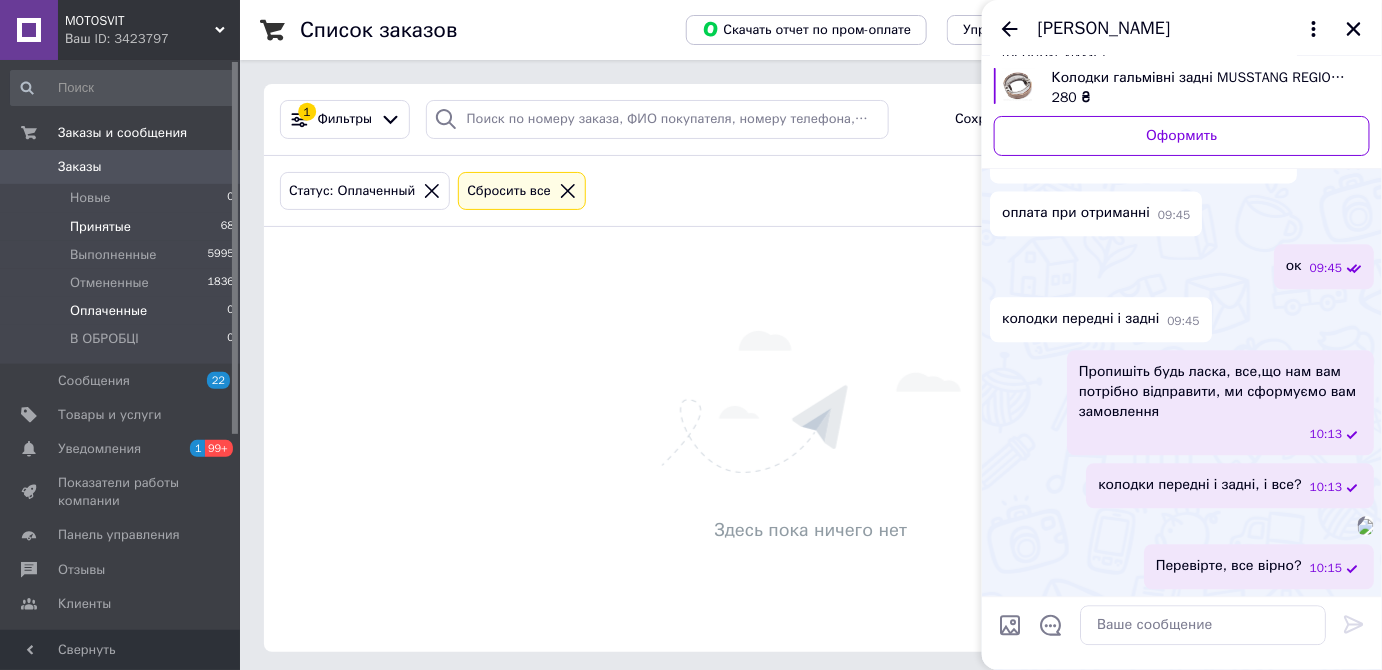 click on "Принятые" at bounding box center (100, 227) 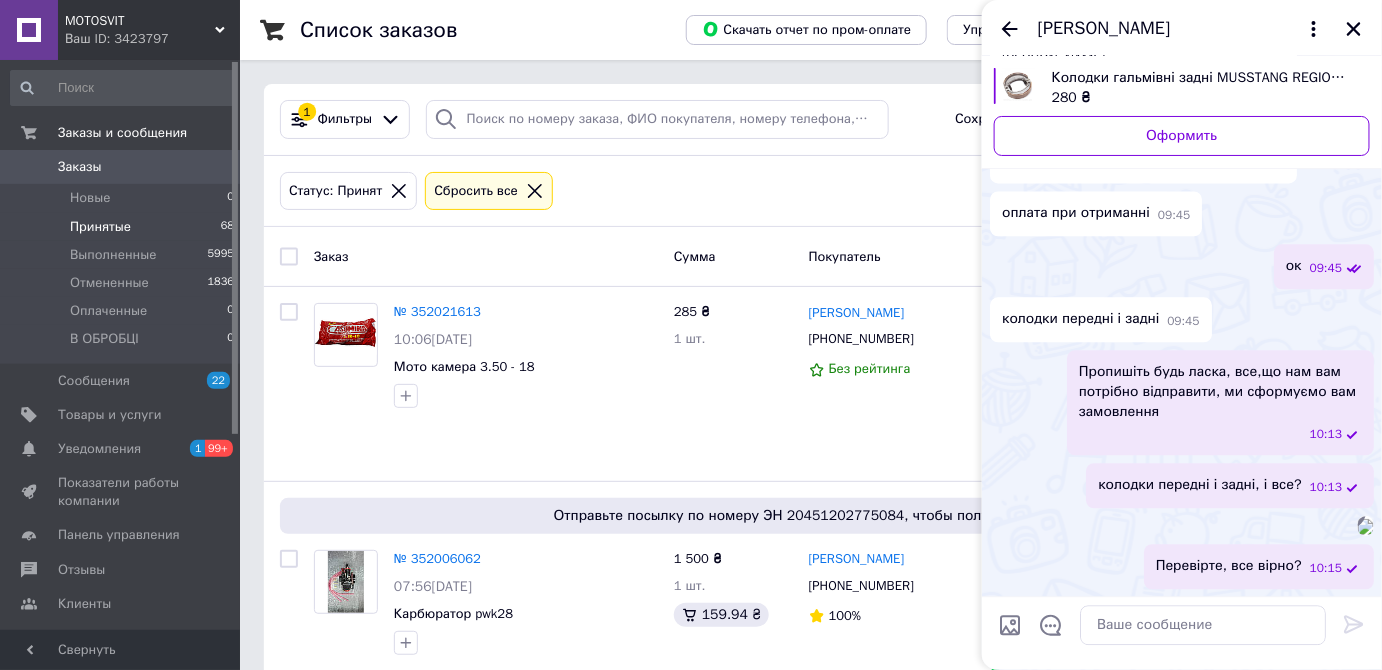 scroll, scrollTop: 1675, scrollLeft: 0, axis: vertical 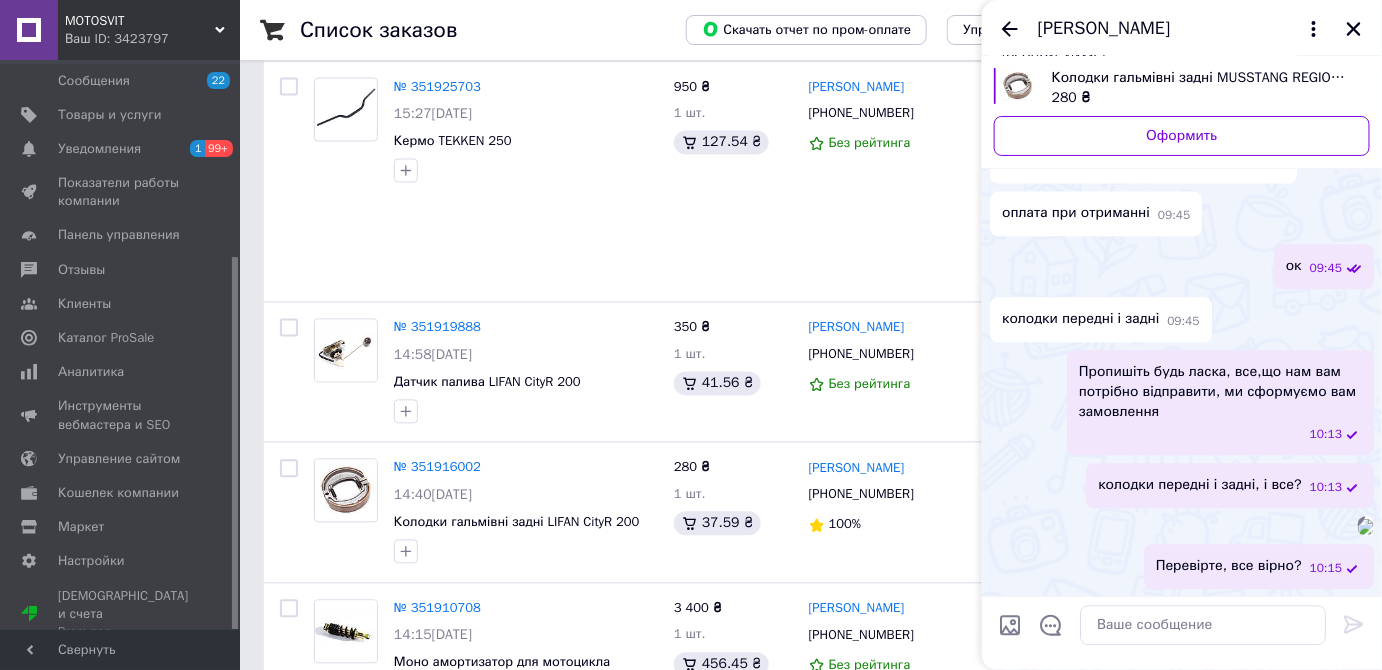 click on "ок" at bounding box center [1294, 266] 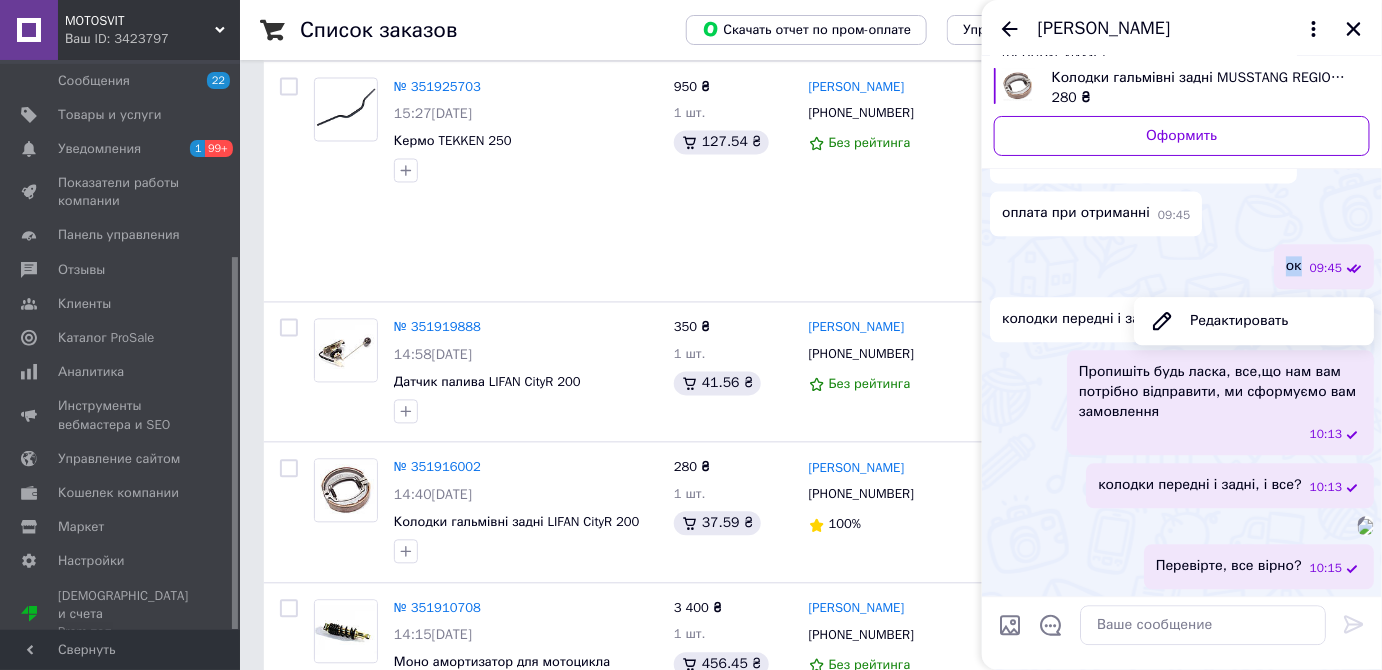 click on "ок" at bounding box center [1294, 266] 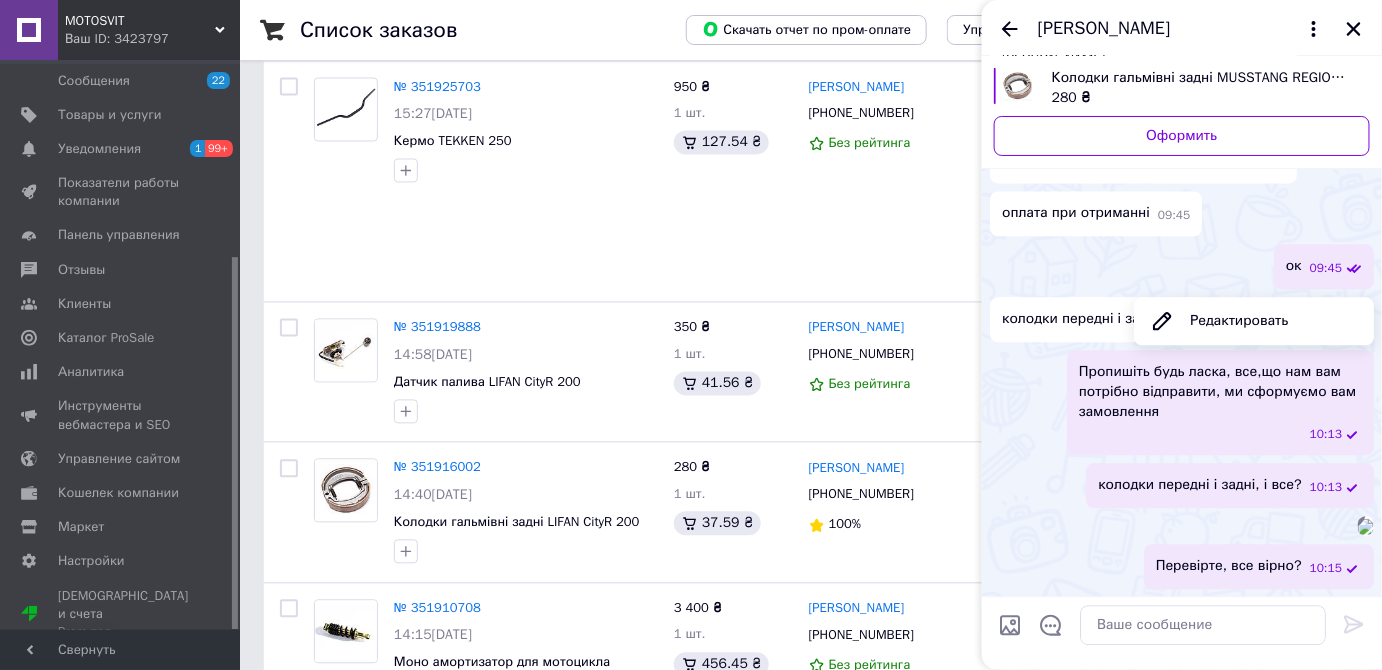click on "ок 09:45" at bounding box center (1182, 266) 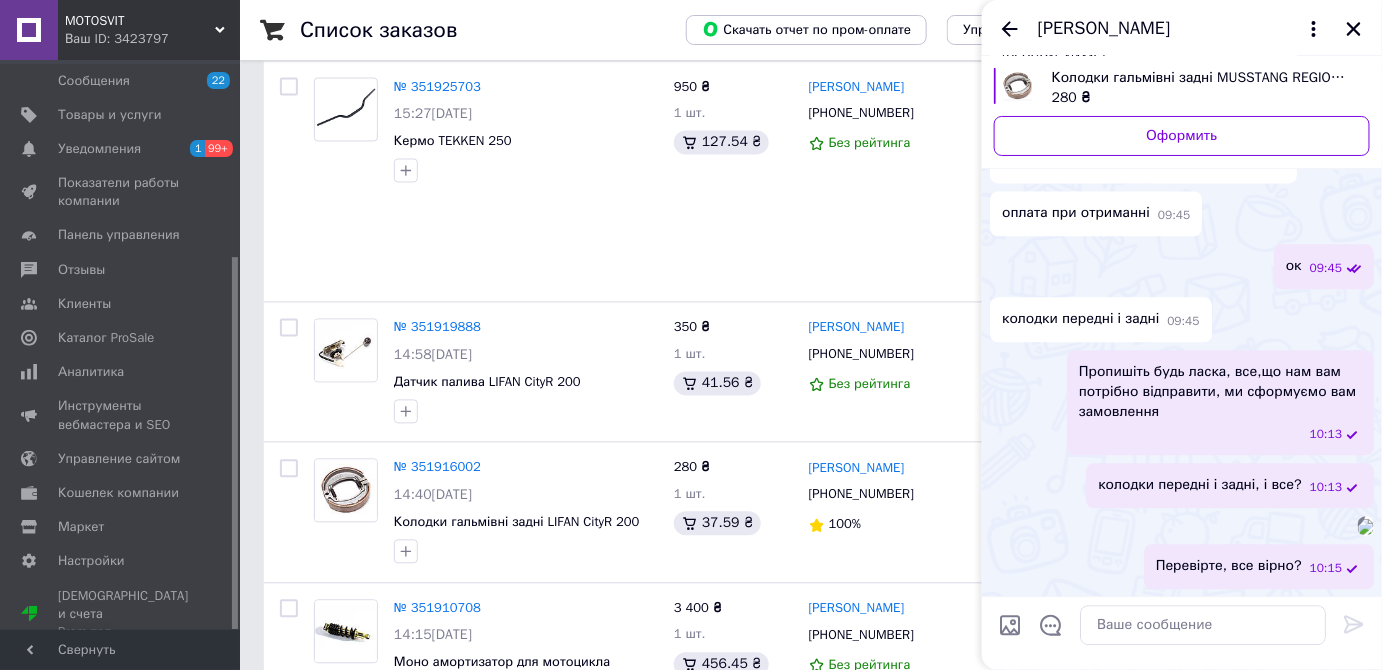 click on "ок" at bounding box center [1294, 266] 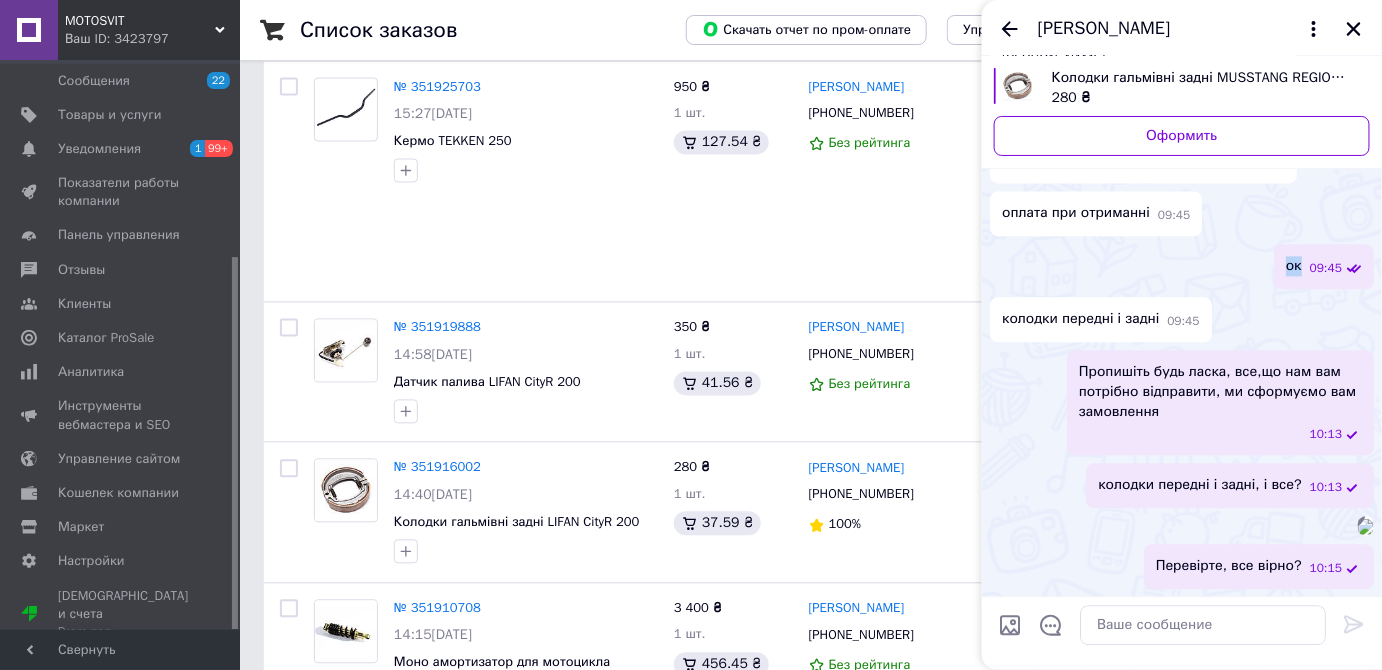 click on "ок" at bounding box center (1294, 266) 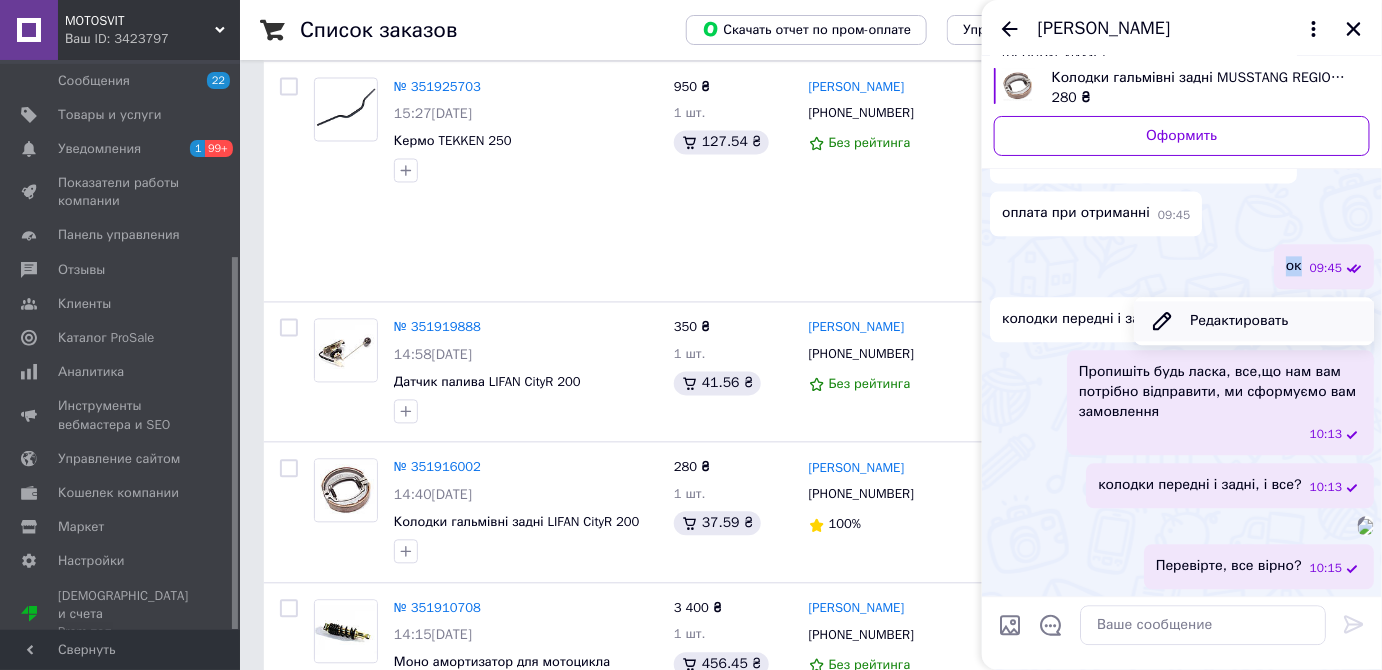 click on "Редактировать" at bounding box center [1254, 321] 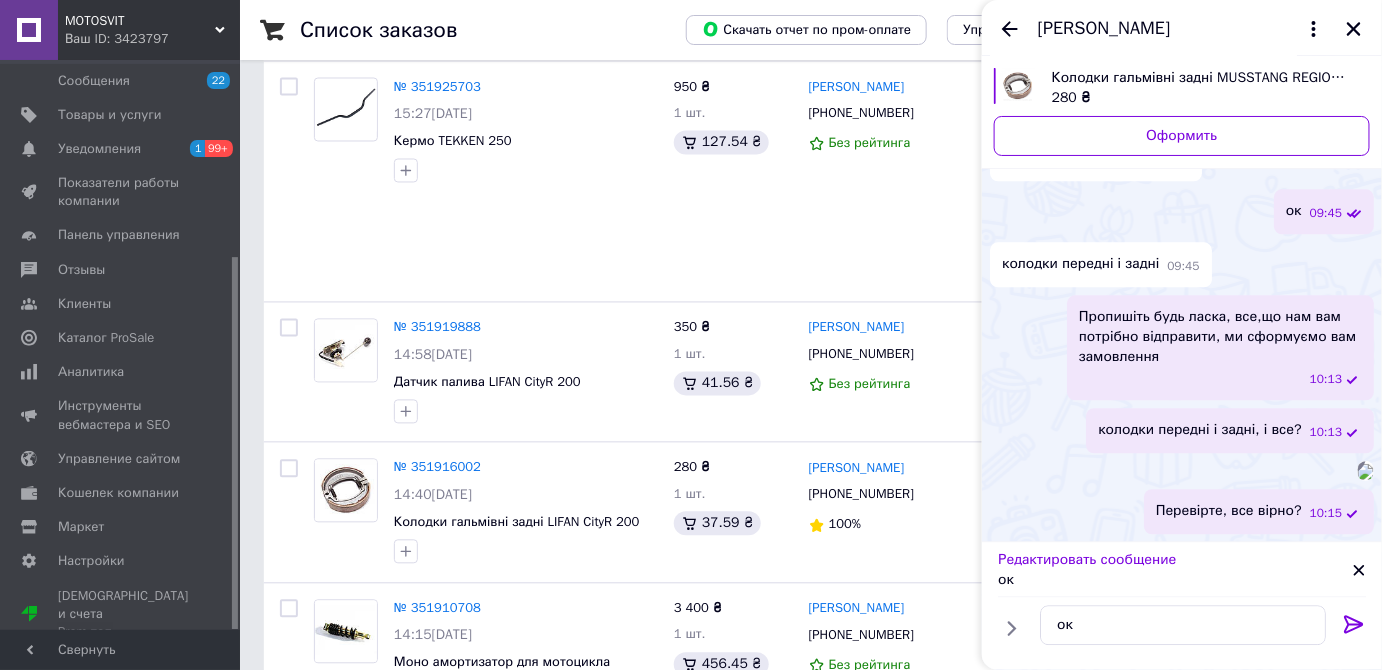click 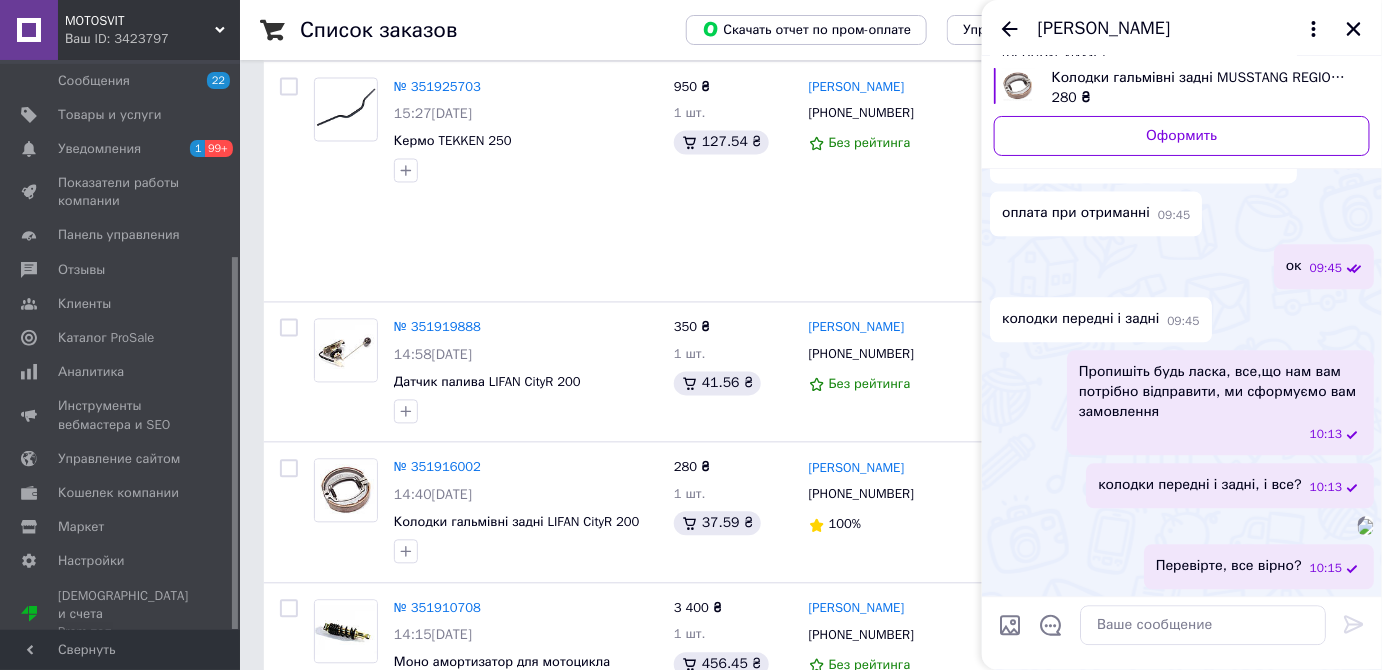 click on "то можна замовити? 09:30 Так, можете замовити тут, або на промі 09:32 [PERSON_NAME]  [PHONE_NUMBER] НП [GEOGRAPHIC_DATA] с.Нові Велідники  вул центральна 2 09:45 оплата при отриманні 09:45 ок 09:45 колодки передні і задні 09:45 Пропишіть будь ласка, все,що нам вам потрібно відправити, ми сформуємо вам замовлення 10:13 колодки передні і задні, і все? 10:13 10:15 Перевірте, все вірно? 10:15" at bounding box center (1182, 250) 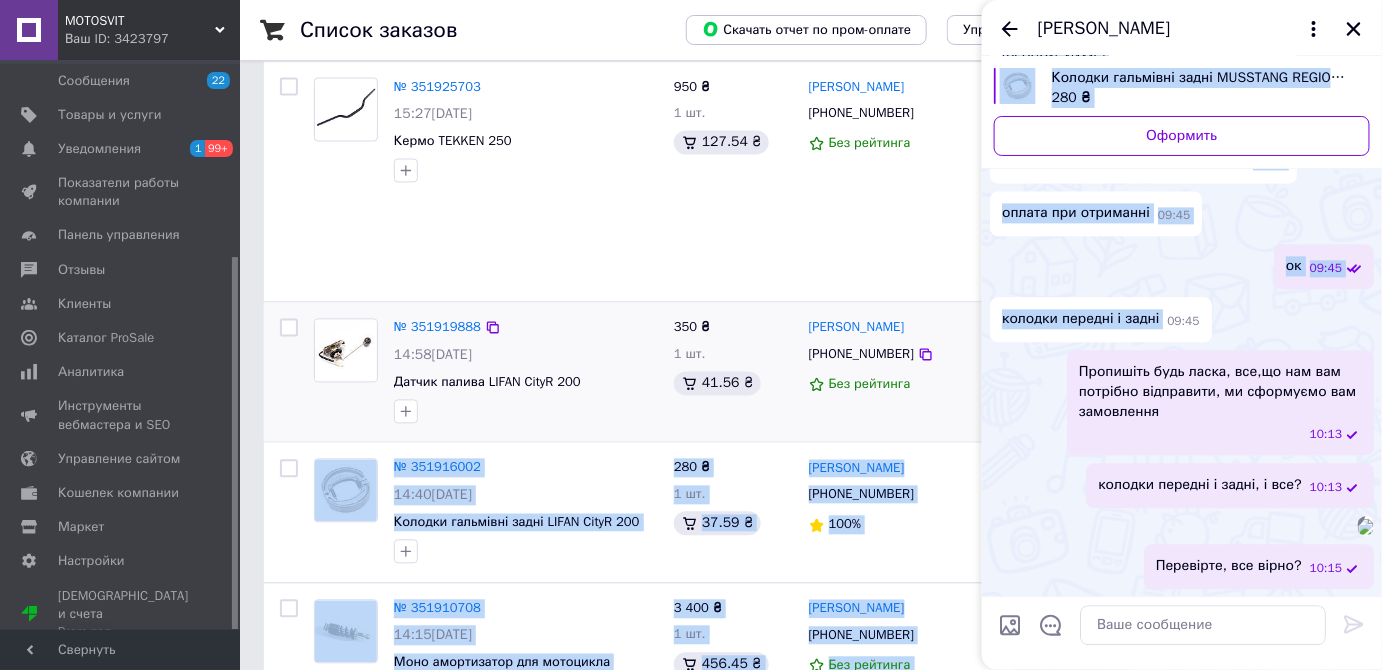 drag, startPoint x: 1157, startPoint y: 313, endPoint x: 951, endPoint y: 326, distance: 206.40979 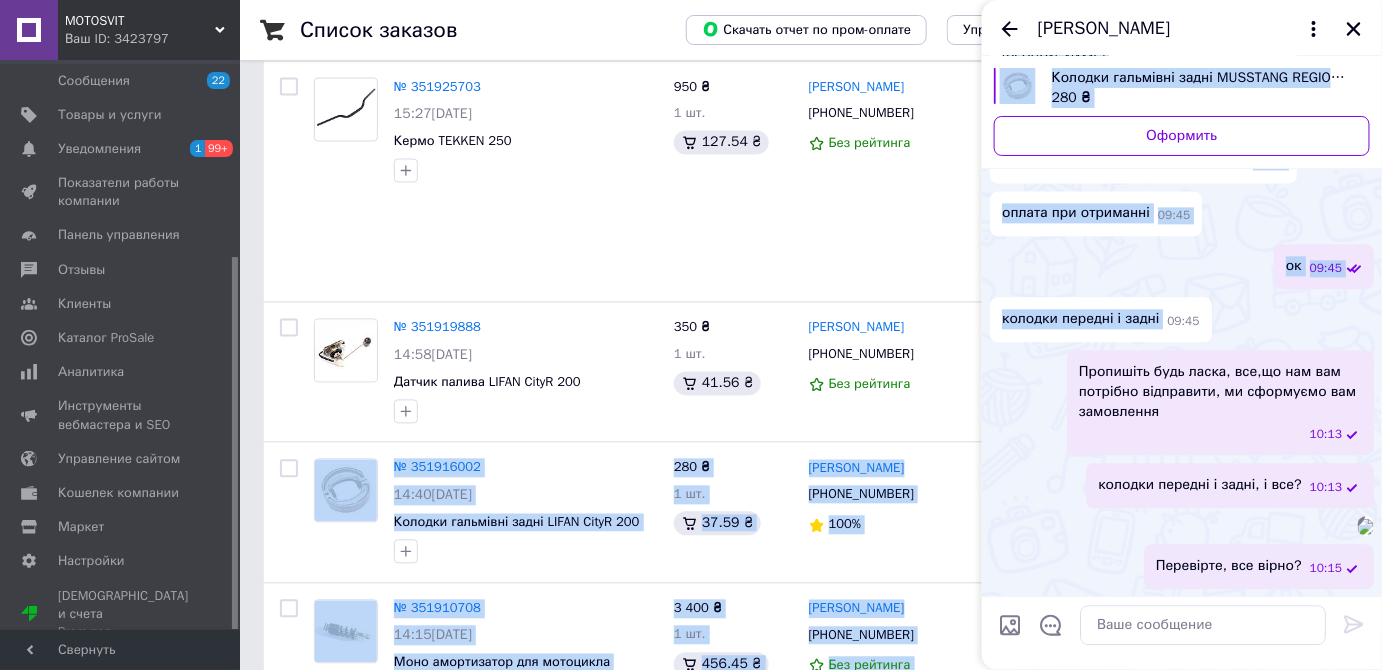 click on "колодки передні і задні" at bounding box center (1080, 319) 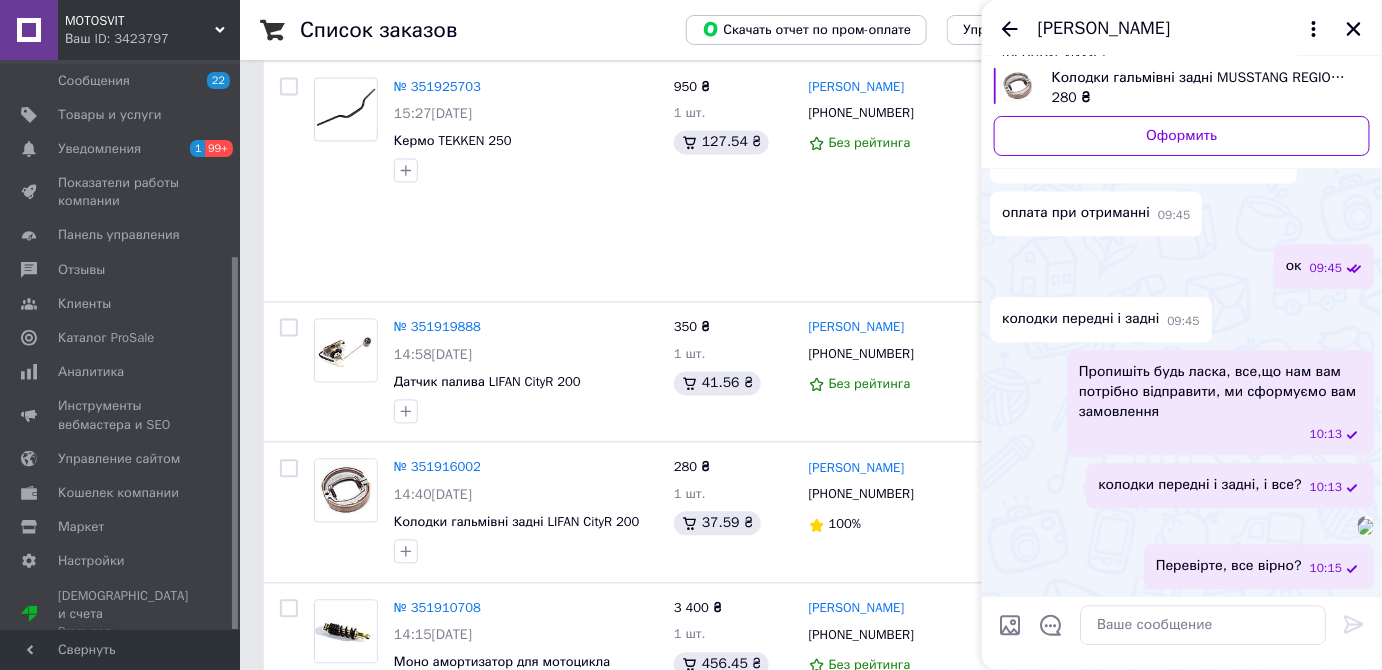 scroll, scrollTop: 1857, scrollLeft: 0, axis: vertical 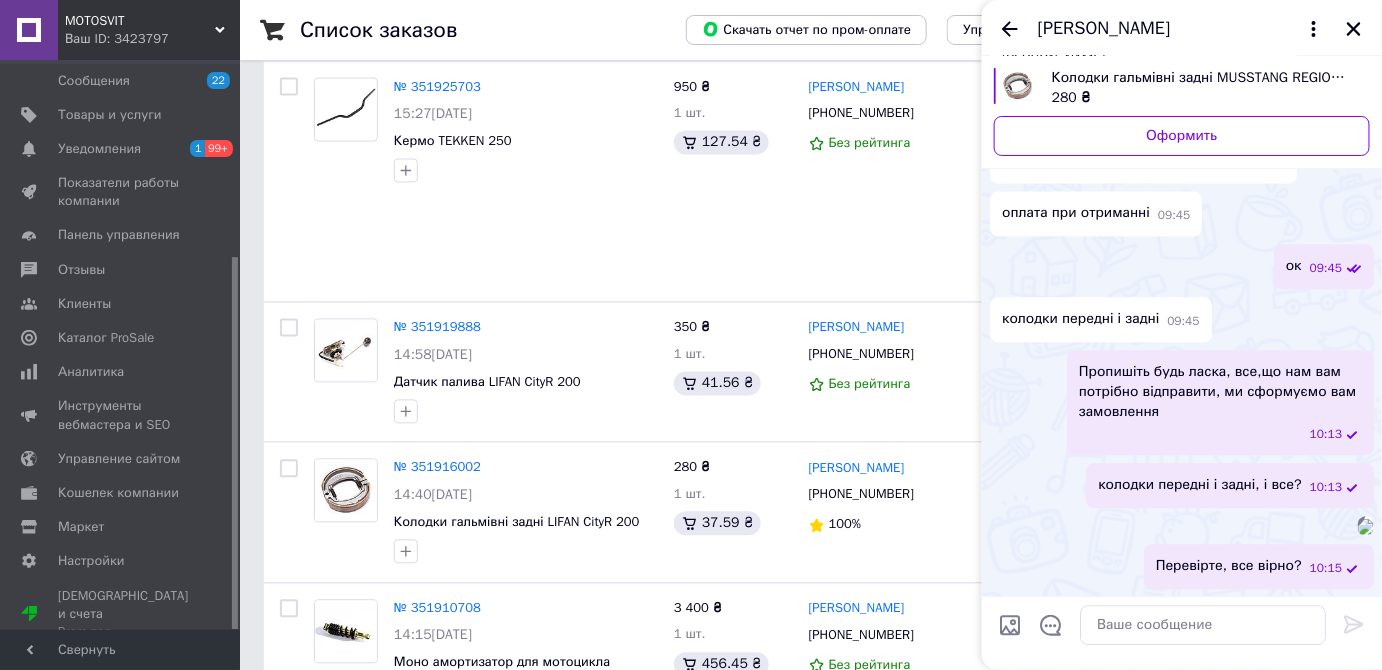 click at bounding box center [1366, 527] 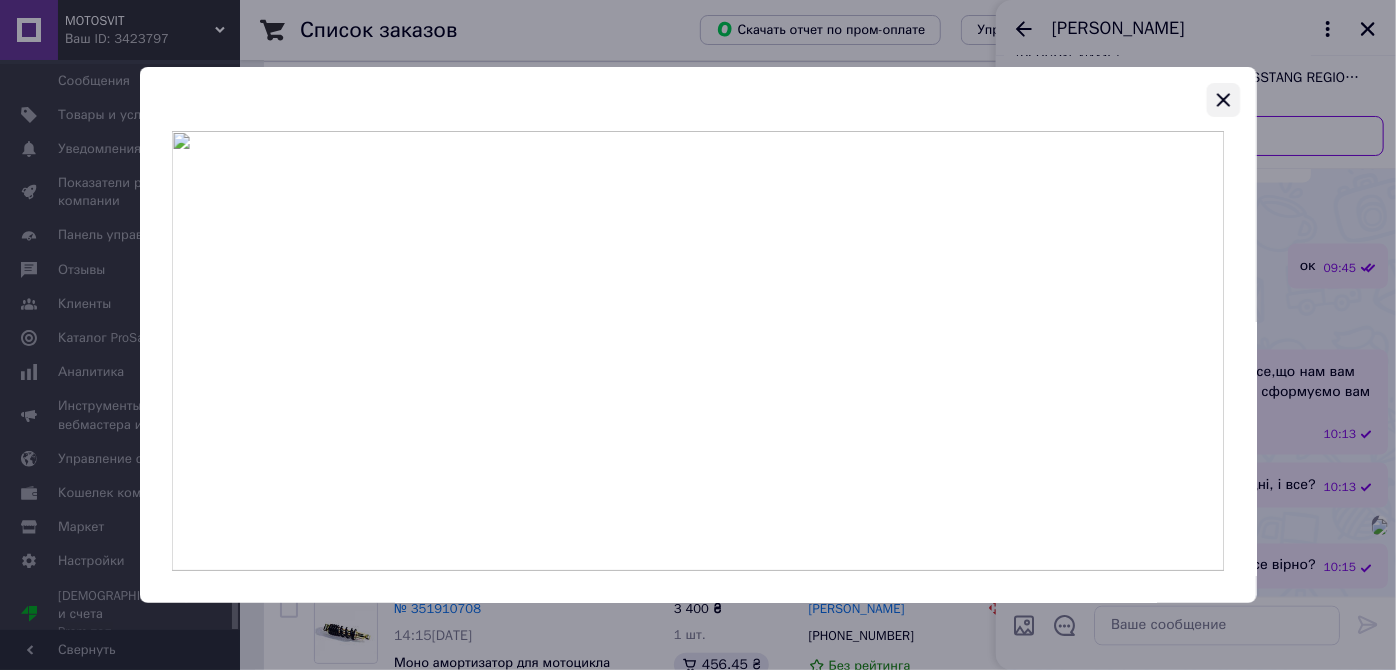 click 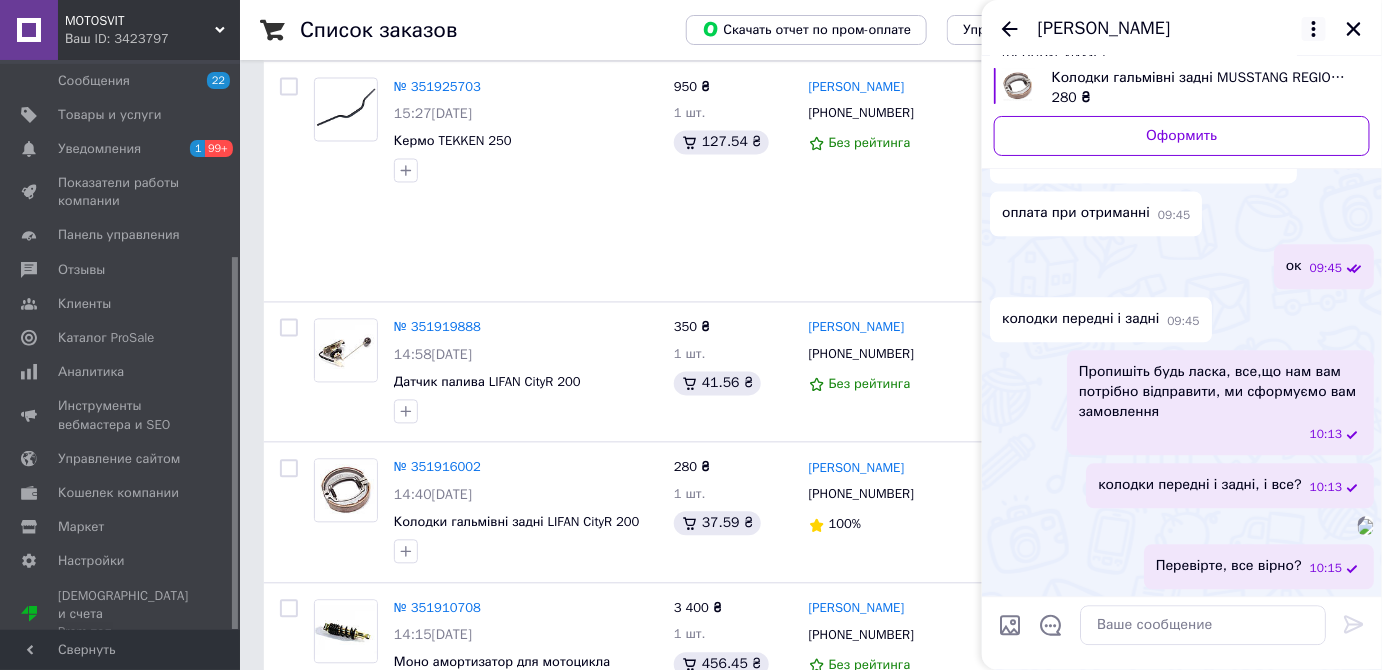 drag, startPoint x: 1363, startPoint y: 34, endPoint x: 1325, endPoint y: 18, distance: 41.231056 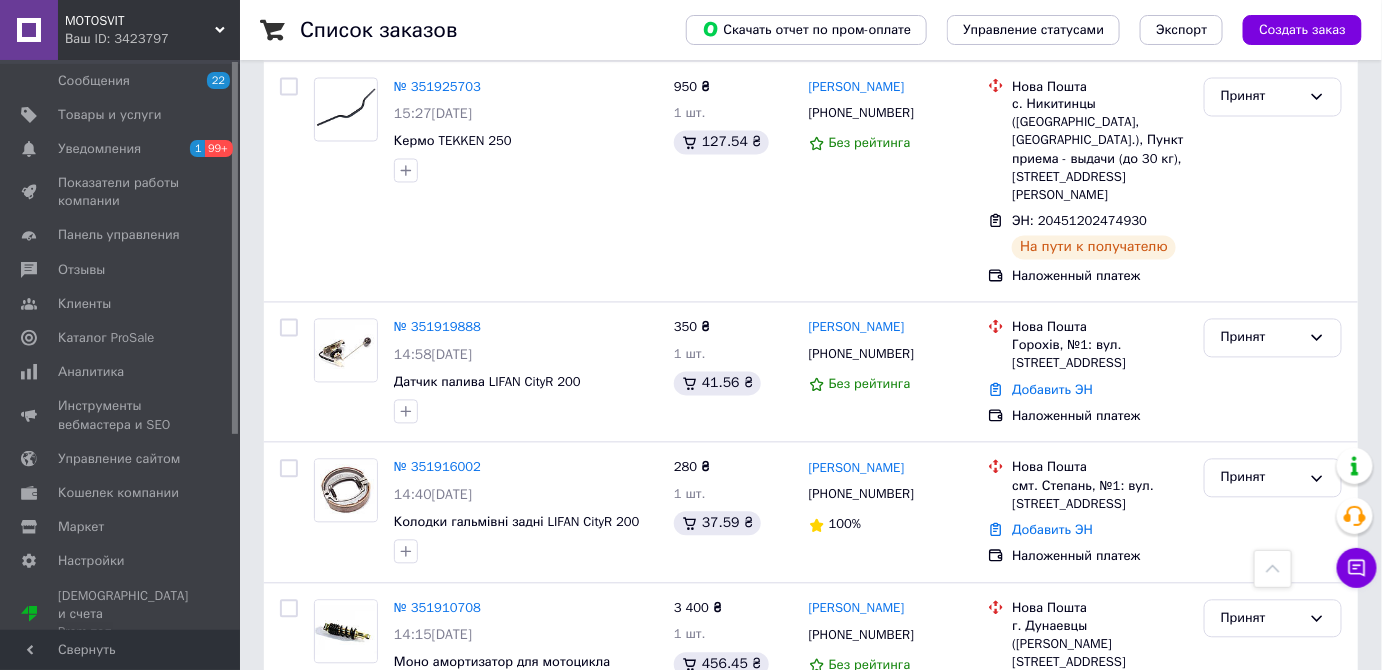 scroll, scrollTop: 0, scrollLeft: 0, axis: both 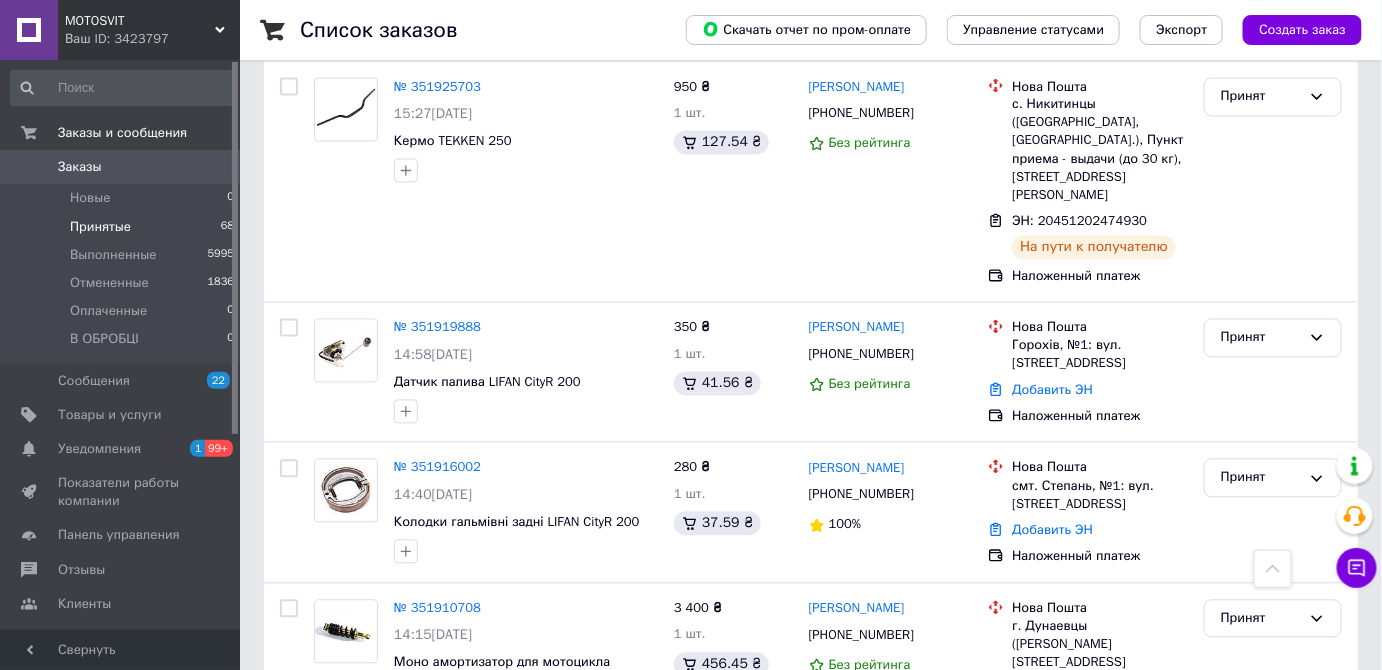 click on "Заказы" at bounding box center (80, 167) 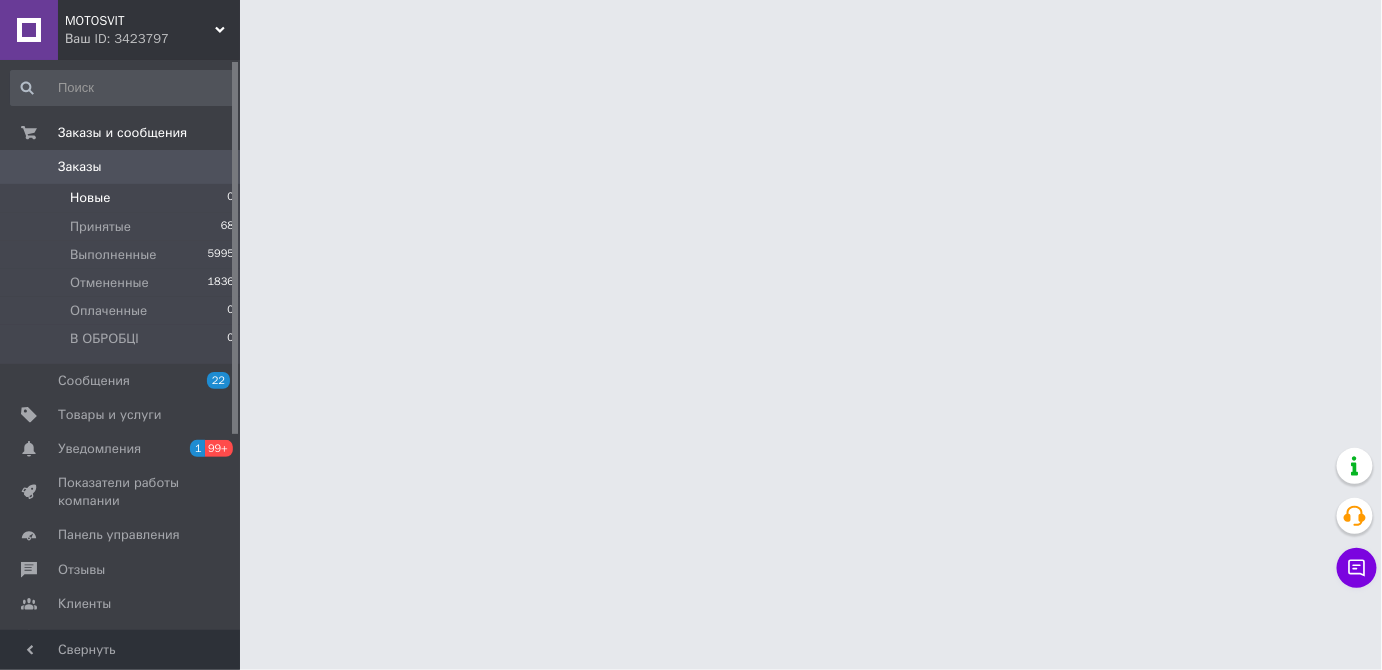 scroll, scrollTop: 0, scrollLeft: 0, axis: both 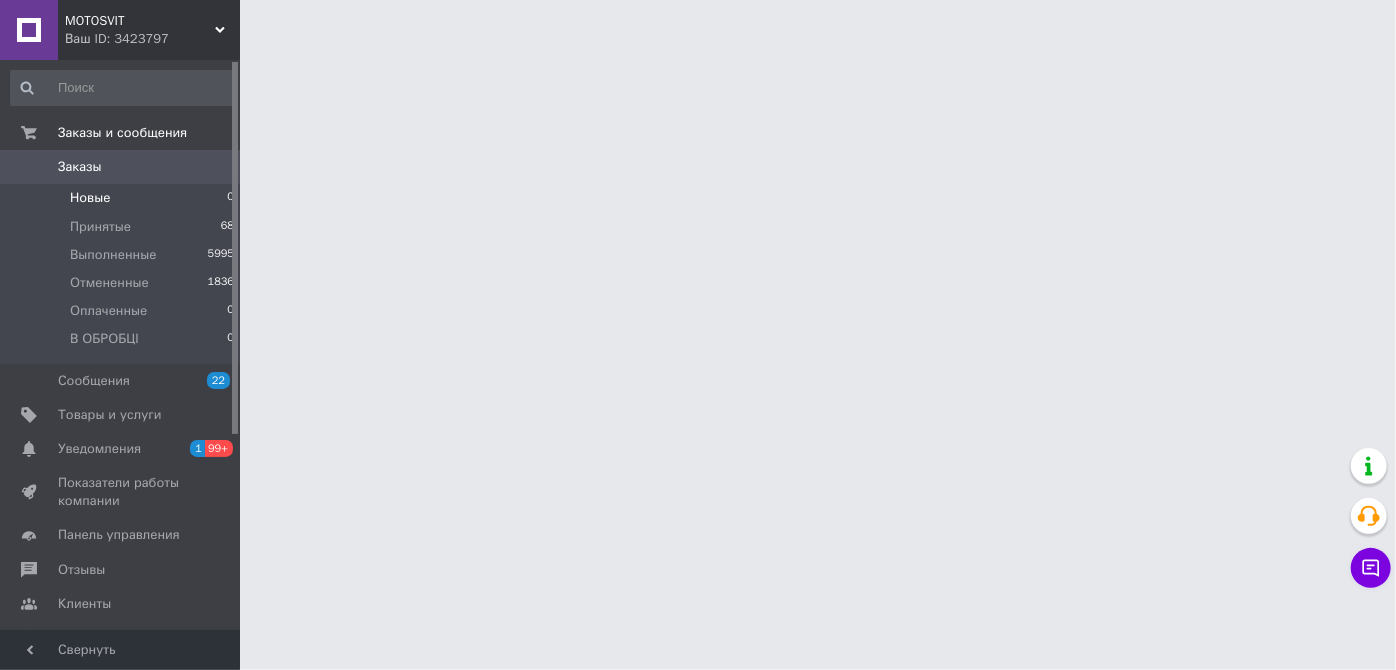click on "Новые" at bounding box center (90, 198) 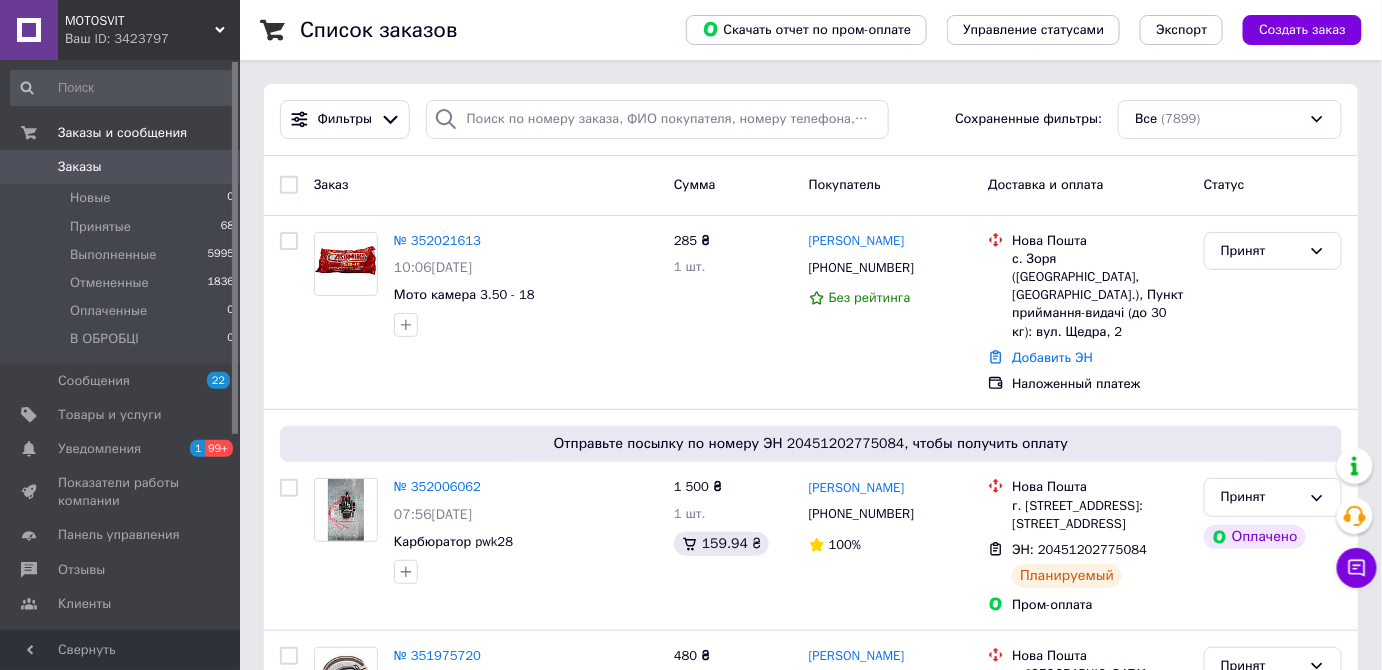 click on "Заказы" at bounding box center [121, 167] 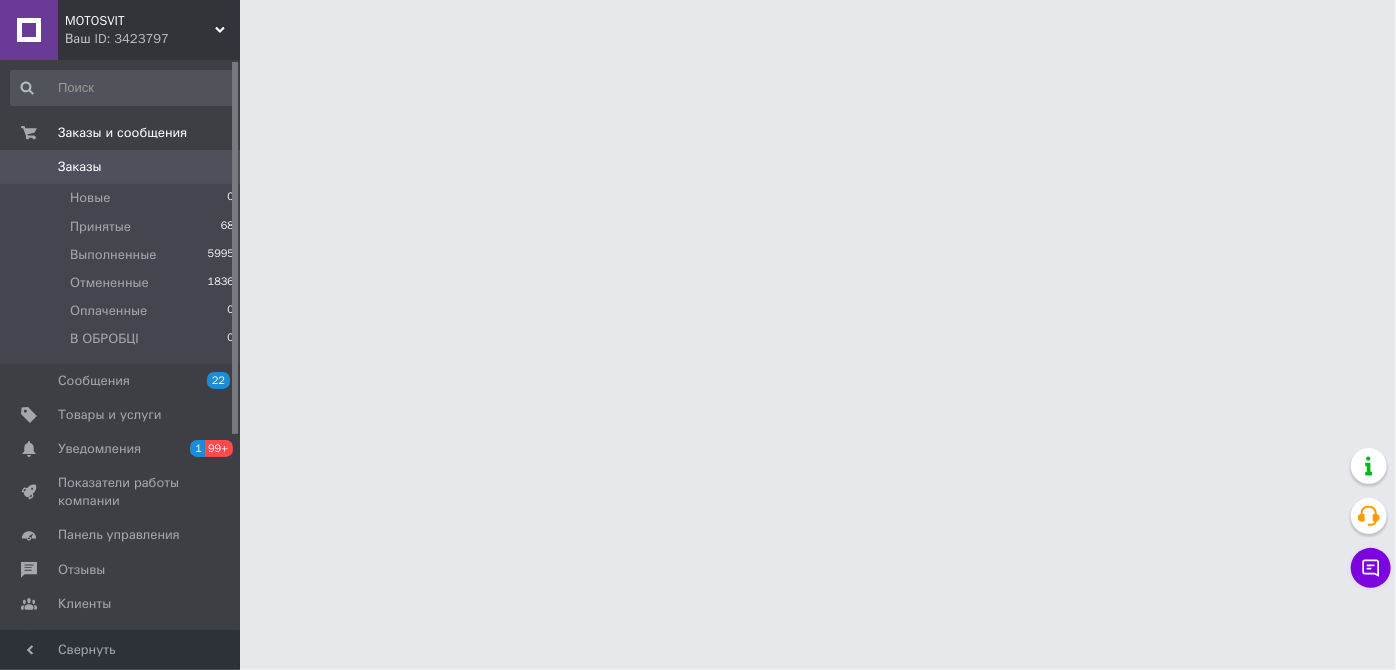 click on "Заказы" at bounding box center (121, 167) 